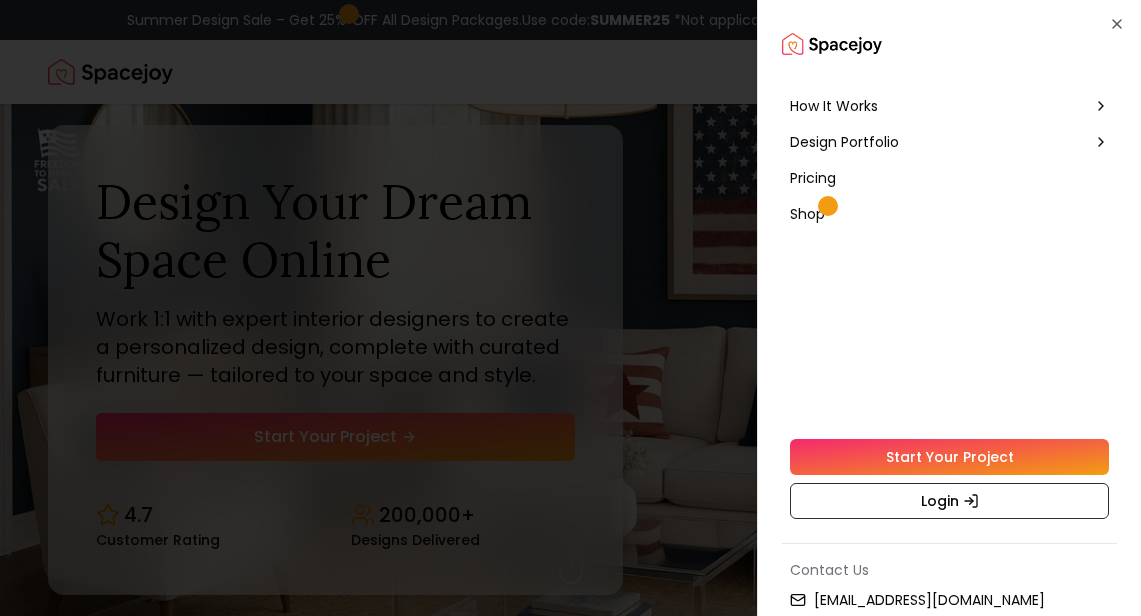 scroll, scrollTop: 0, scrollLeft: 0, axis: both 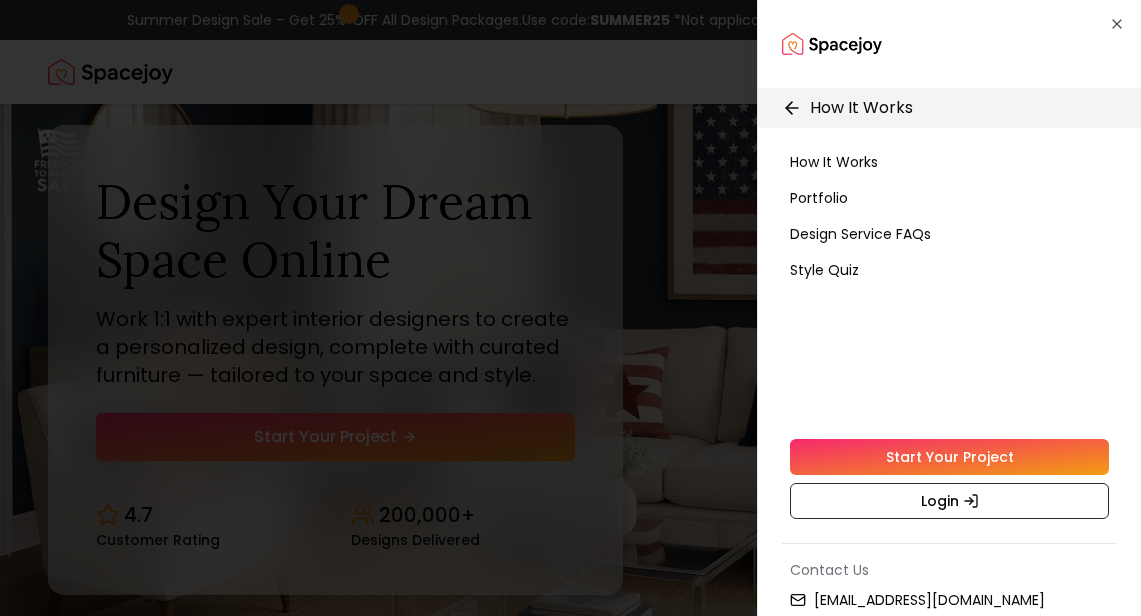 click on "Style Quiz" at bounding box center [824, 270] 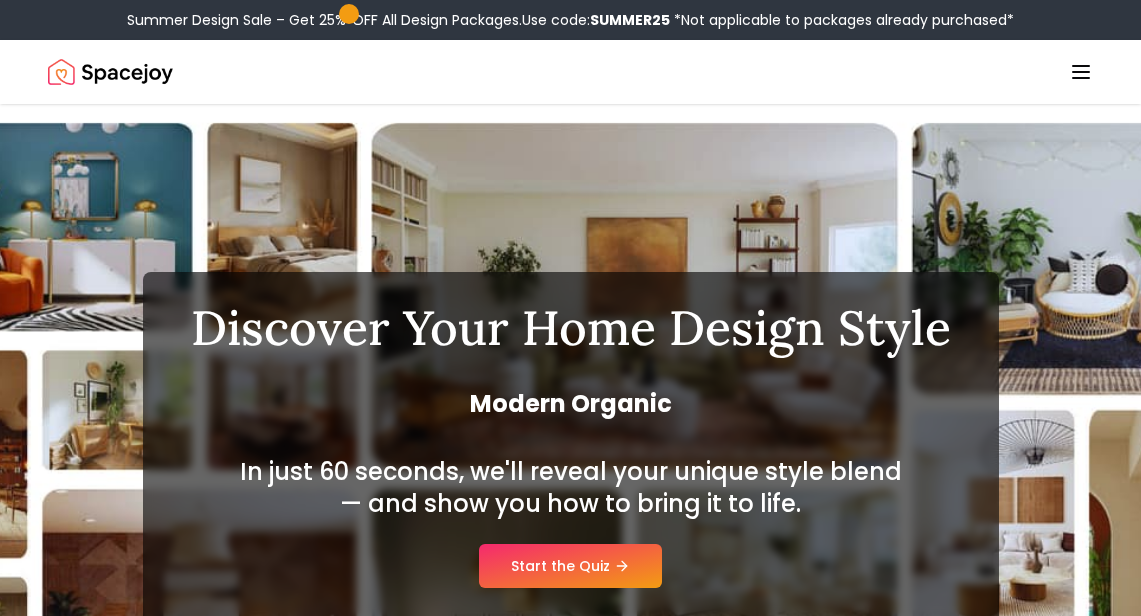 click at bounding box center (110, 72) 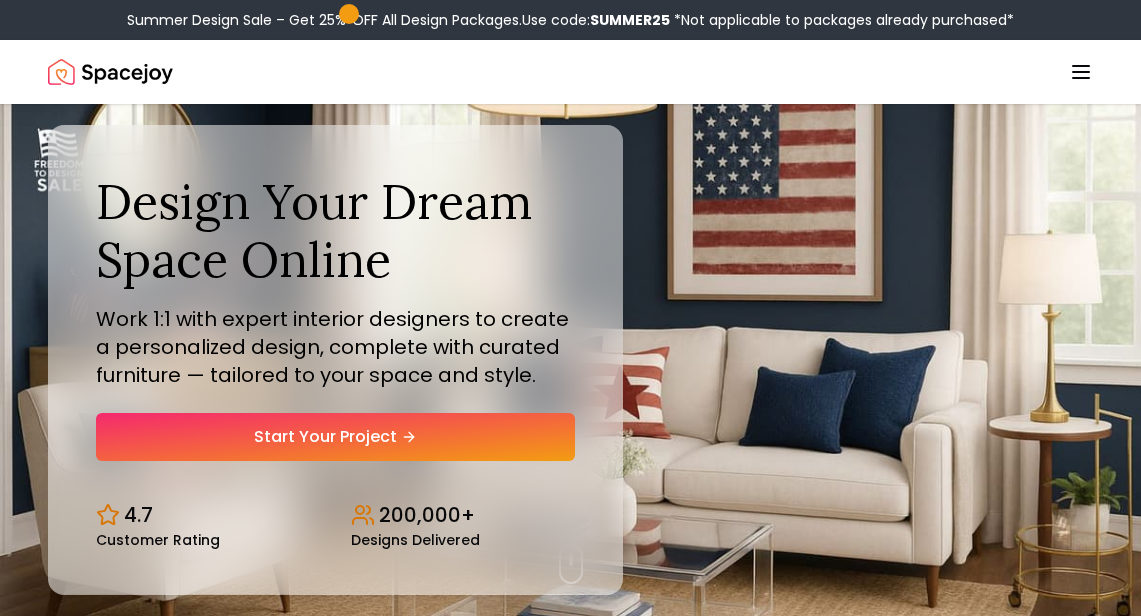 click 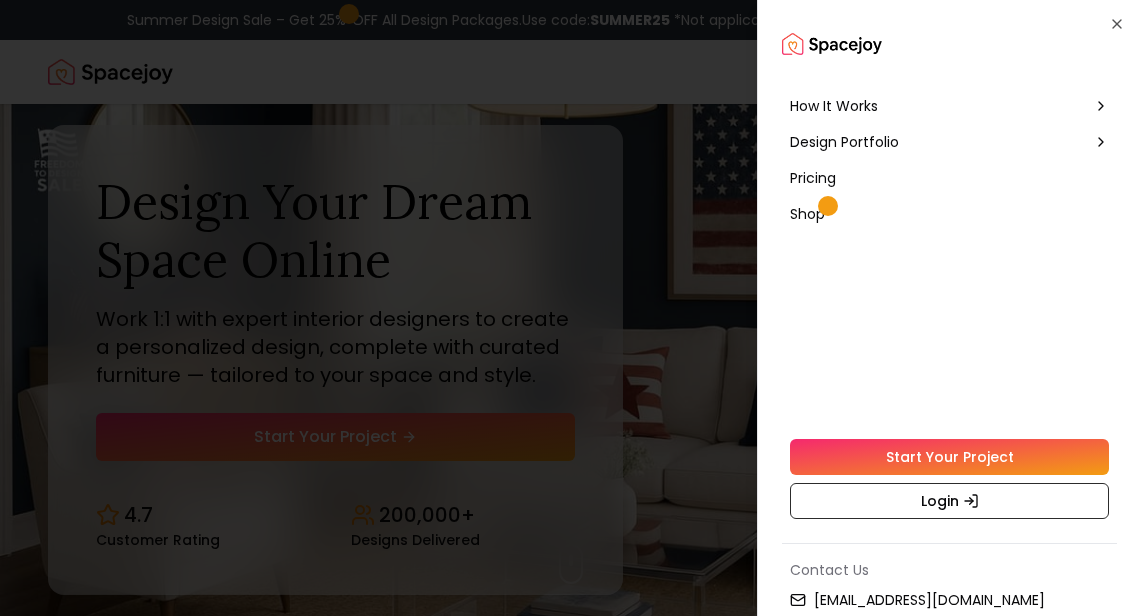 click on "Design Portfolio" at bounding box center [844, 142] 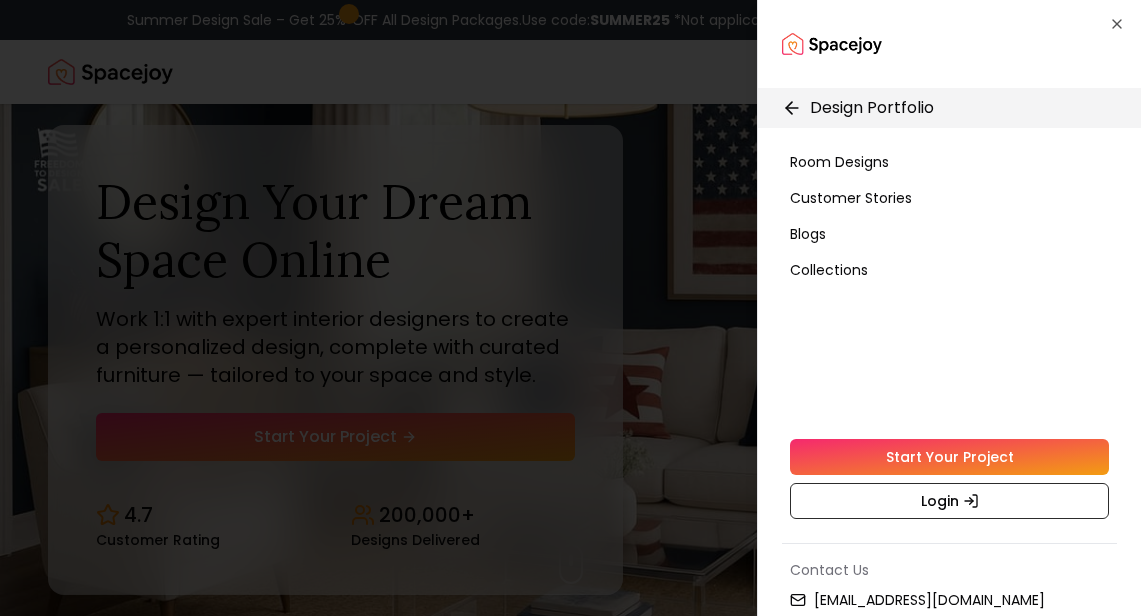 click on "Room Designs" at bounding box center [839, 162] 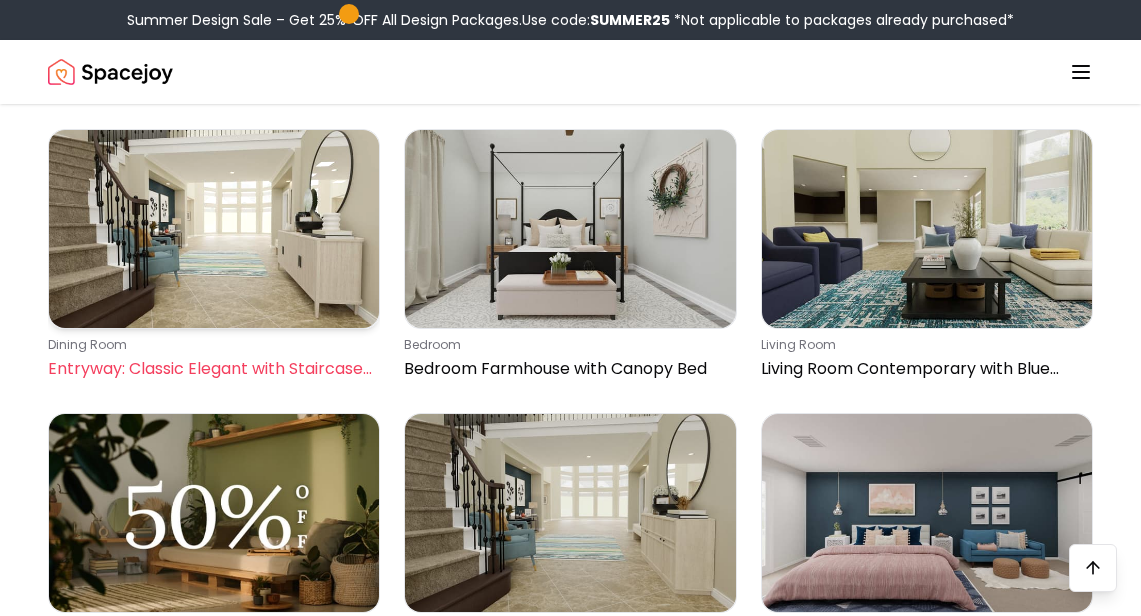 scroll, scrollTop: 514, scrollLeft: 0, axis: vertical 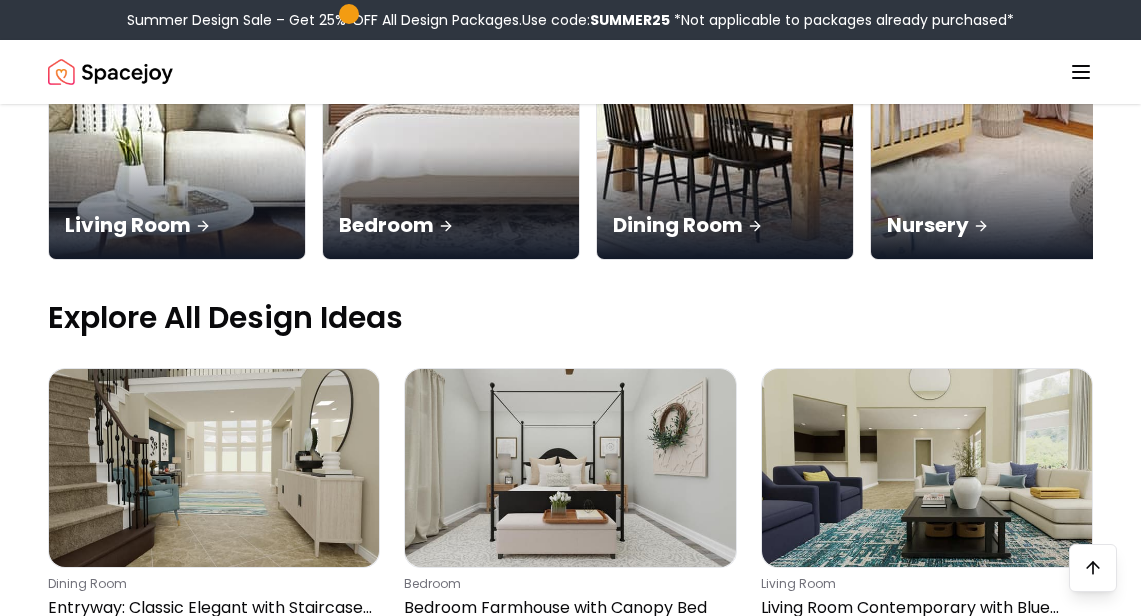 click 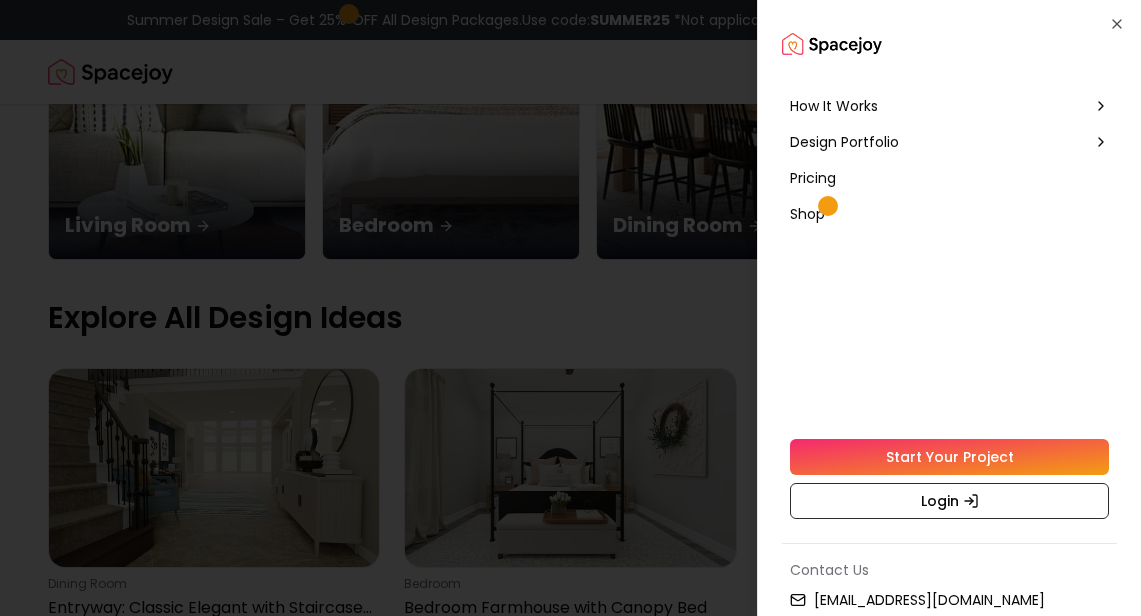click on "Design Portfolio" at bounding box center [844, 142] 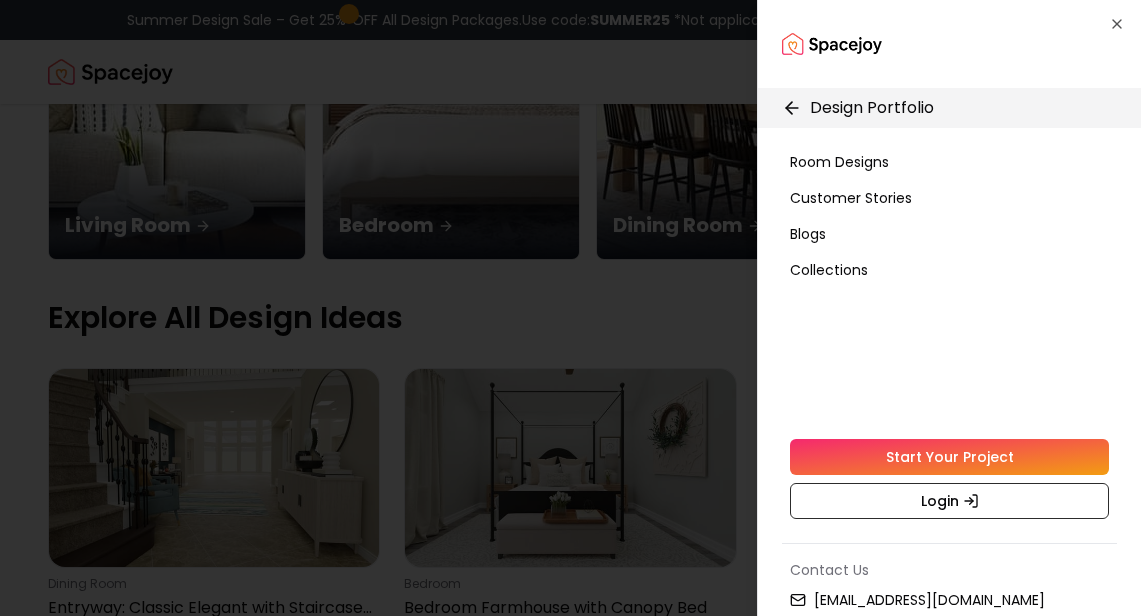 click on "Blogs" at bounding box center [808, 234] 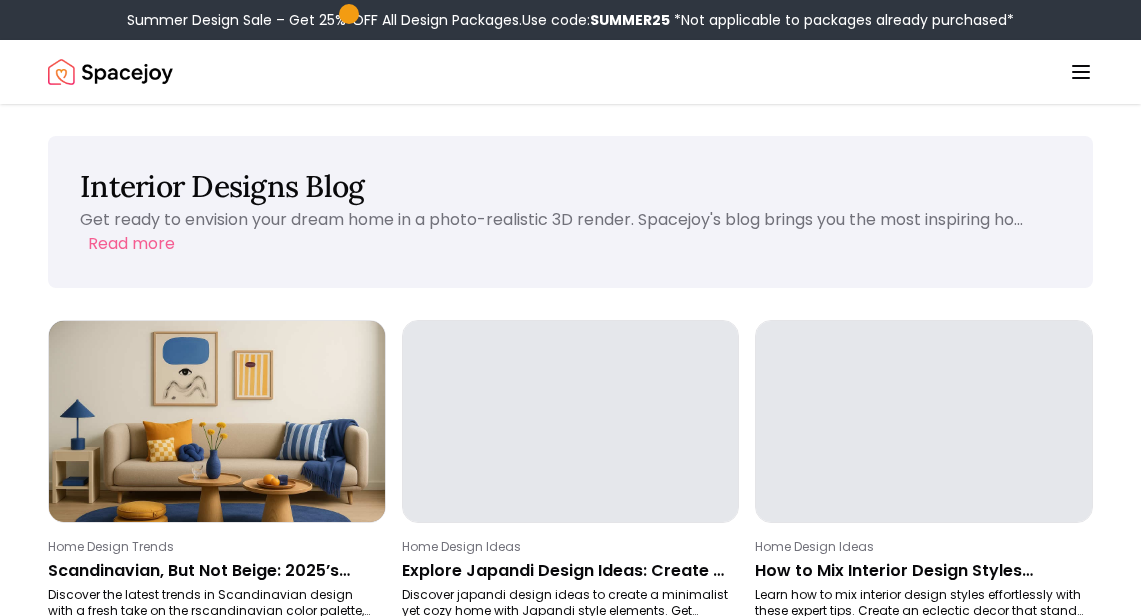 scroll, scrollTop: 106, scrollLeft: 0, axis: vertical 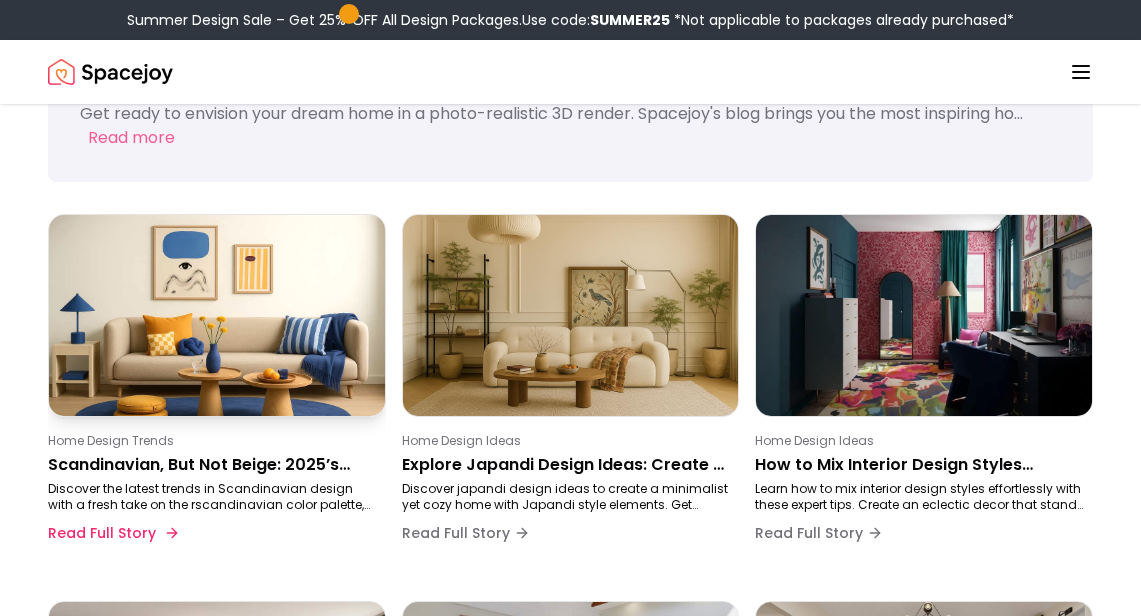 click on "Home Design Trends Scandinavian, But Not Beige: 2025’s New Color Palette Discover the latest trends in Scandinavian design with a fresh take on the rscandinavian color palette, blending nordic design elements with soft pastels and minimal decor. Read Full Story" at bounding box center (213, 493) 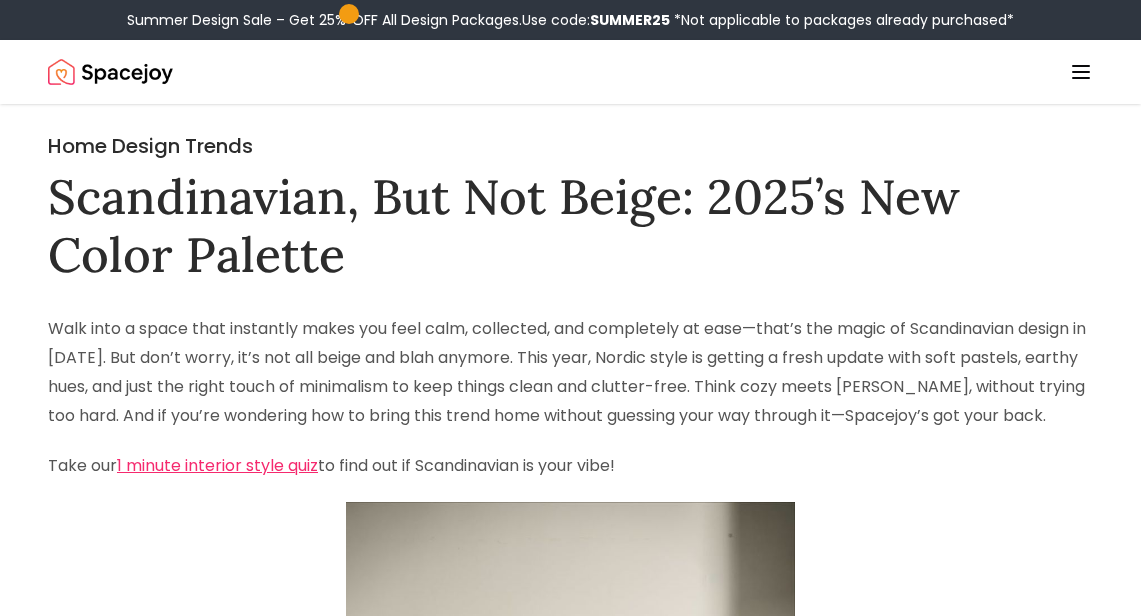 scroll, scrollTop: 0, scrollLeft: 0, axis: both 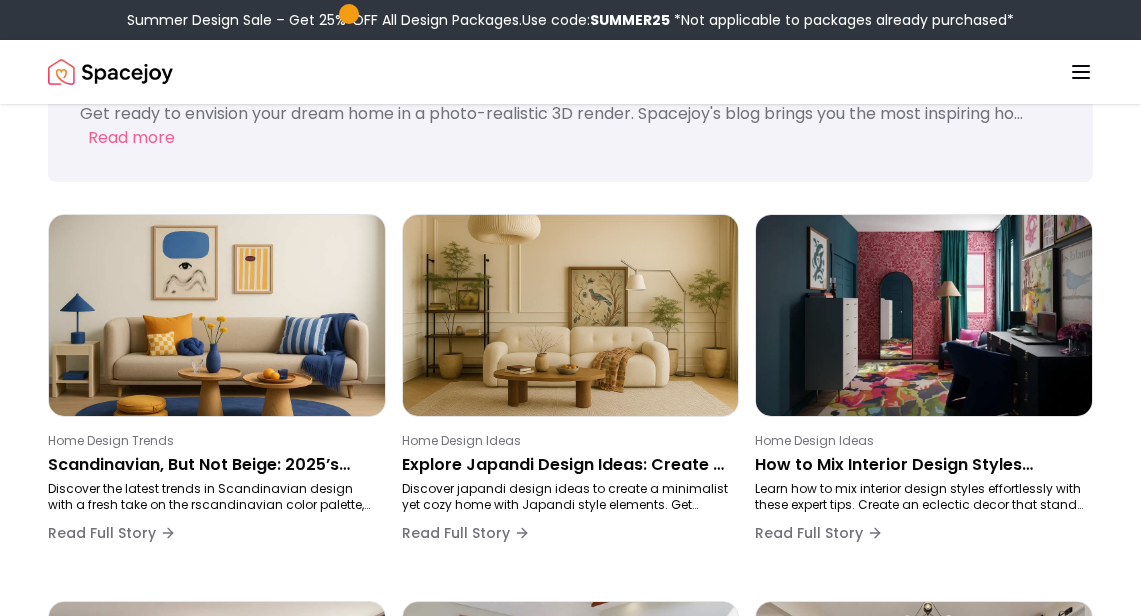 click 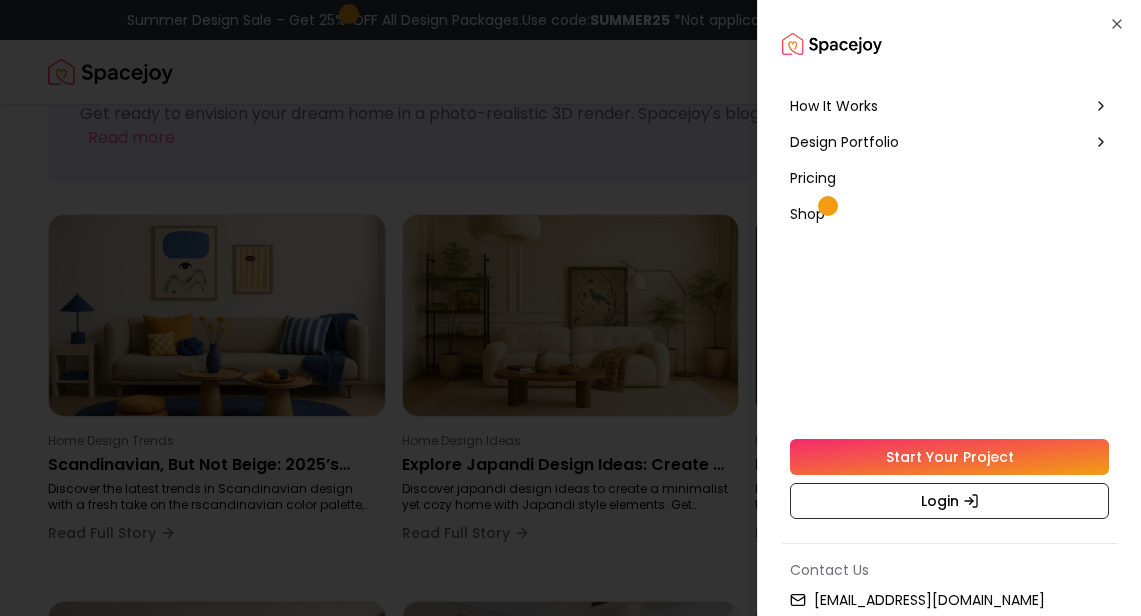 click at bounding box center [832, 44] 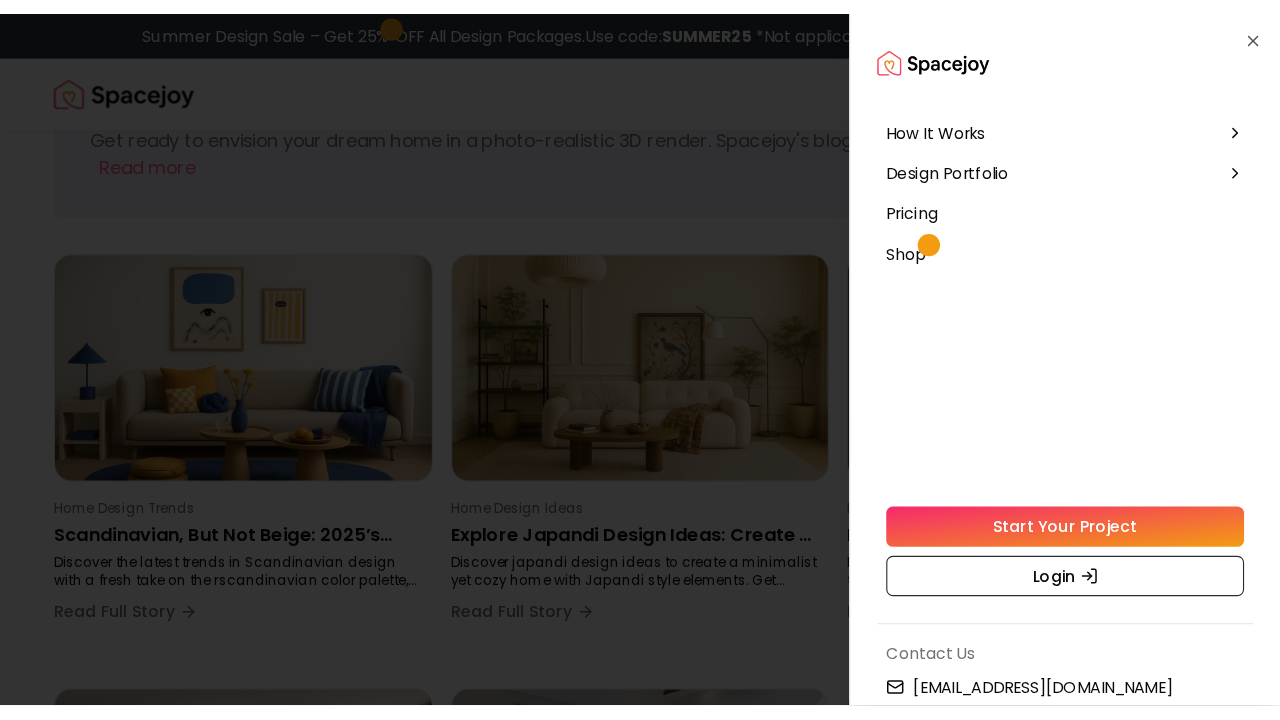 scroll, scrollTop: 0, scrollLeft: 0, axis: both 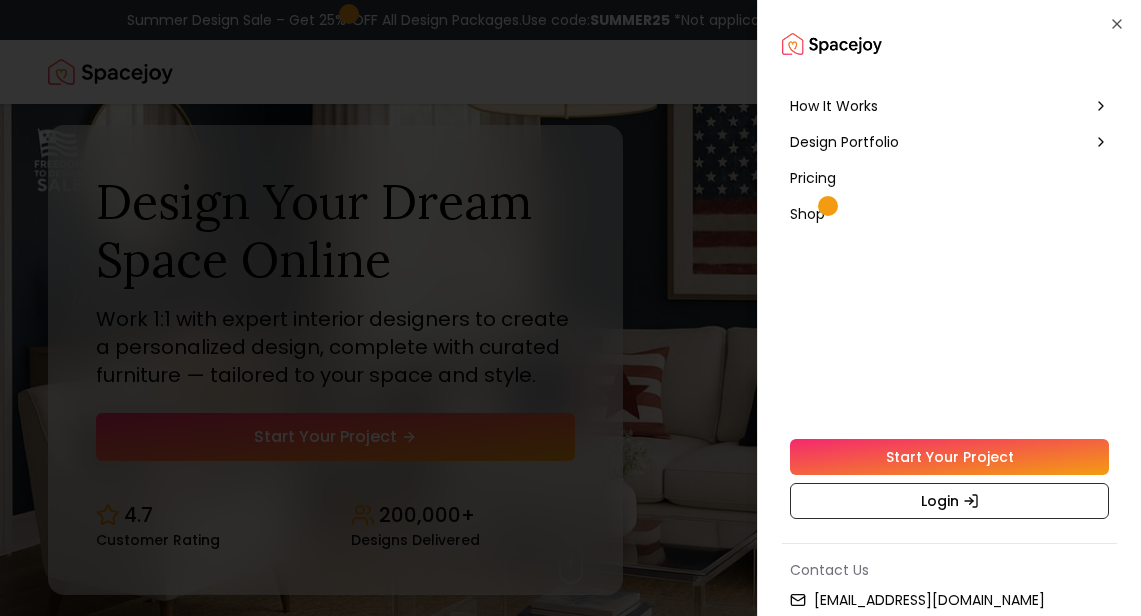 click on "Design Portfolio" at bounding box center [844, 142] 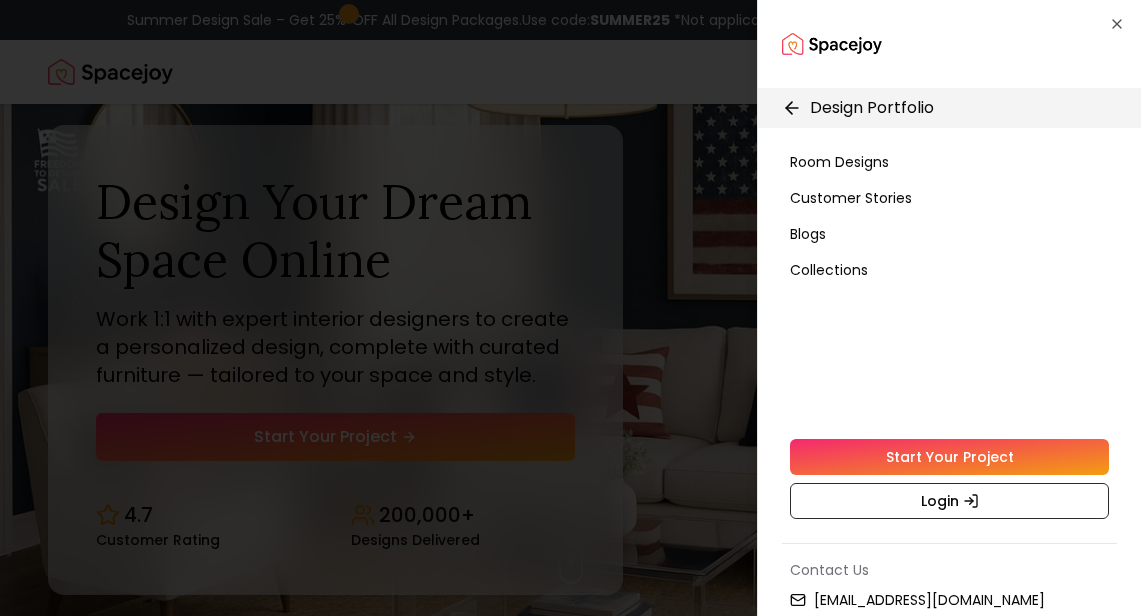 click on "Design Portfolio" at bounding box center (872, 108) 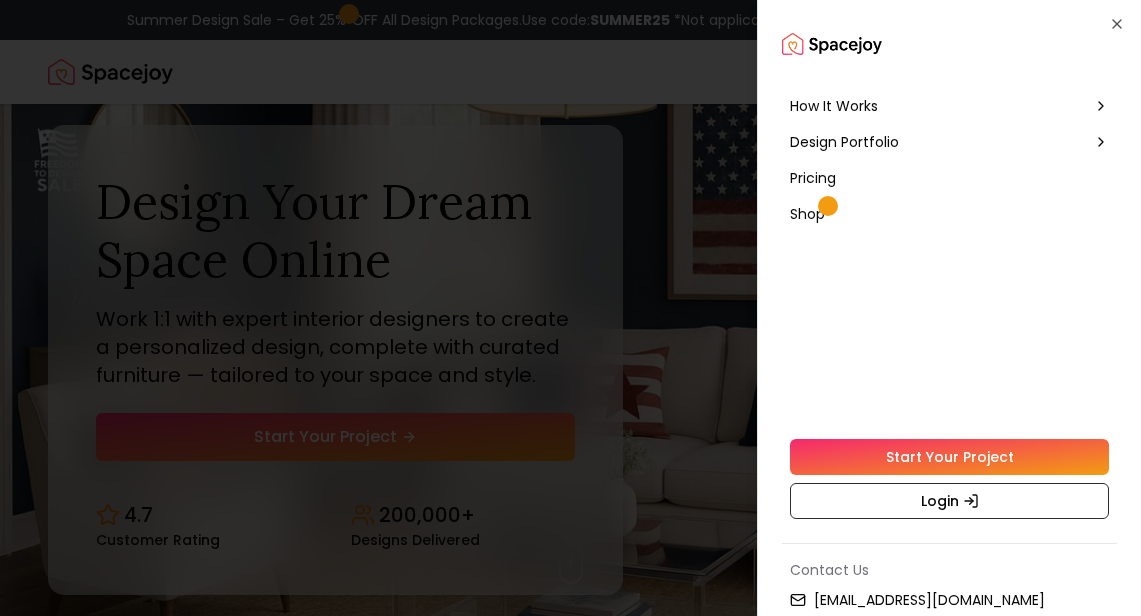 click at bounding box center (570, 308) 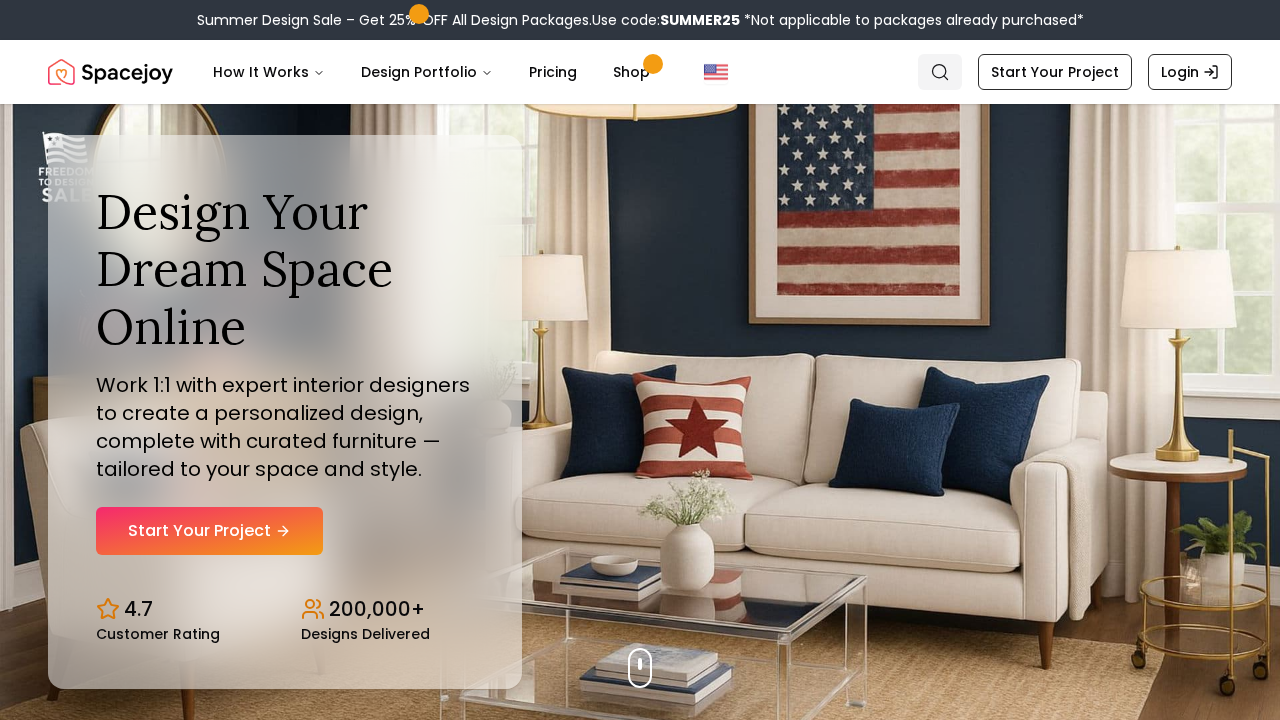 click 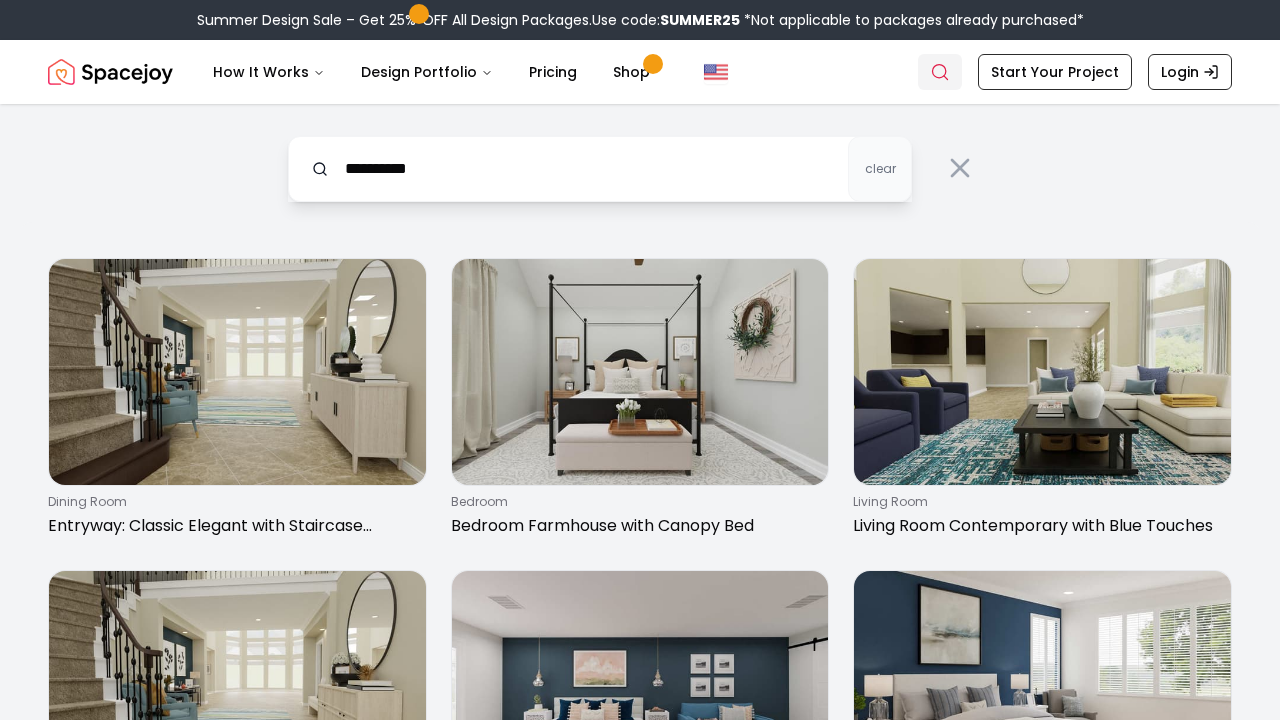 type on "**********" 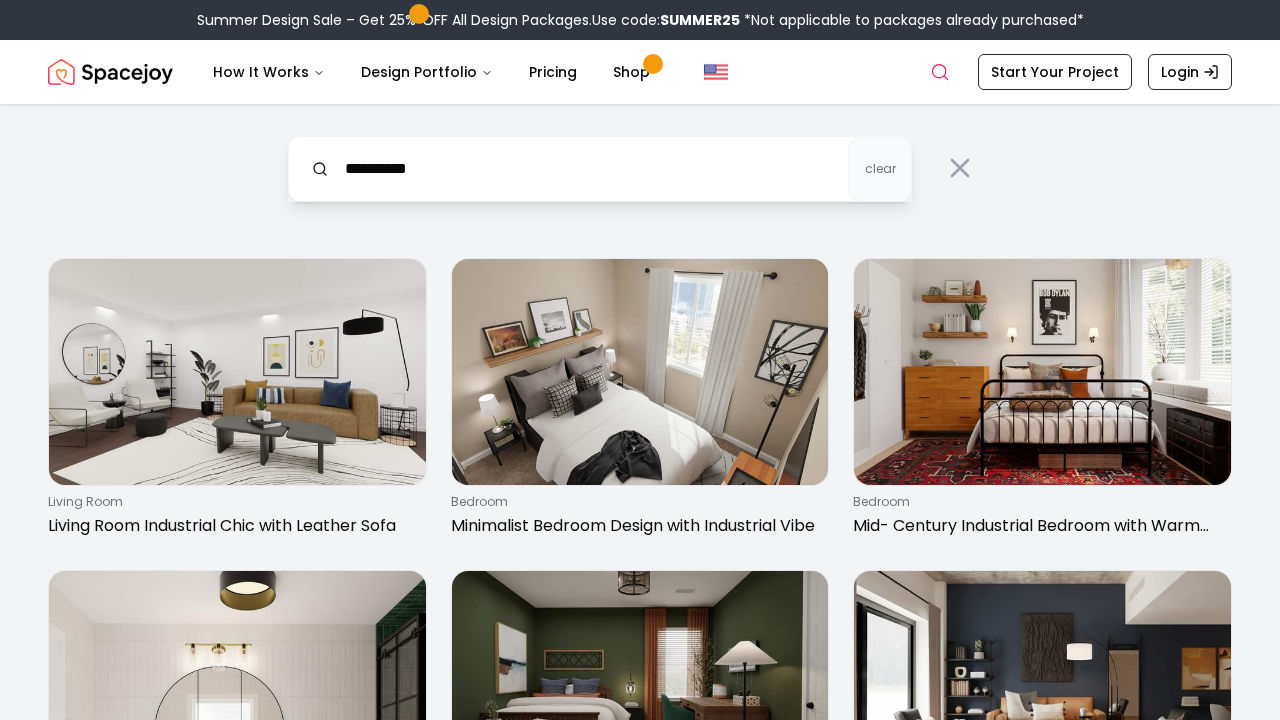 click on "**********" at bounding box center [600, 169] 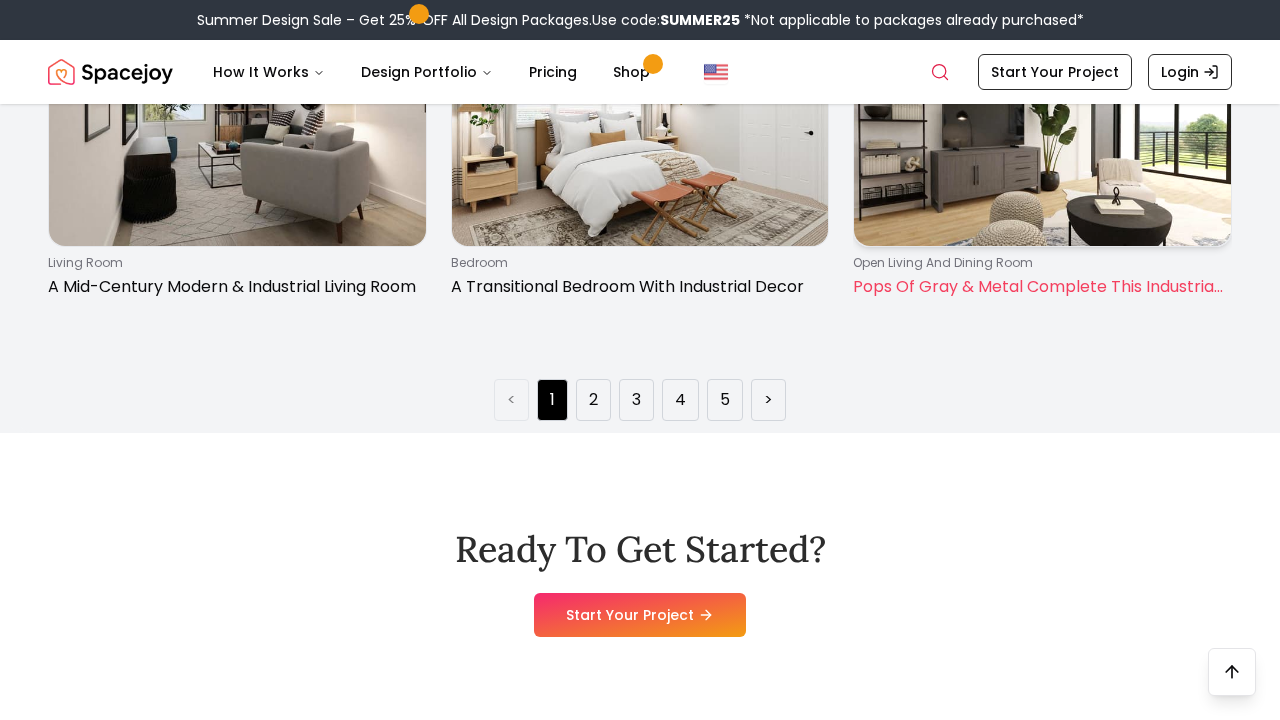 scroll, scrollTop: 2820, scrollLeft: 0, axis: vertical 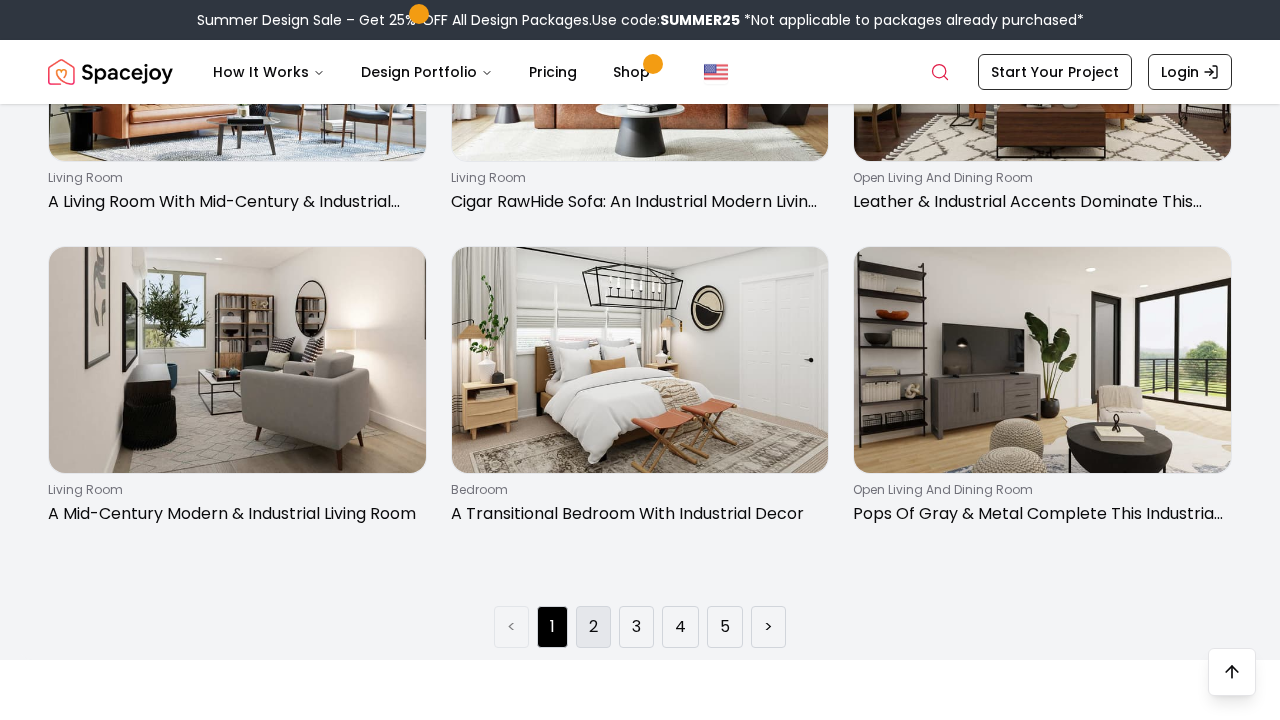 click on "2" at bounding box center [593, 627] 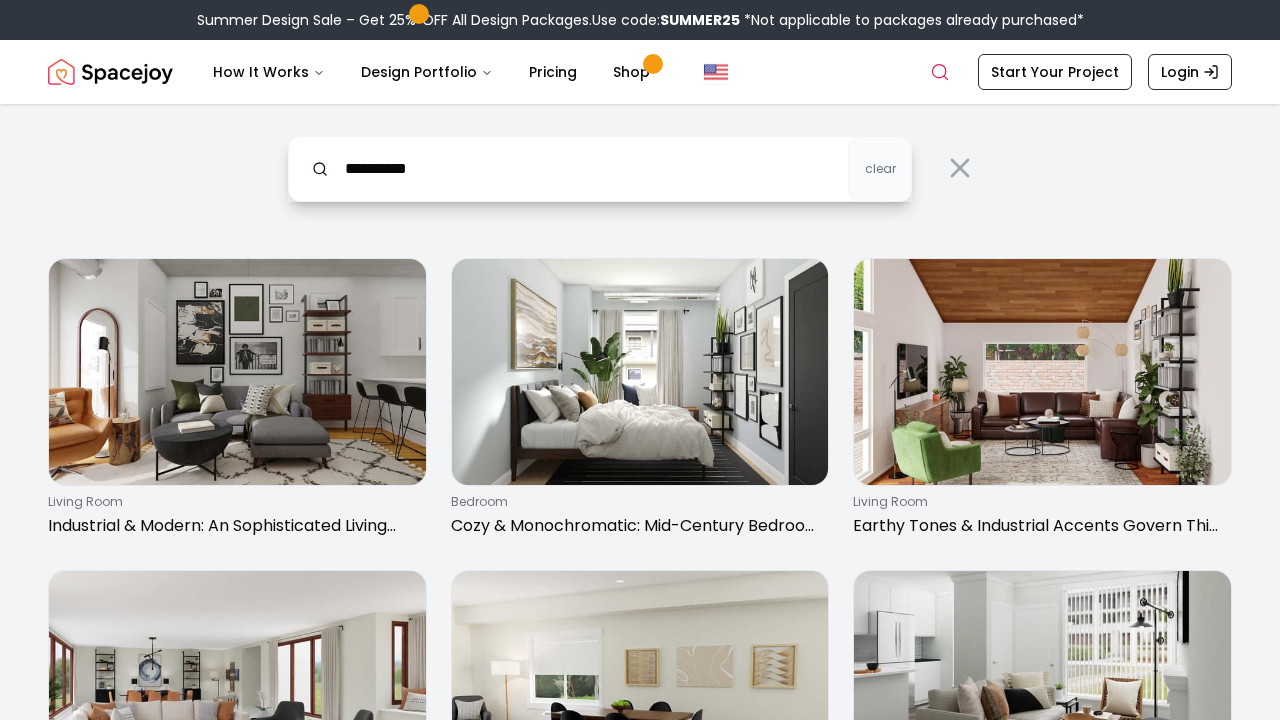 click on "**********" at bounding box center (600, 169) 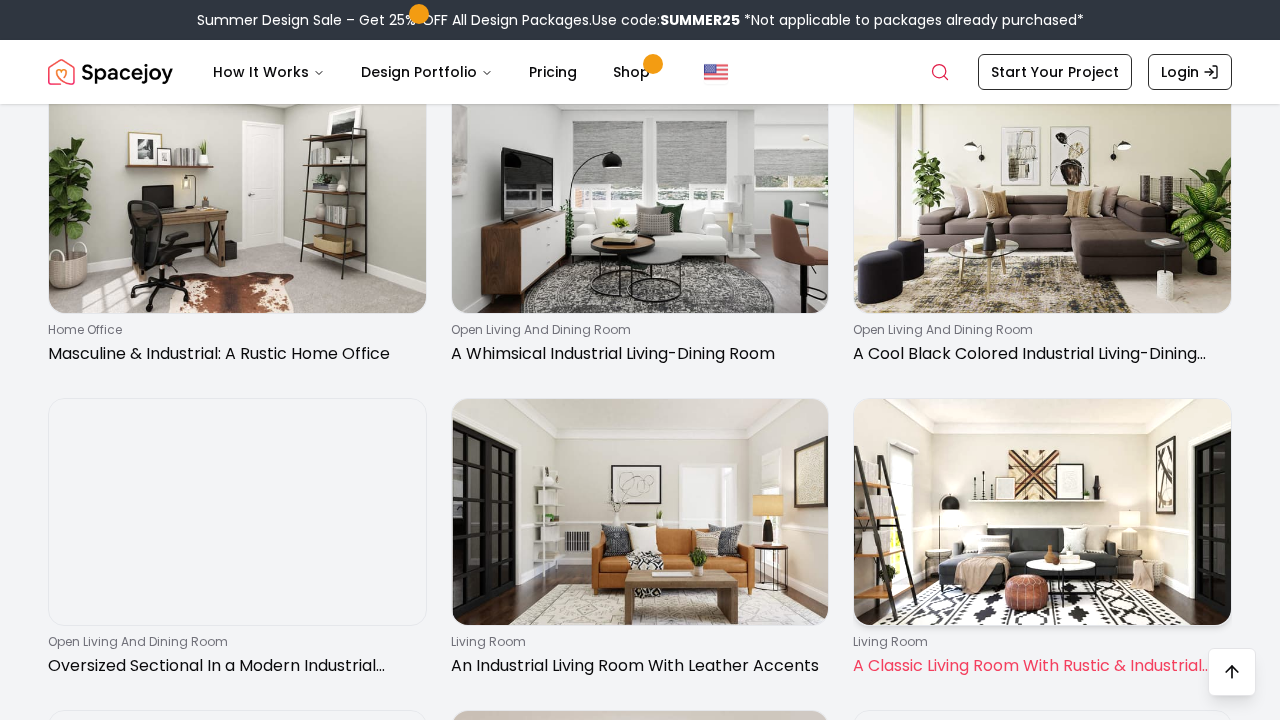 scroll, scrollTop: 803, scrollLeft: 0, axis: vertical 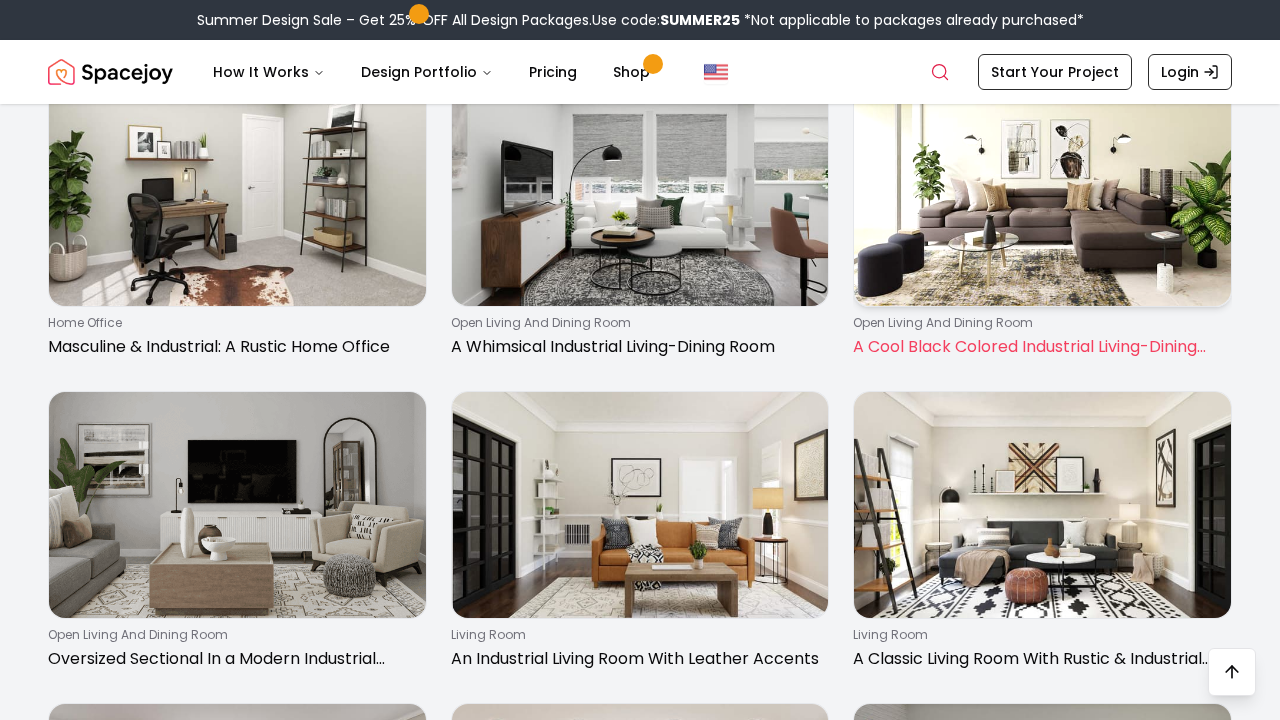 click on "A Cool Black Colored Industrial Living-Dining Room" at bounding box center (1038, 347) 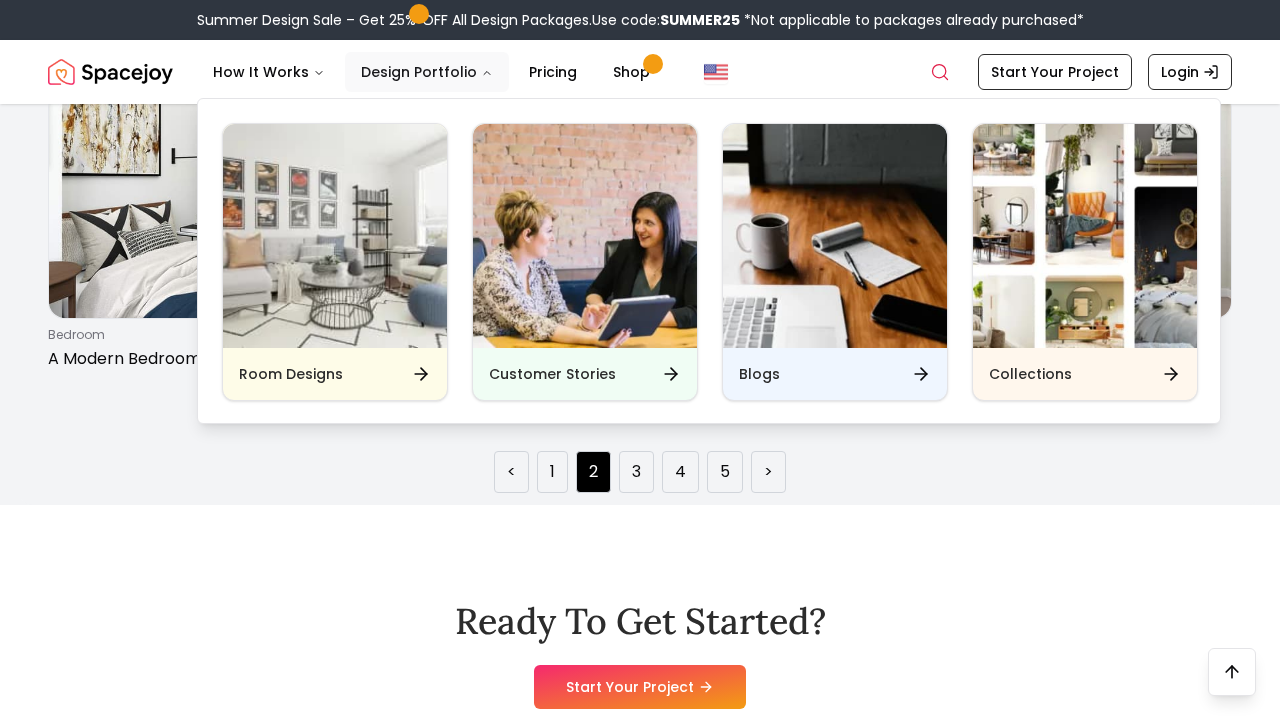scroll, scrollTop: 2976, scrollLeft: 0, axis: vertical 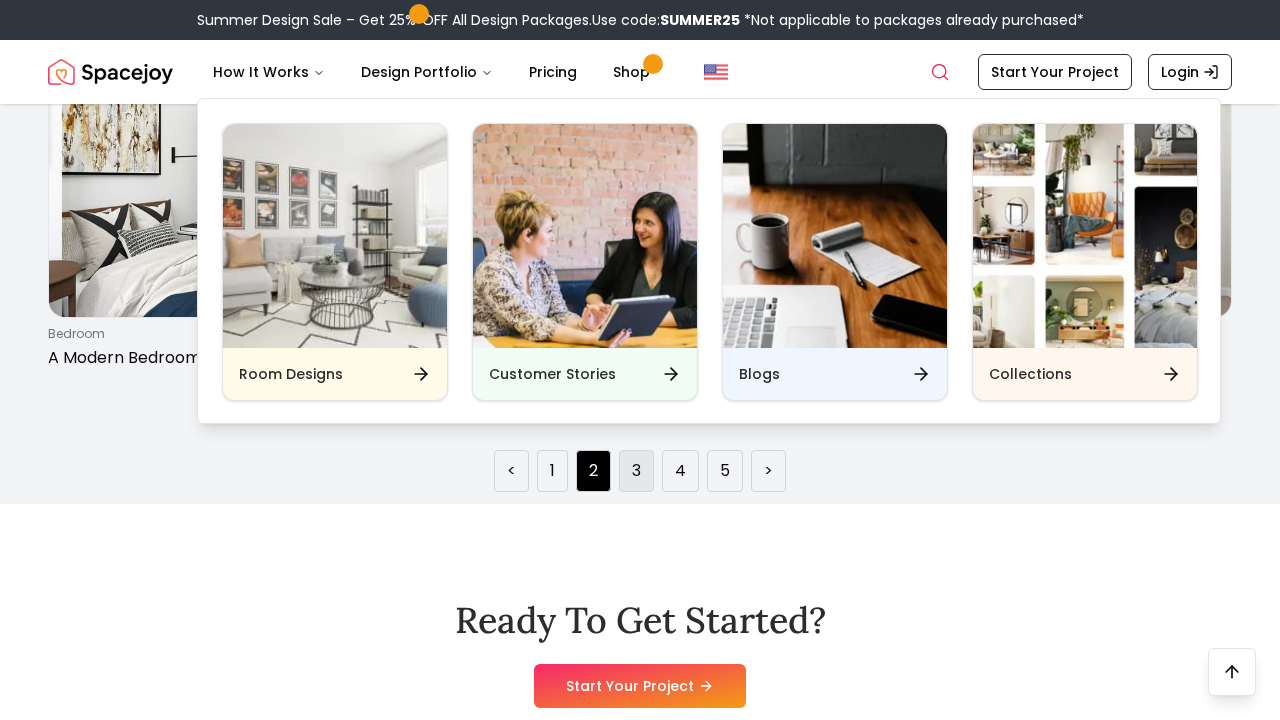 click on "3" at bounding box center (636, 471) 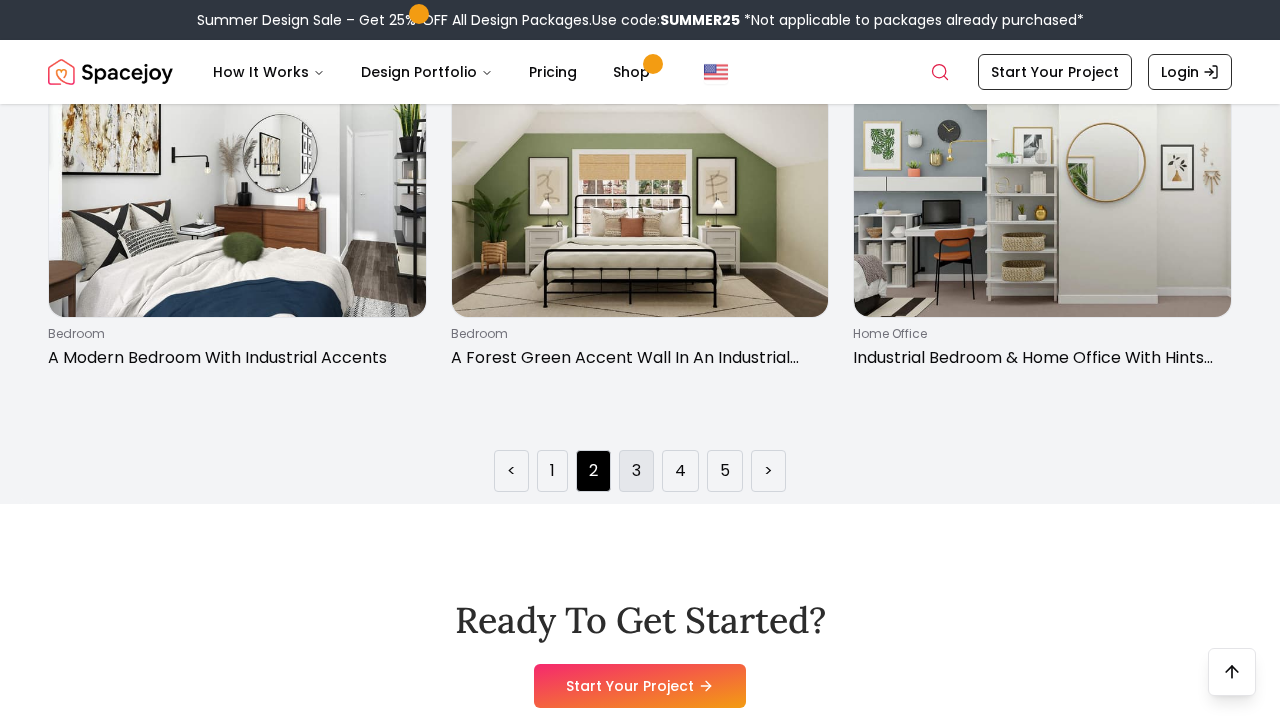 click on "3" at bounding box center (636, 471) 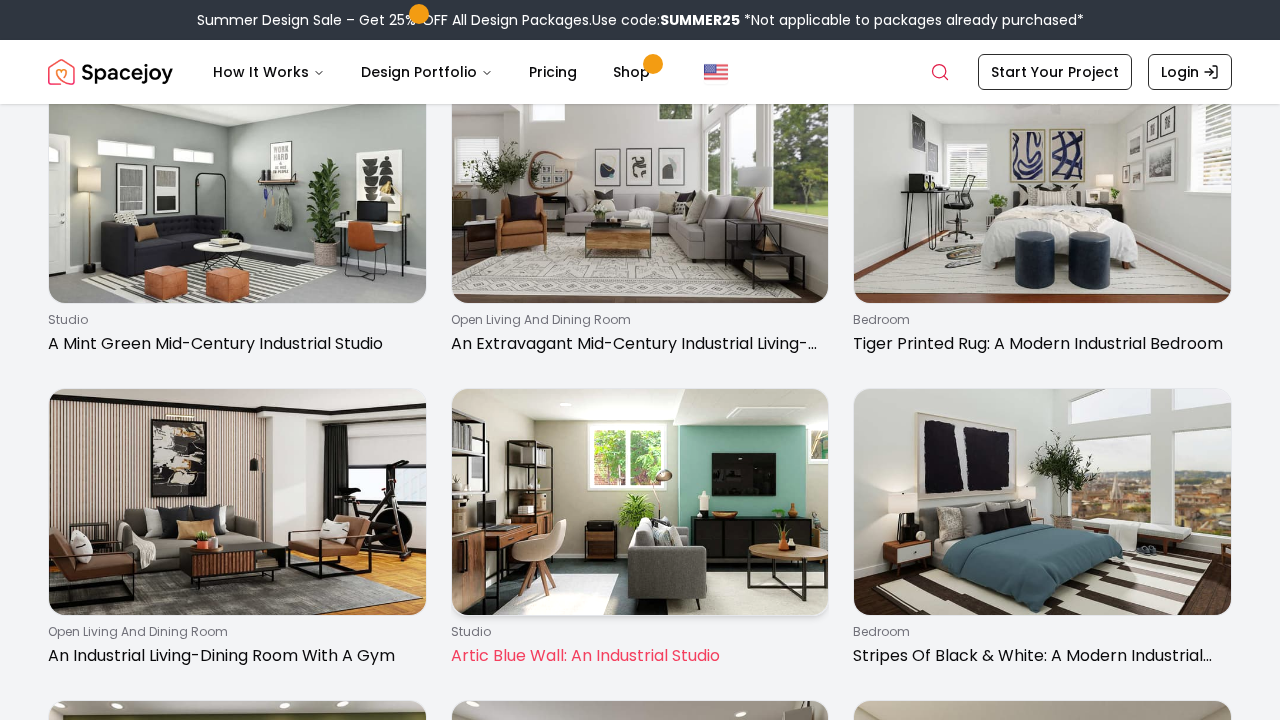 scroll, scrollTop: 167, scrollLeft: 0, axis: vertical 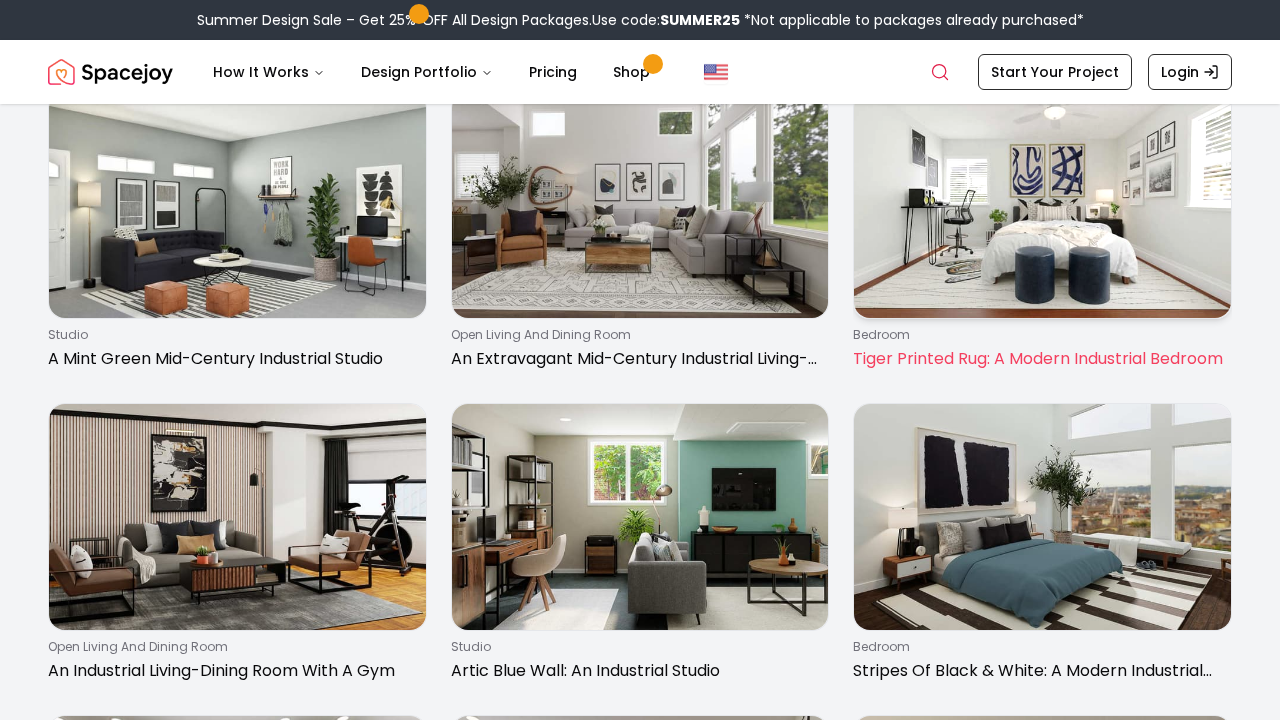 click on "Tiger Printed Rug: A Modern Industrial Bedroom" at bounding box center (1038, 359) 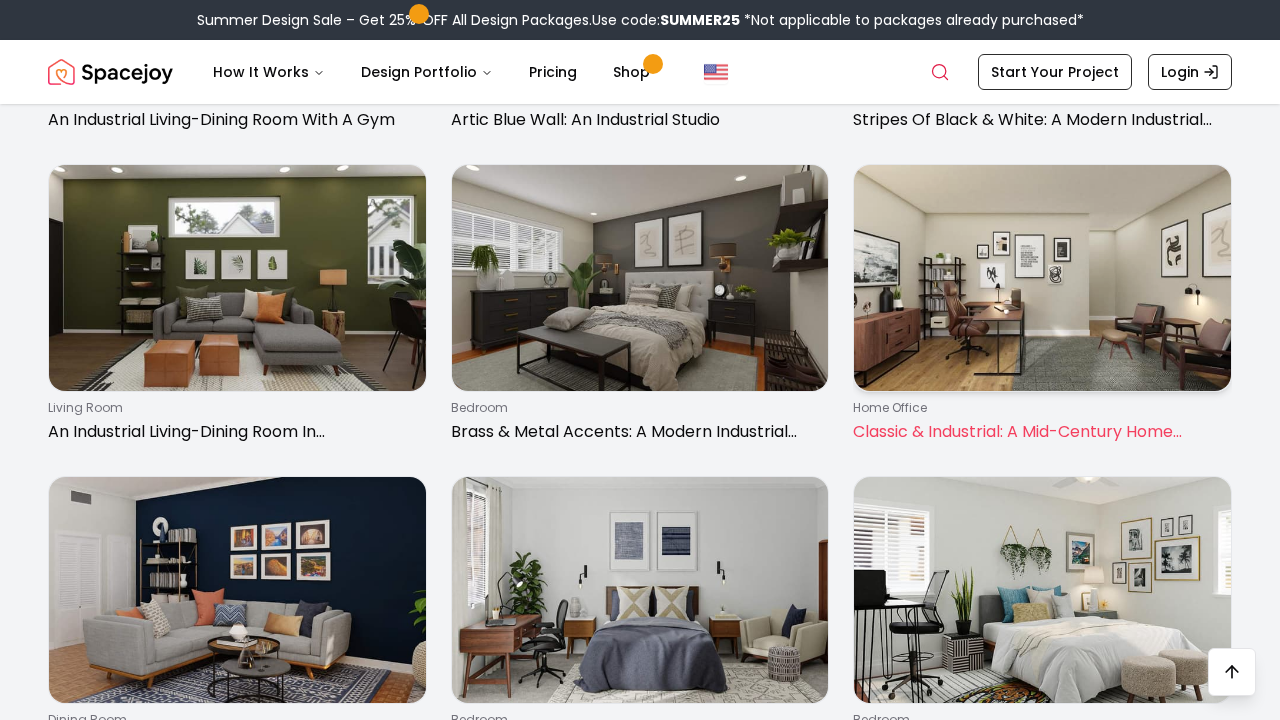 scroll, scrollTop: 721, scrollLeft: 0, axis: vertical 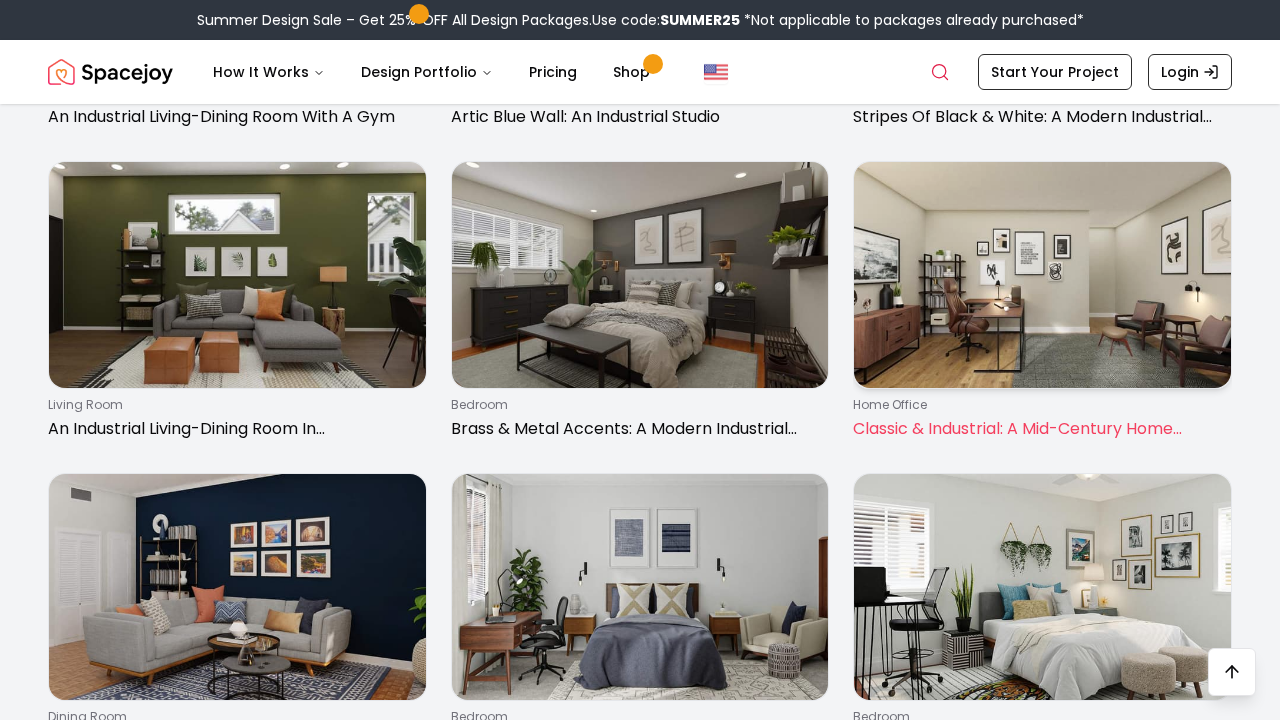 click on "Classic & Industrial: A Mid-Century Home Office" at bounding box center (1038, 429) 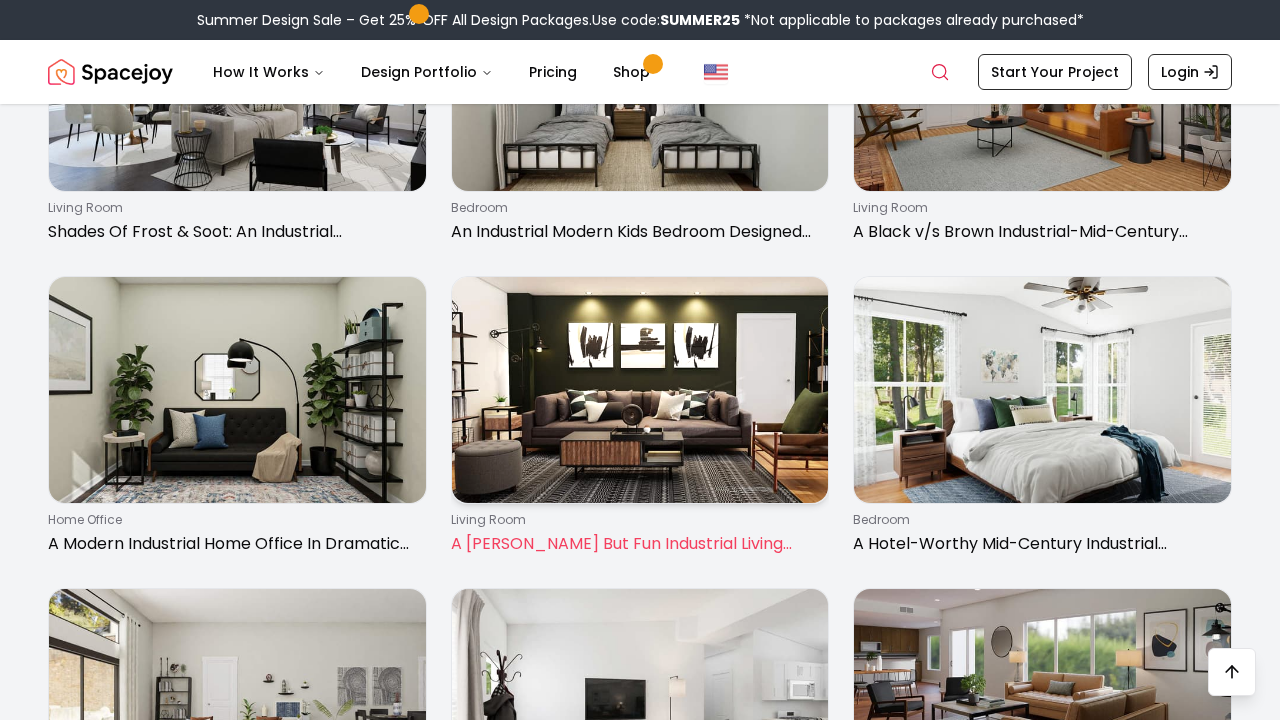 scroll, scrollTop: 1867, scrollLeft: 0, axis: vertical 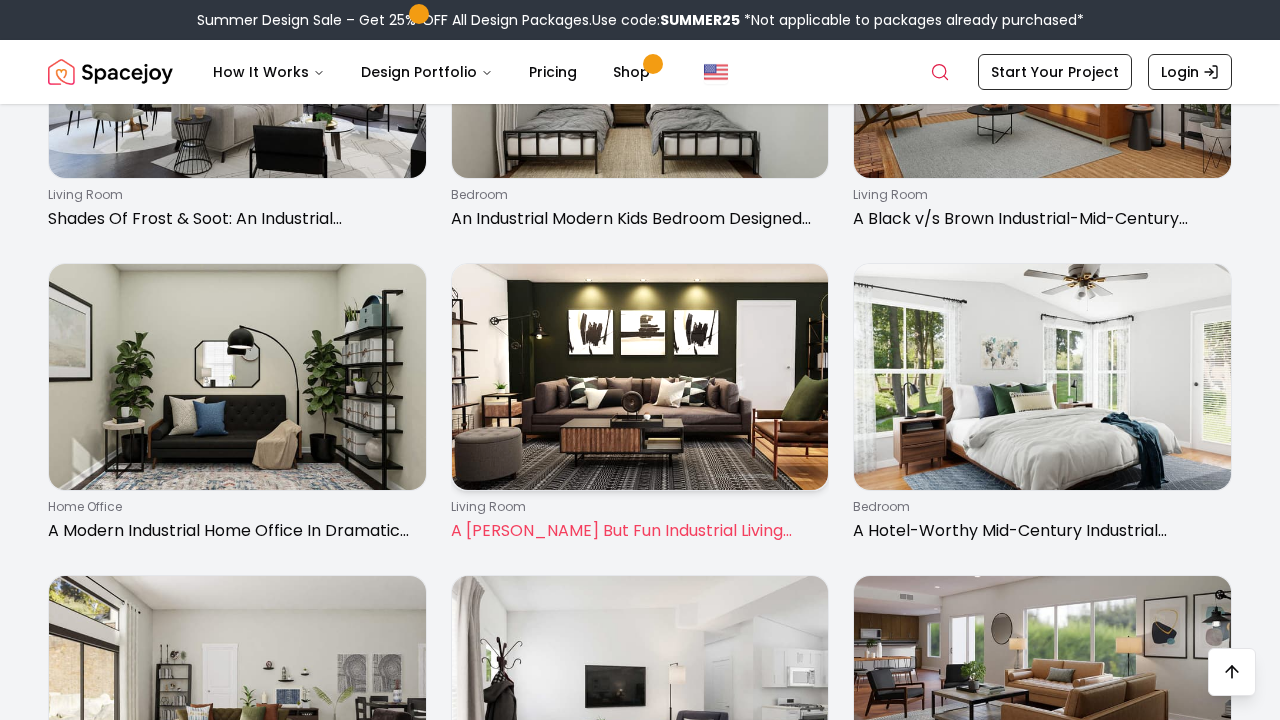 click on "living room" at bounding box center [636, 507] 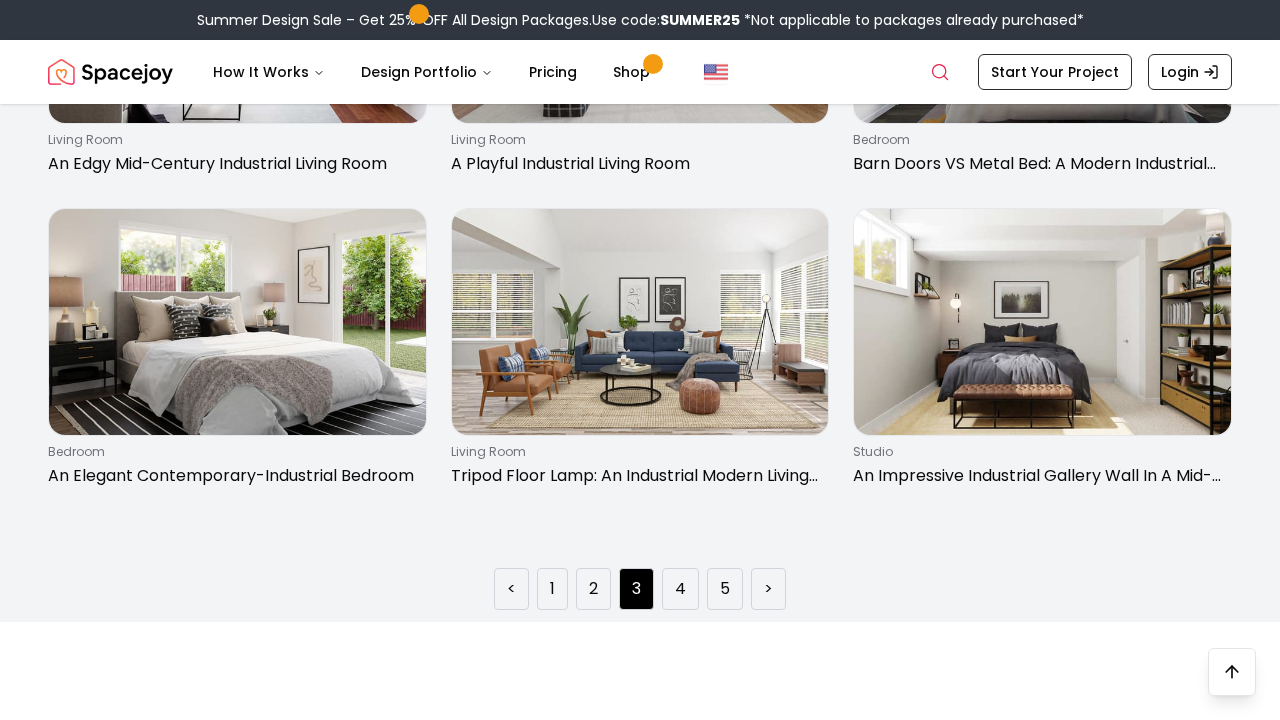 scroll, scrollTop: 2859, scrollLeft: 0, axis: vertical 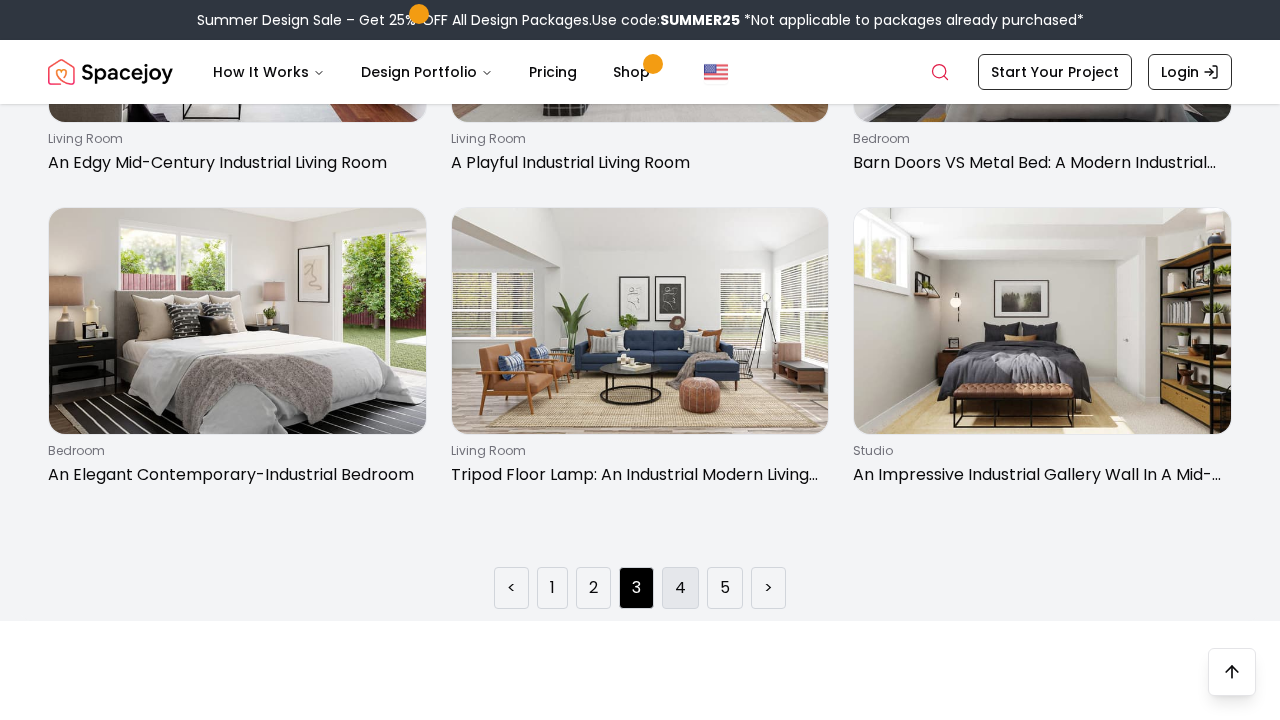 click on "4" at bounding box center (680, 588) 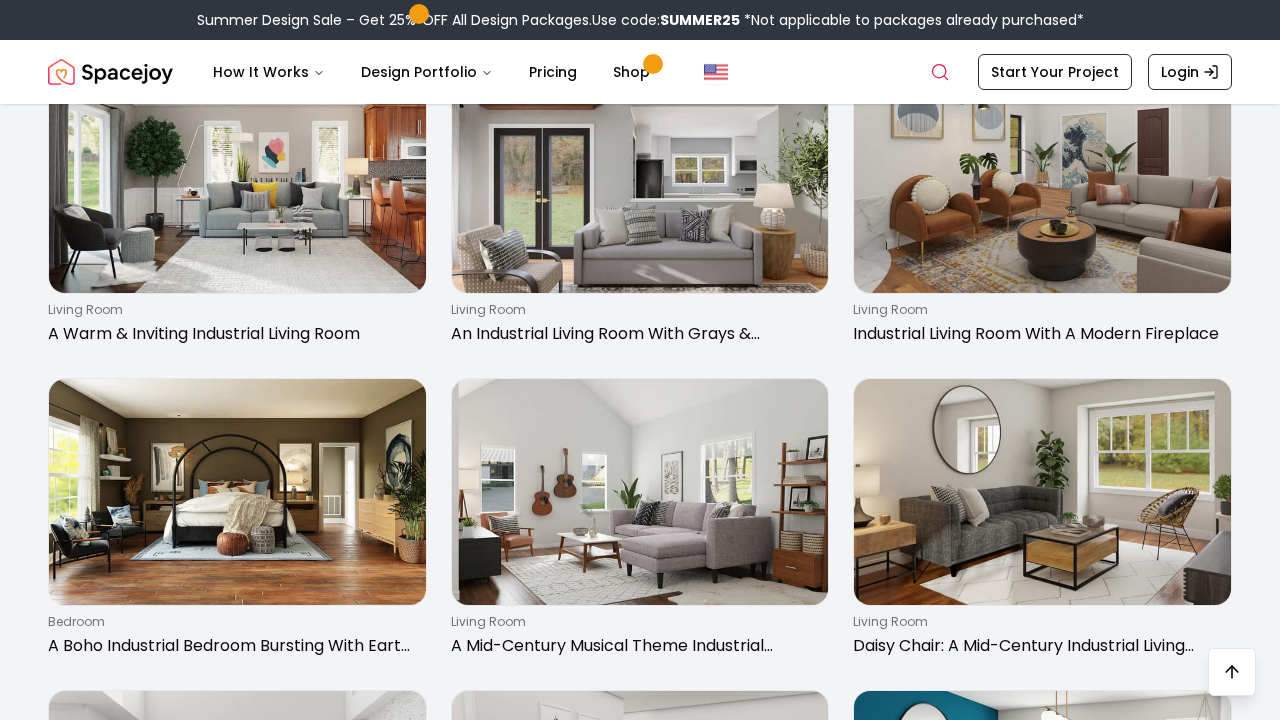 scroll, scrollTop: 818, scrollLeft: 0, axis: vertical 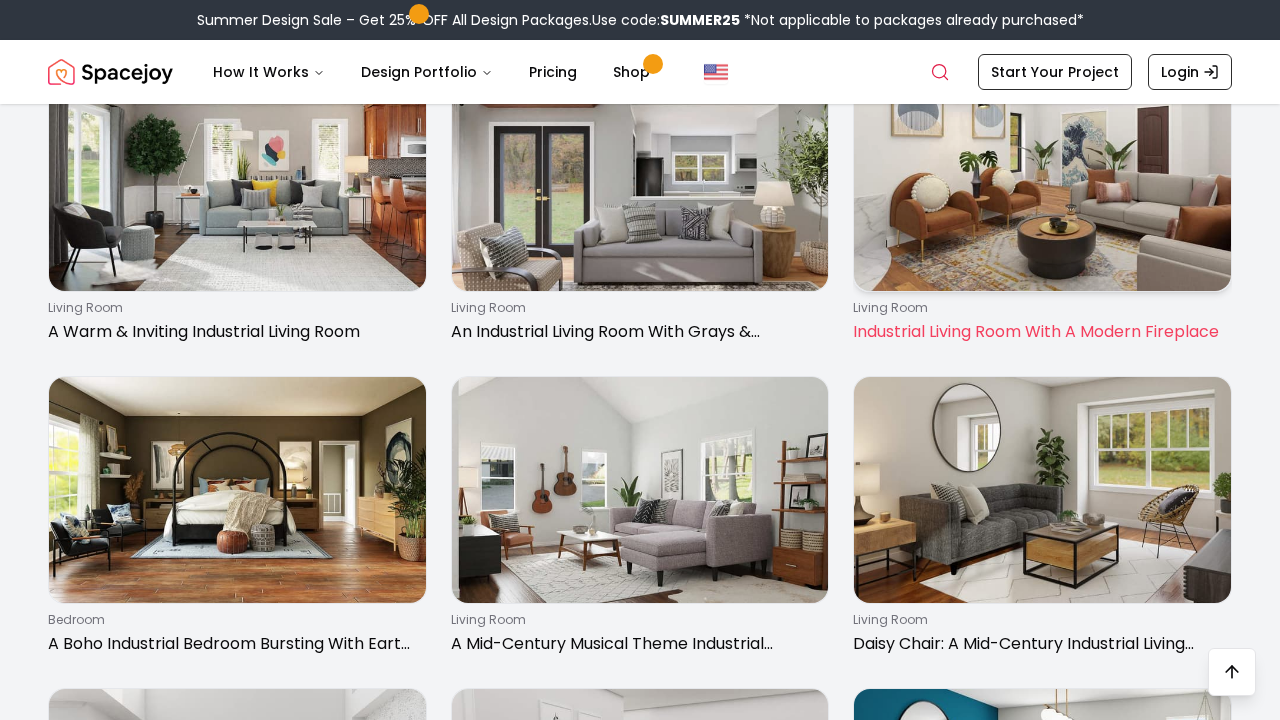 click on "Industrial Living Room With A Modern Fireplace" at bounding box center (1038, 332) 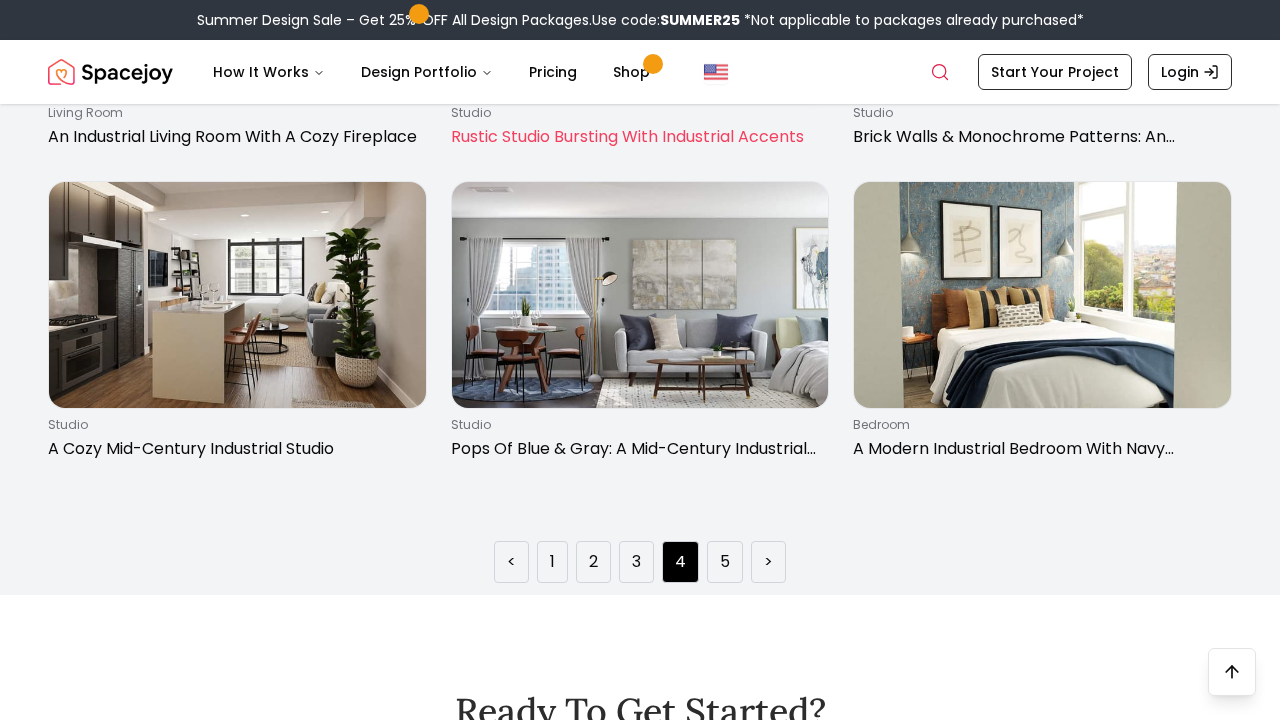 scroll, scrollTop: 2886, scrollLeft: 0, axis: vertical 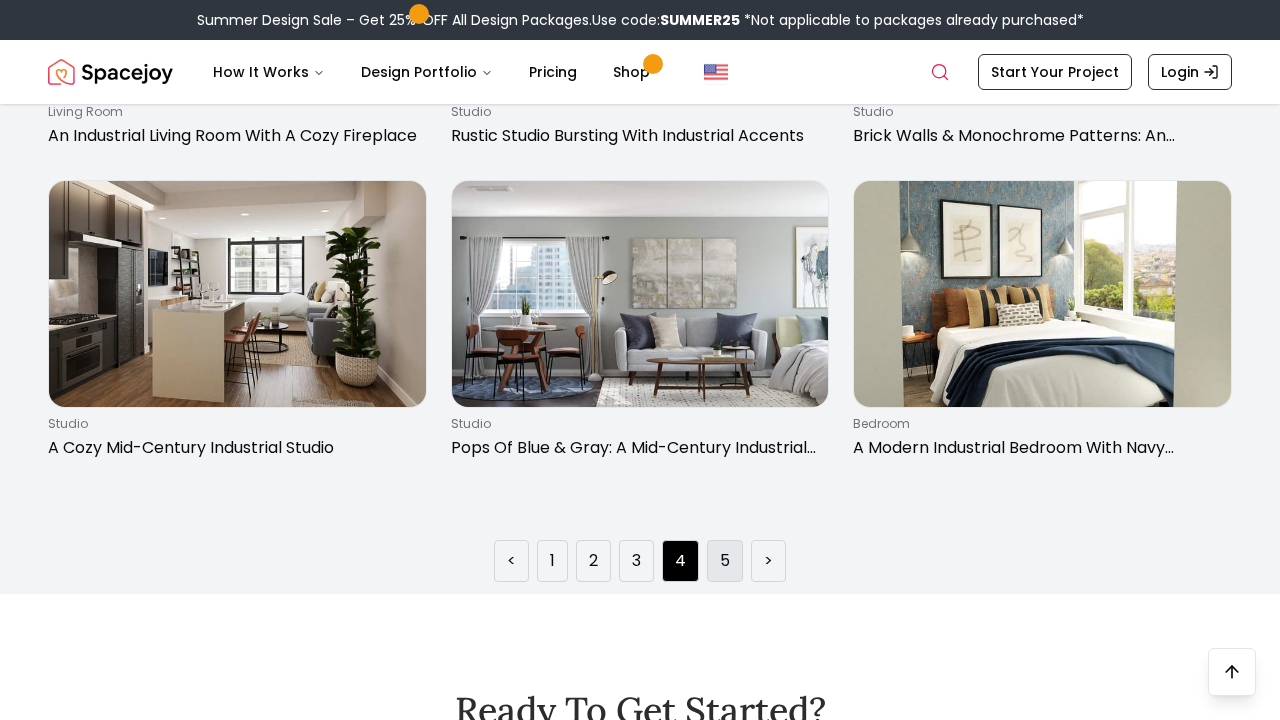 click on "5" at bounding box center [725, 561] 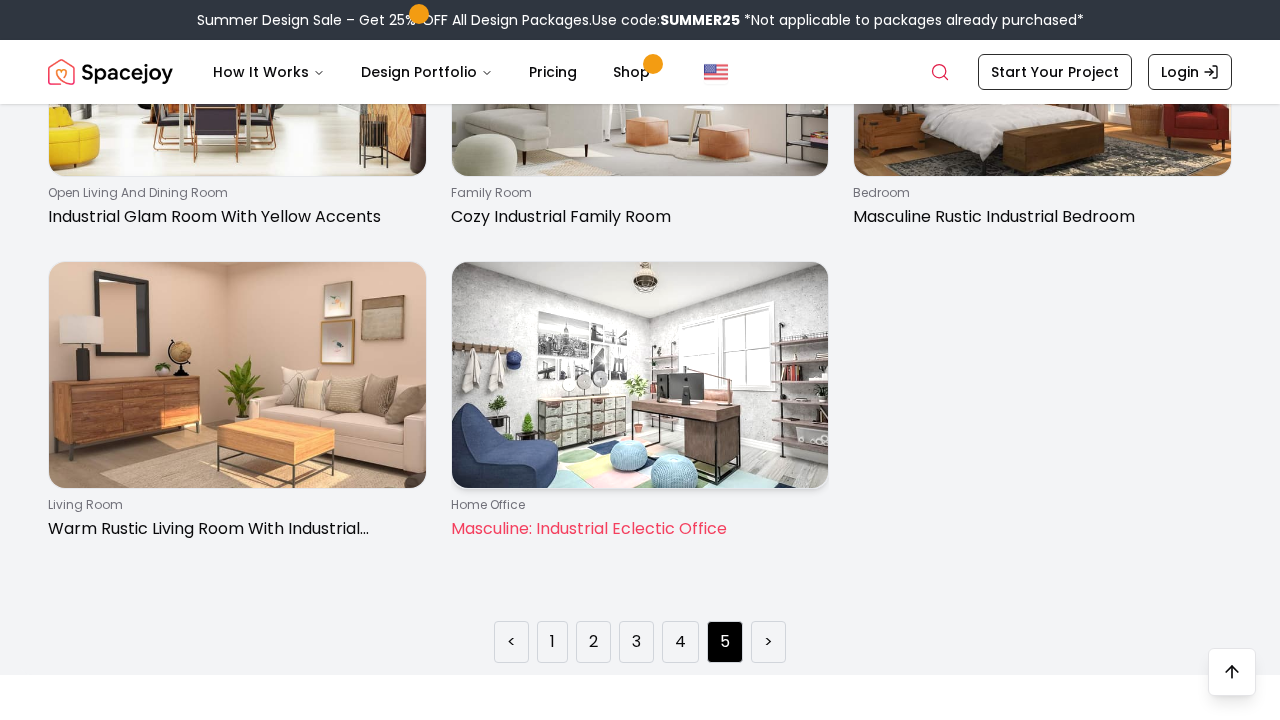 scroll, scrollTop: 1870, scrollLeft: 0, axis: vertical 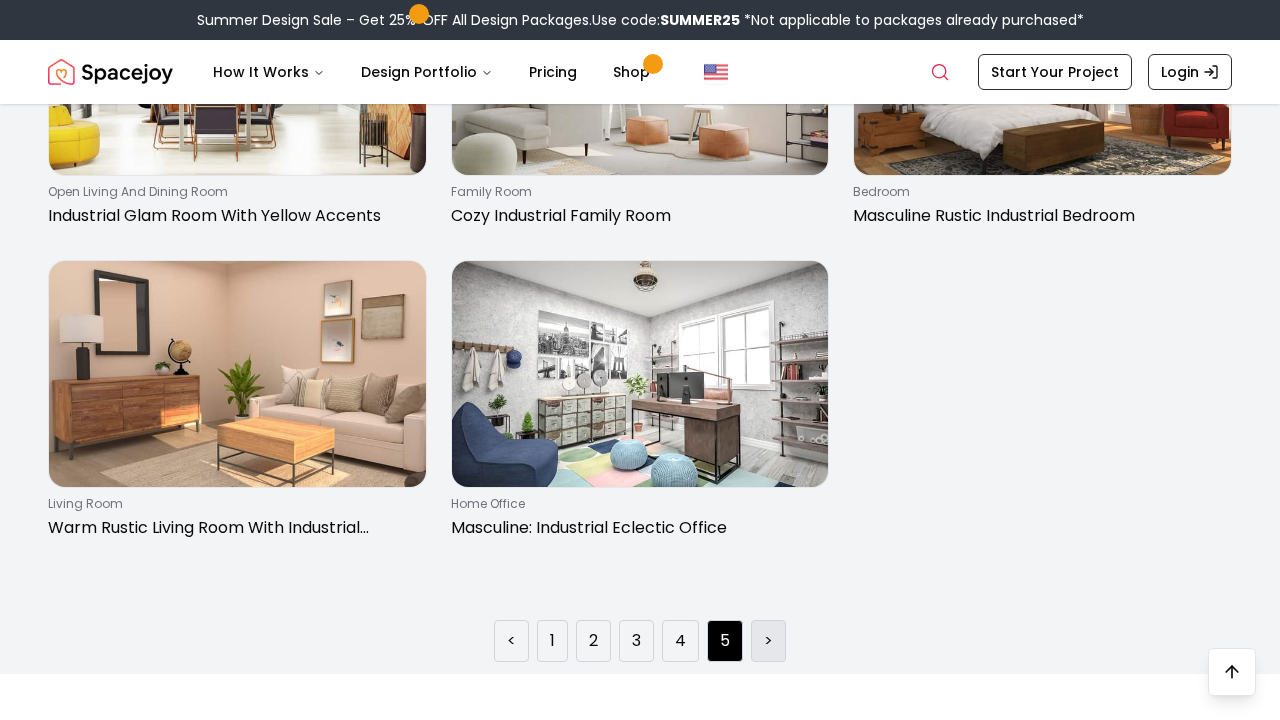 click on ">" at bounding box center (768, 641) 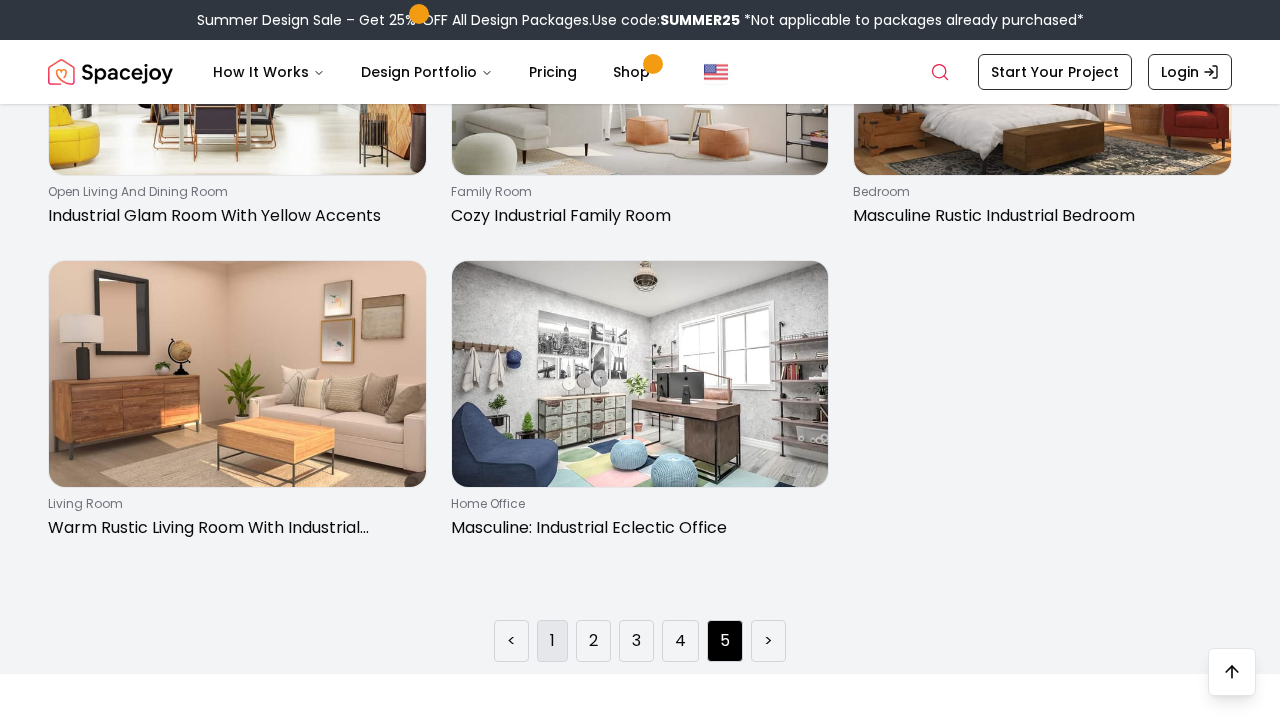 click on "1" at bounding box center [552, 641] 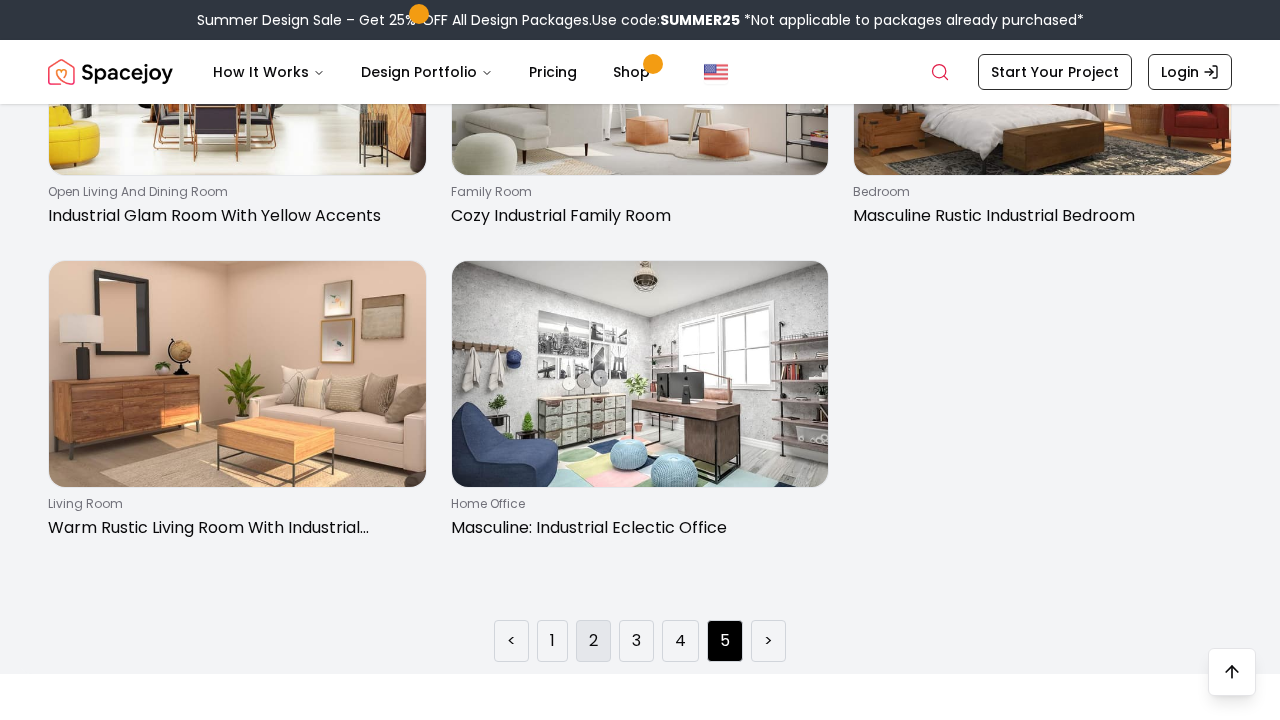 click on "2" at bounding box center [593, 641] 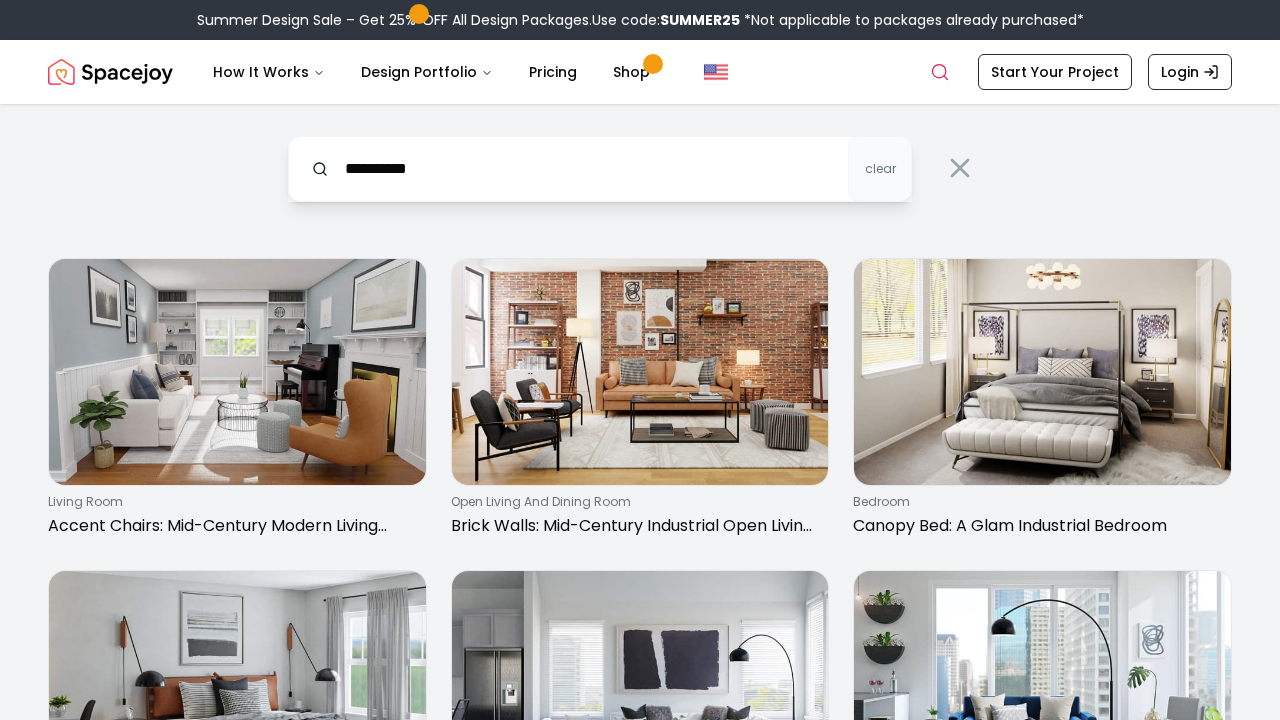 scroll, scrollTop: 0, scrollLeft: 0, axis: both 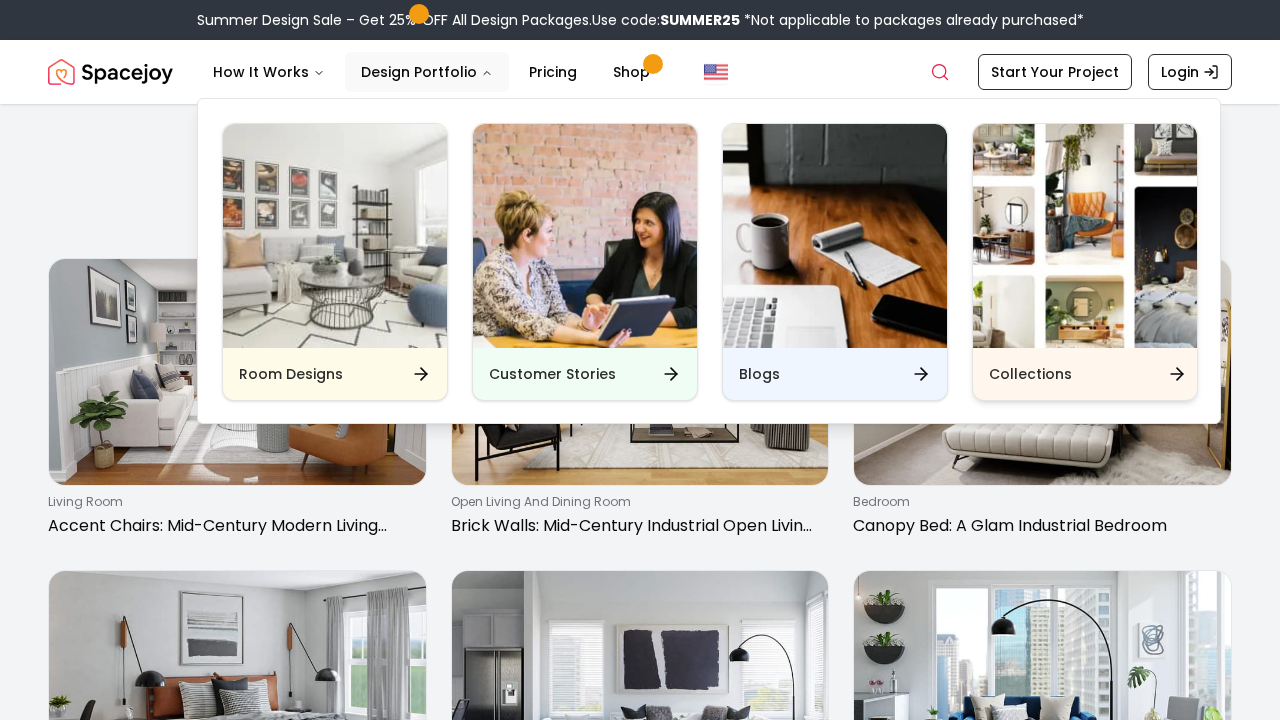 click on "Collections" at bounding box center (1030, 374) 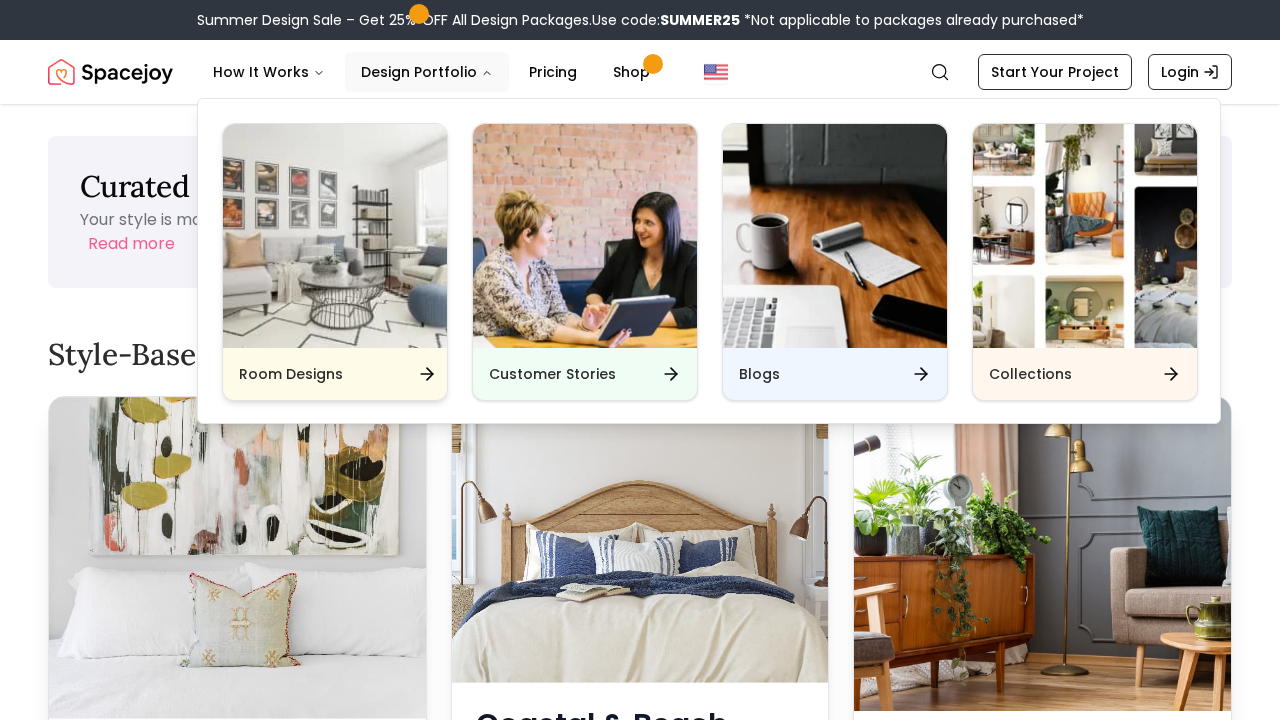 click on "Room Designs" at bounding box center [335, 374] 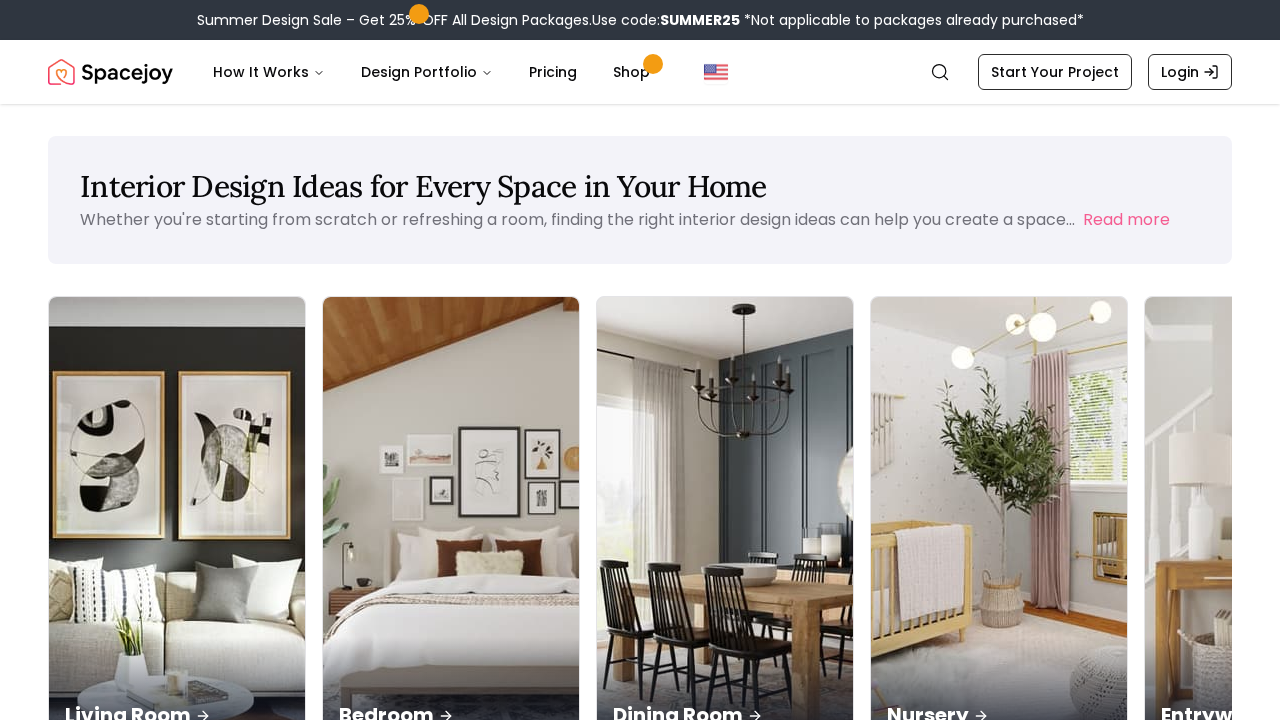 click on "Summer Design Sale – Get 25% OFF All Design Packages.  Use code:  SUMMER25   *Not applicable to packages already purchased*" at bounding box center (640, 20) 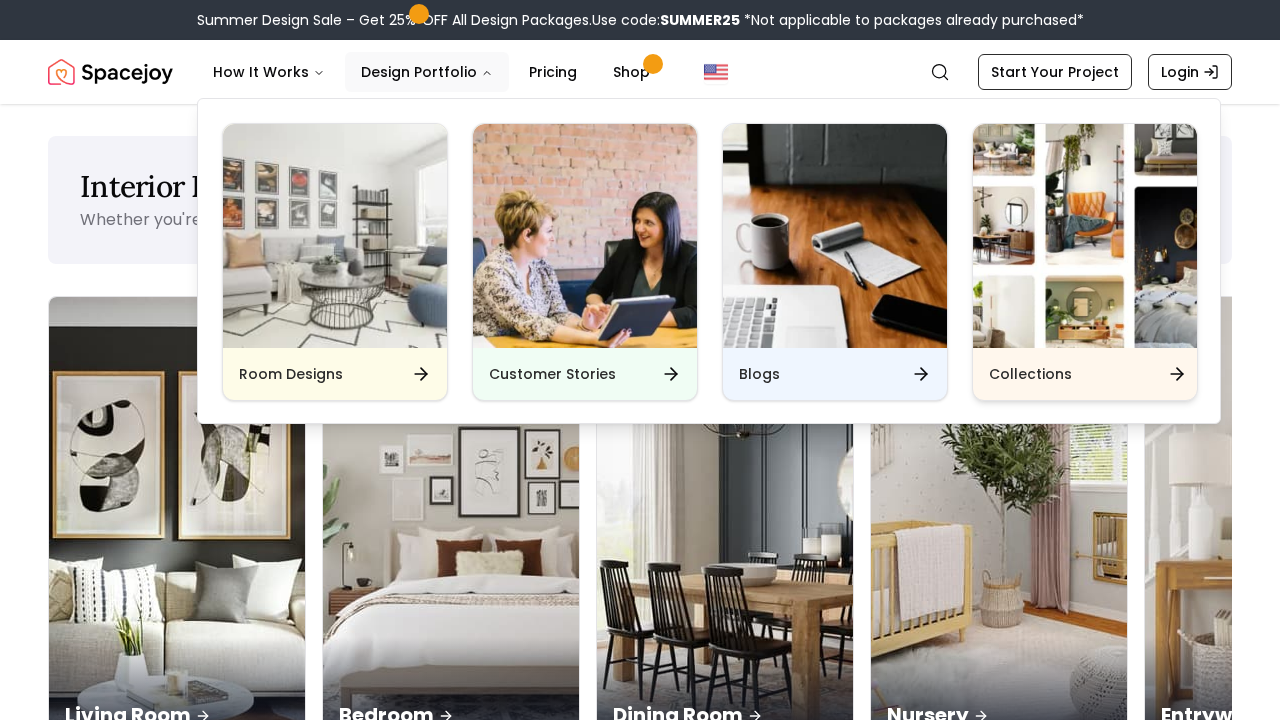 click on "Collections" at bounding box center [1030, 374] 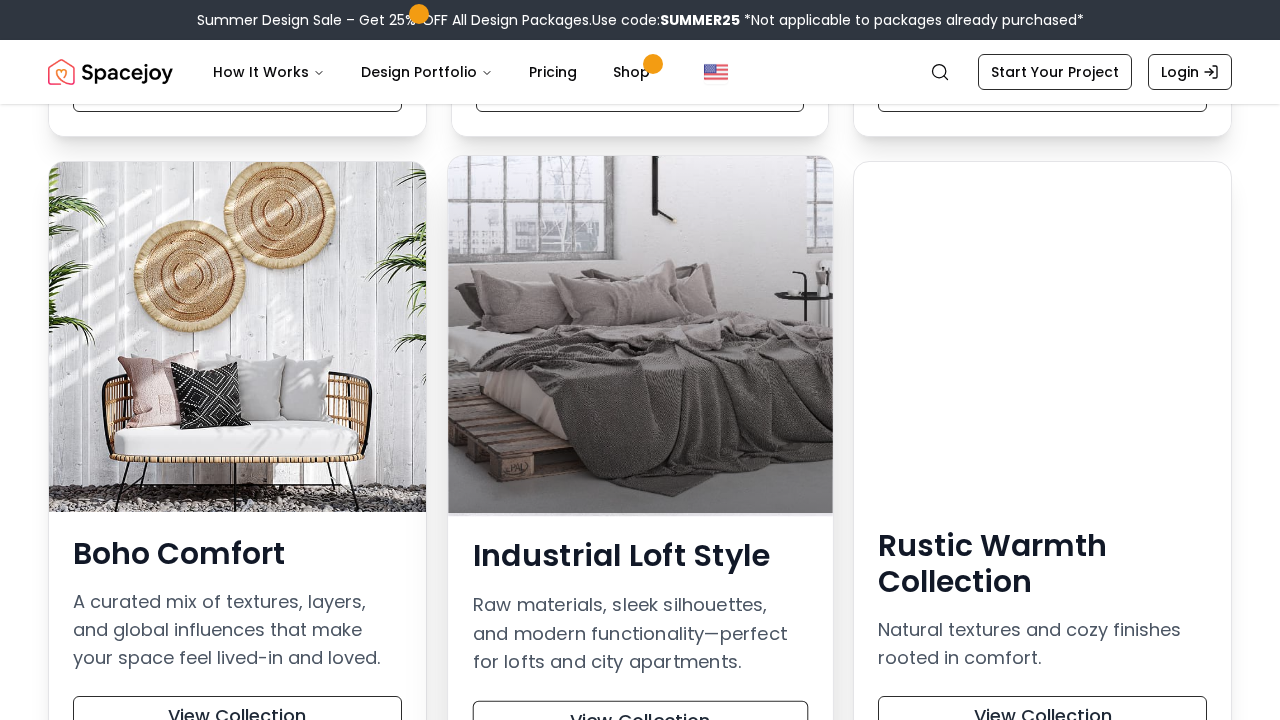 scroll, scrollTop: 878, scrollLeft: 0, axis: vertical 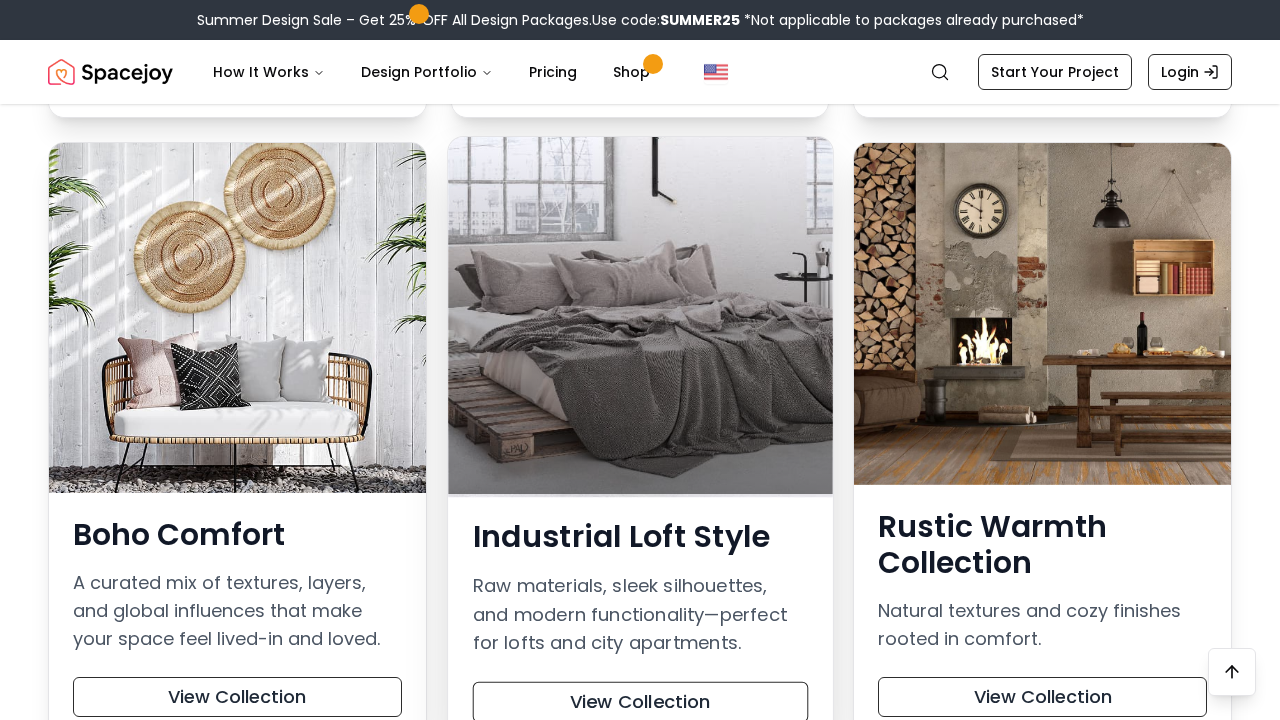 click on "Industrial Loft Style Raw materials, sleek silhouettes, and modern functionality—perfect for lofts and city apartments. View Collection" at bounding box center (640, 620) 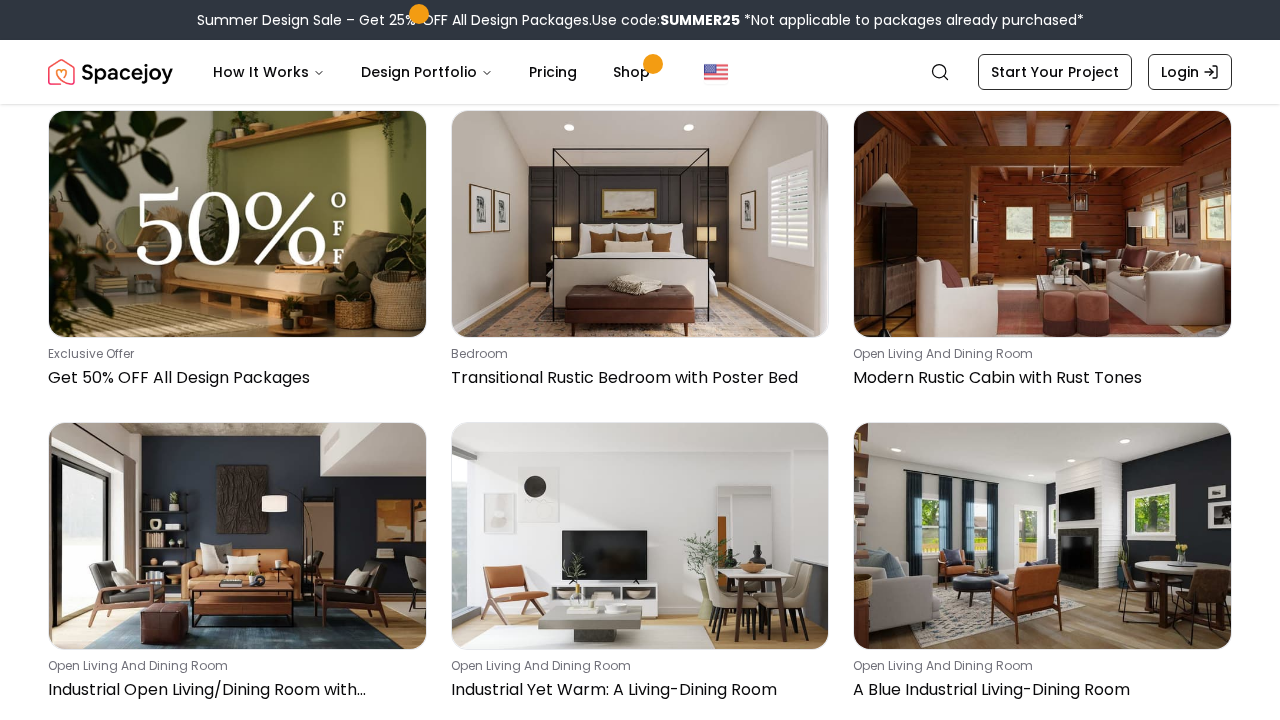 scroll, scrollTop: 648, scrollLeft: 0, axis: vertical 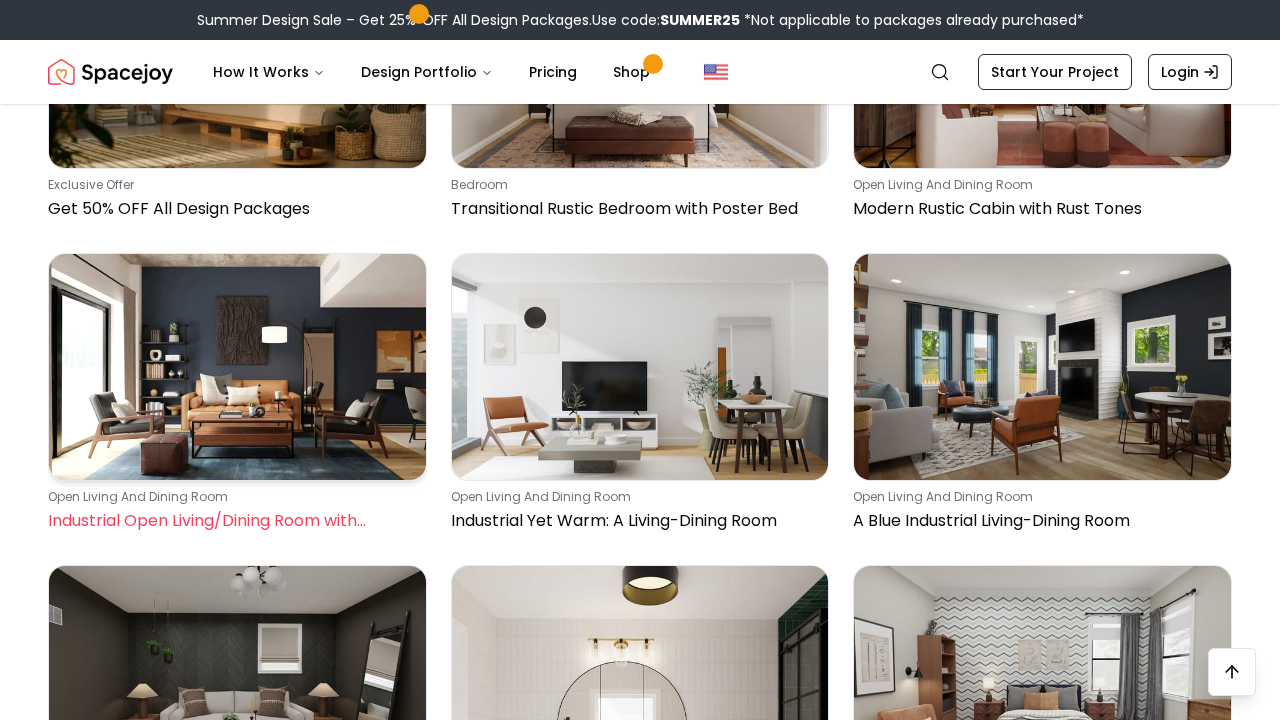 click on "Industrial Open Living/Dining Room with Accent Wall" at bounding box center (233, 521) 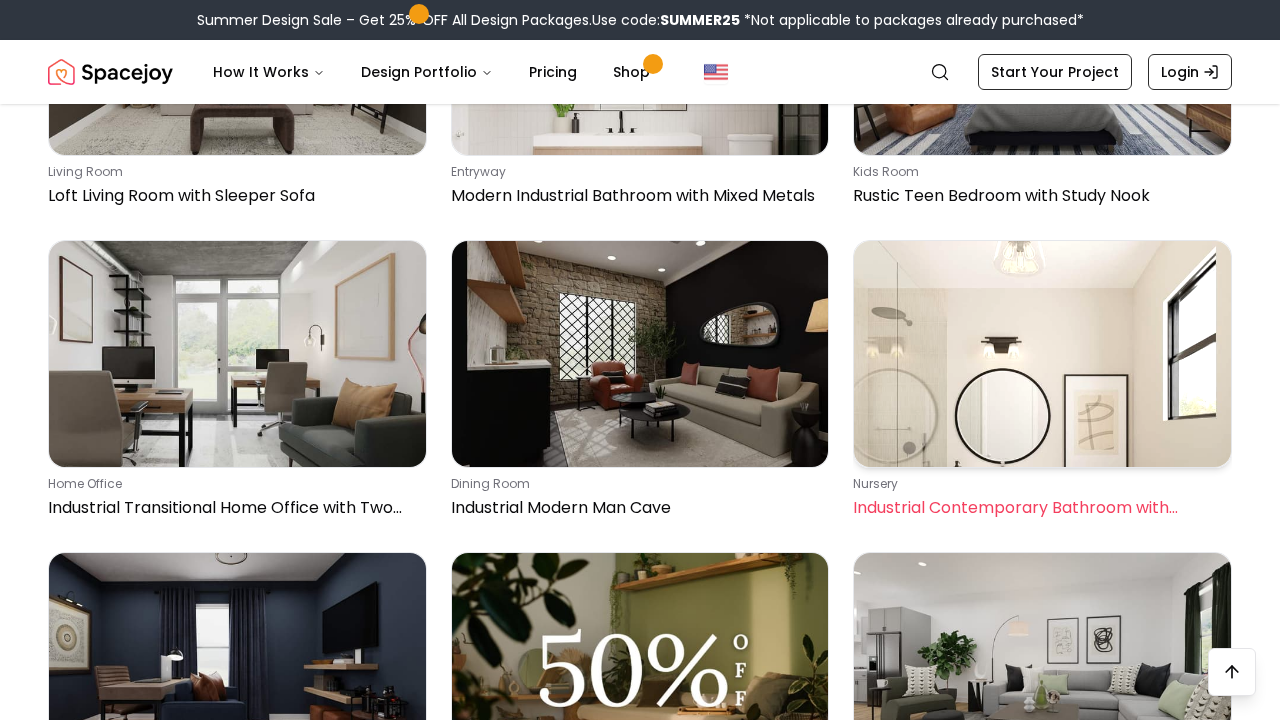 scroll, scrollTop: 1290, scrollLeft: 0, axis: vertical 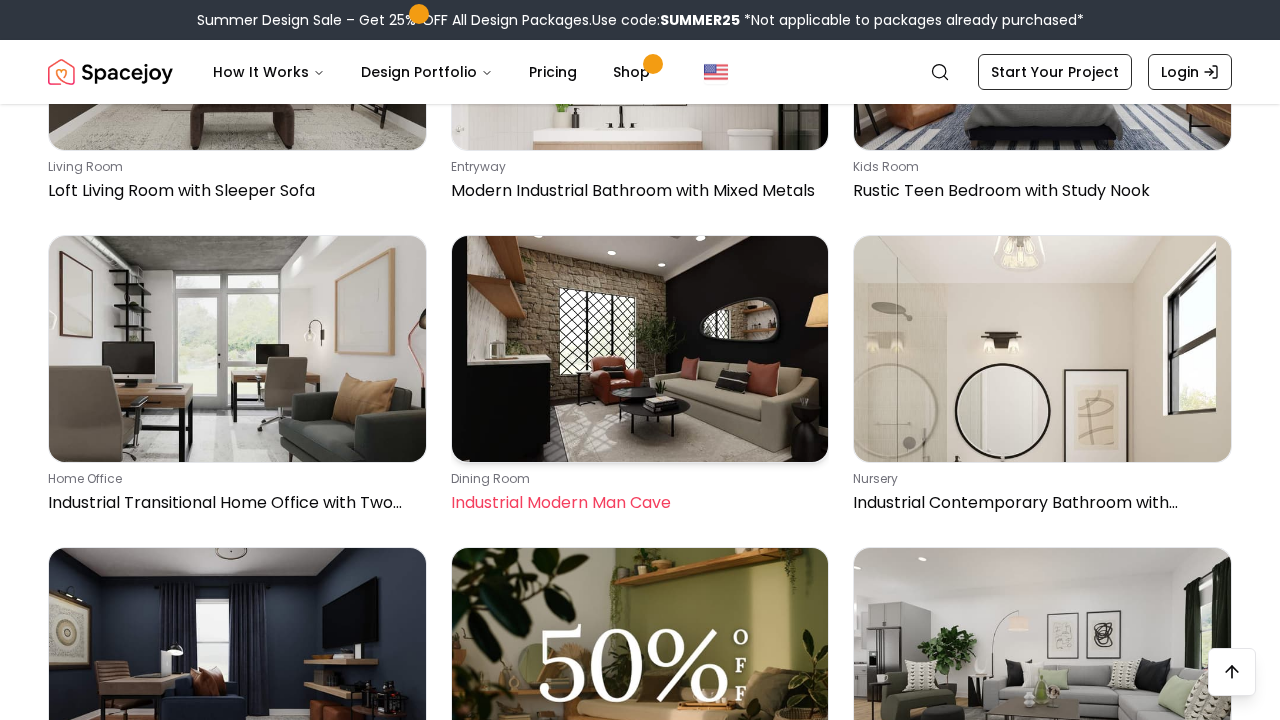 click on "dining room Industrial Modern Man Cave" at bounding box center (640, 379) 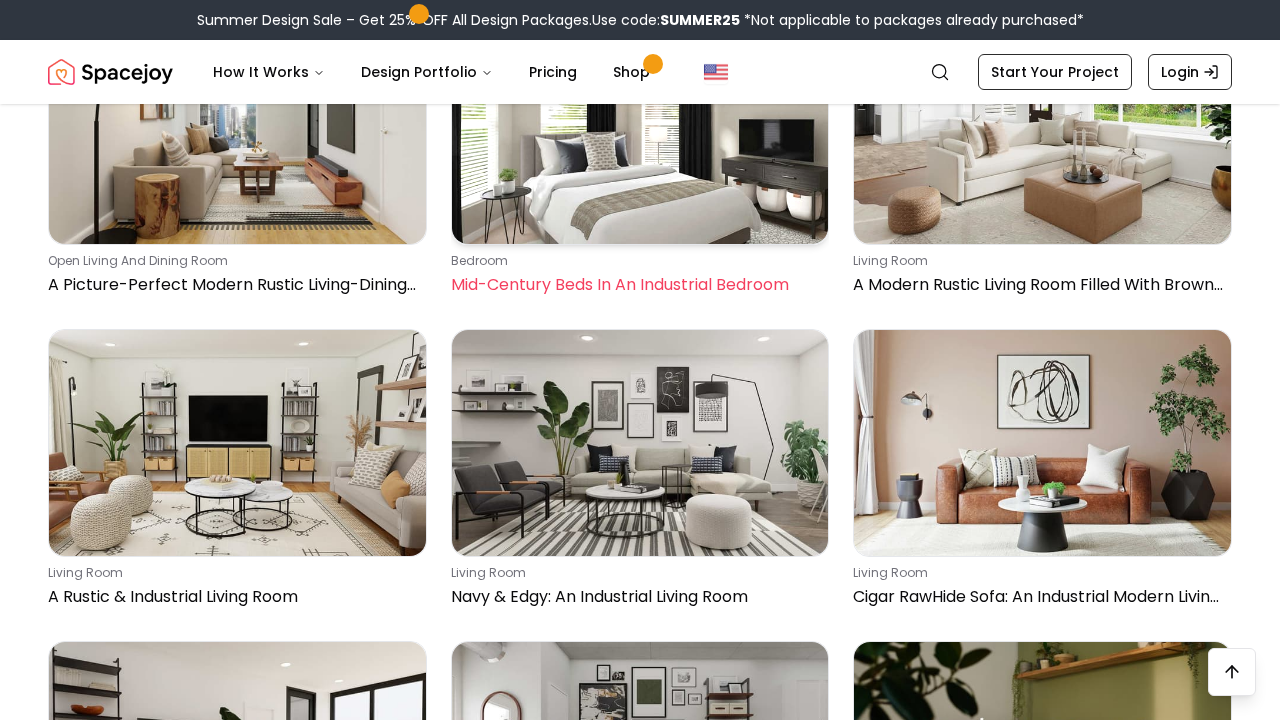 scroll, scrollTop: 2647, scrollLeft: 0, axis: vertical 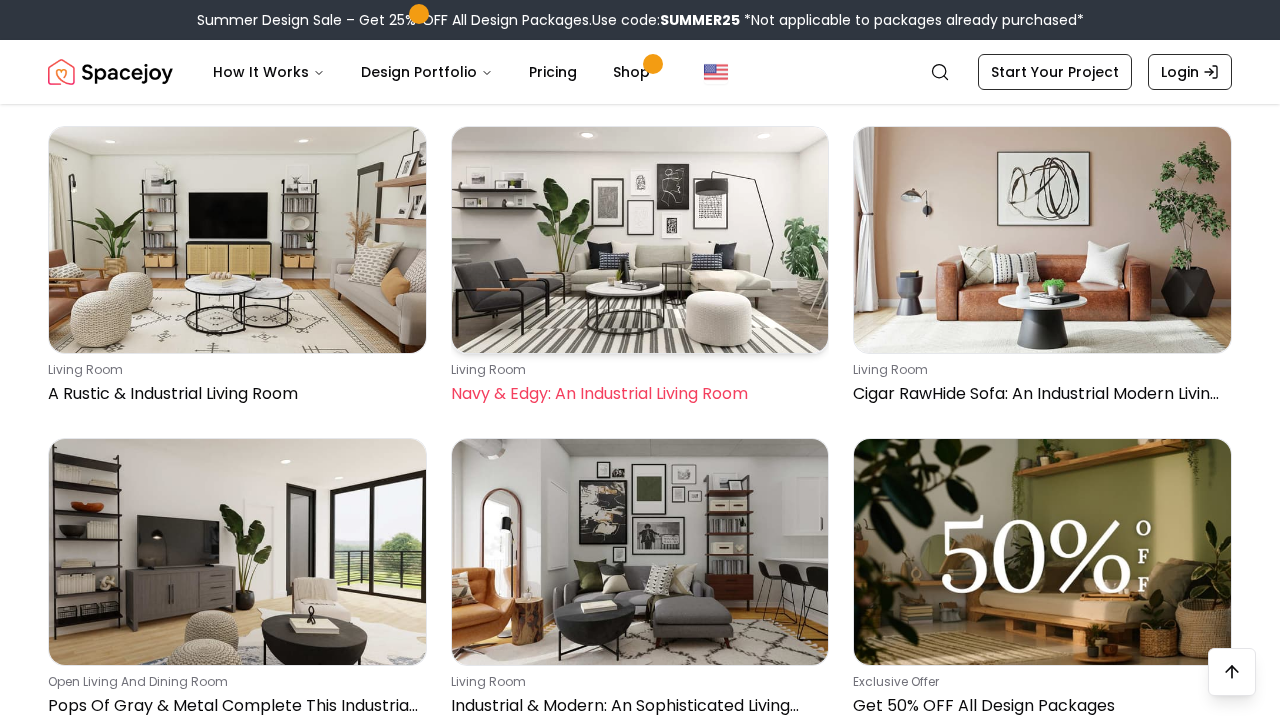 click on "living room" at bounding box center (636, 370) 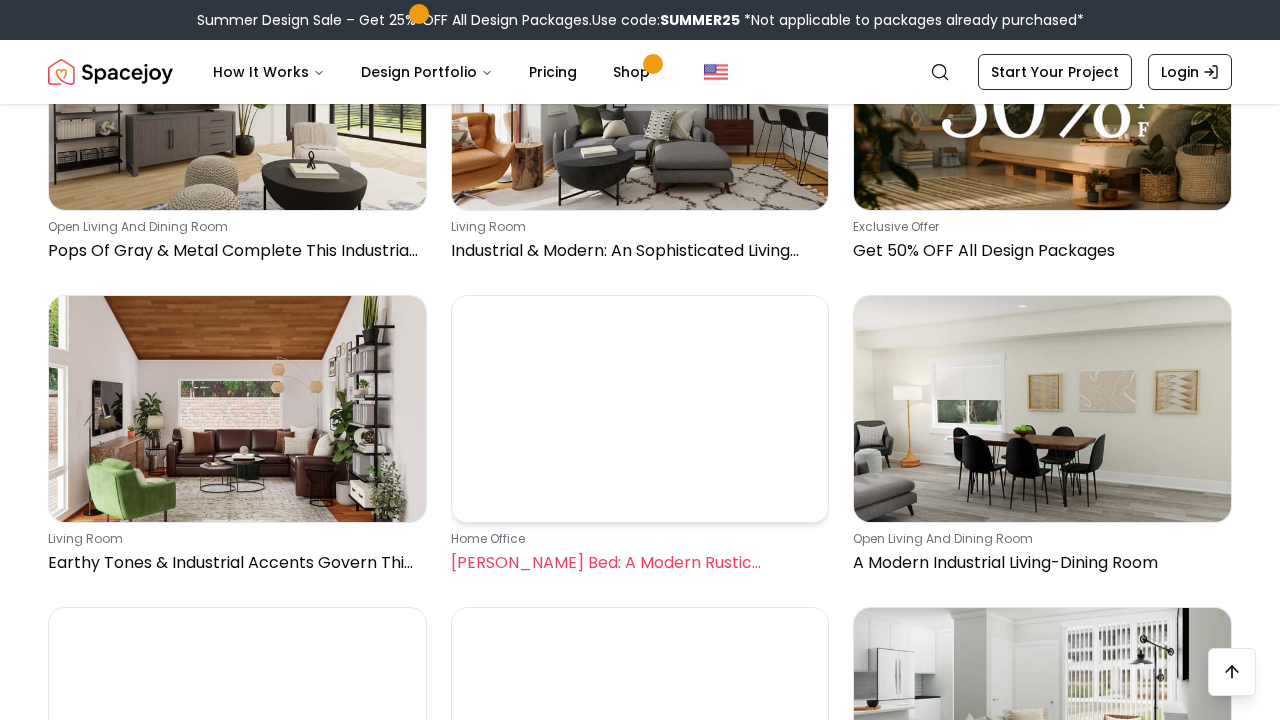scroll, scrollTop: 3103, scrollLeft: 0, axis: vertical 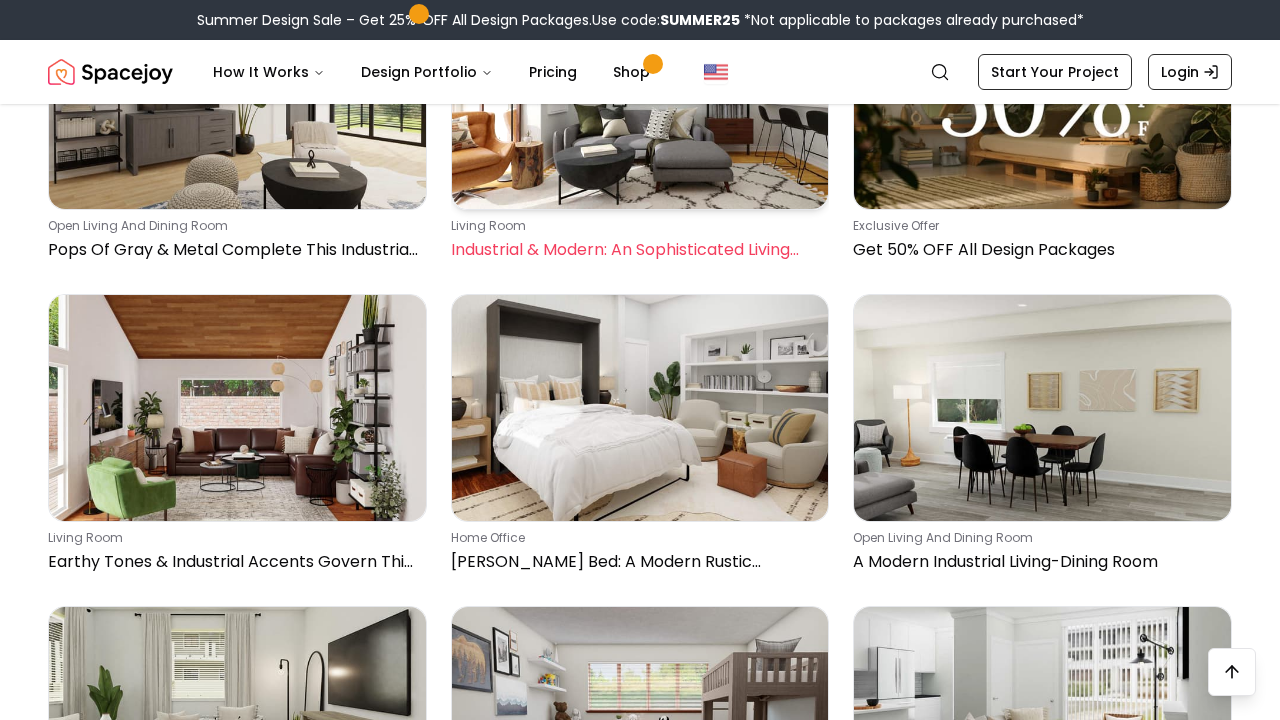 click on "Industrial & Modern: An Sophisticated Living Room" at bounding box center (636, 250) 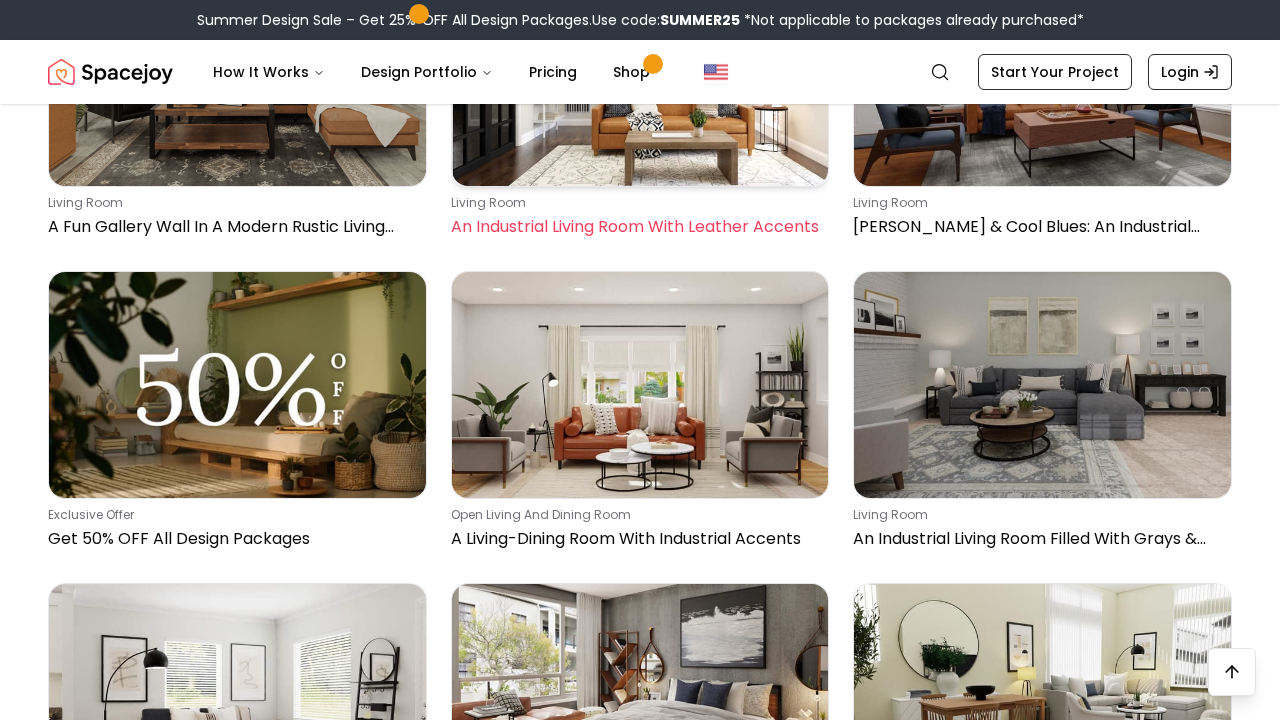 scroll, scrollTop: 4406, scrollLeft: 0, axis: vertical 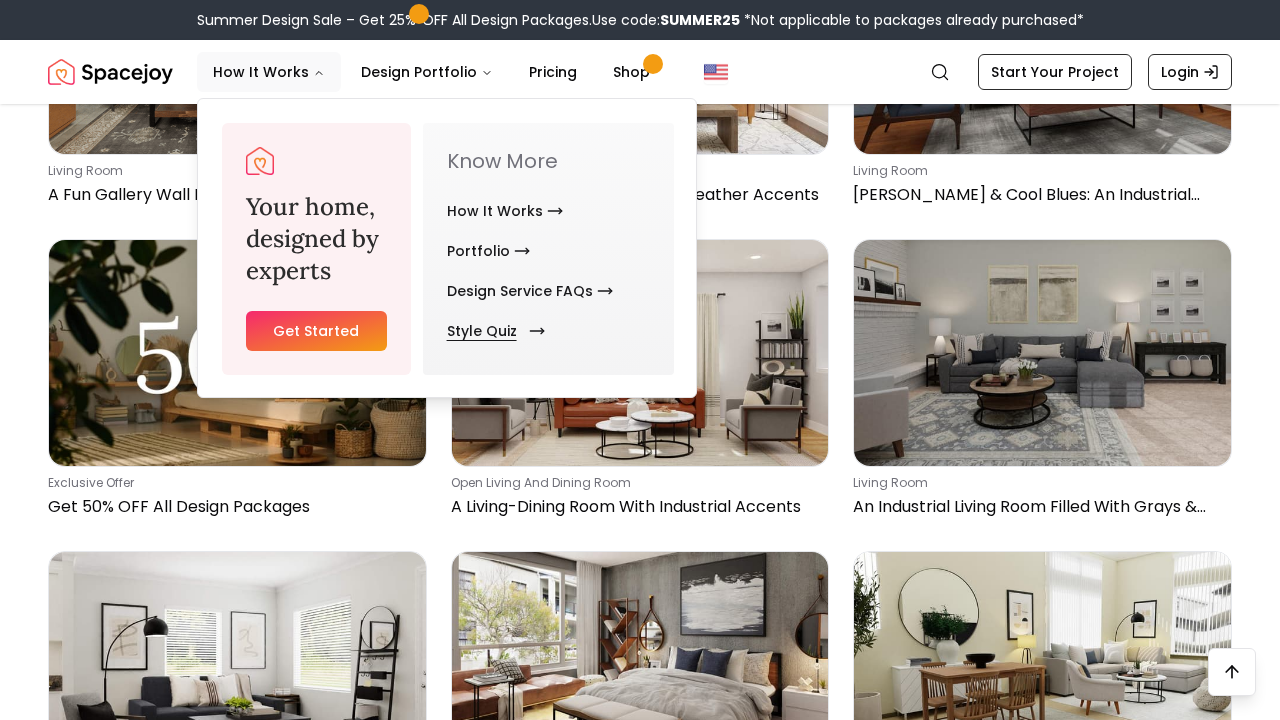 click on "Style Quiz" at bounding box center (492, 331) 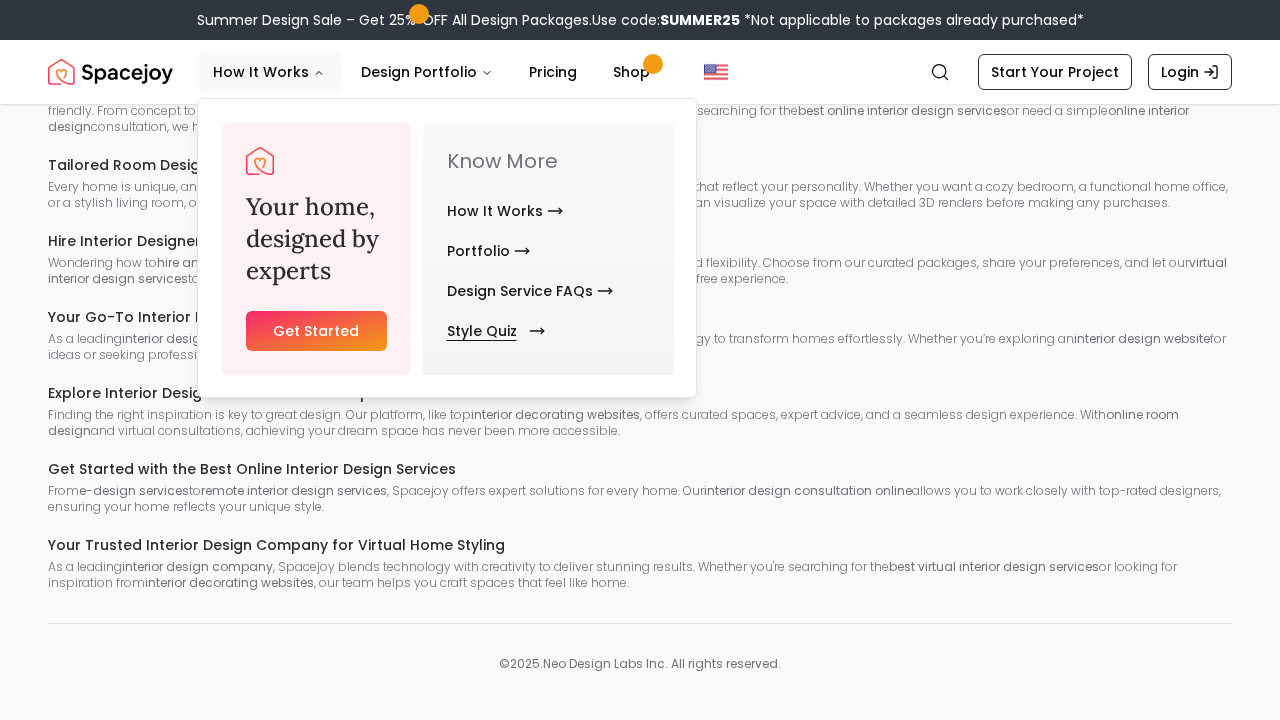 scroll, scrollTop: 0, scrollLeft: 0, axis: both 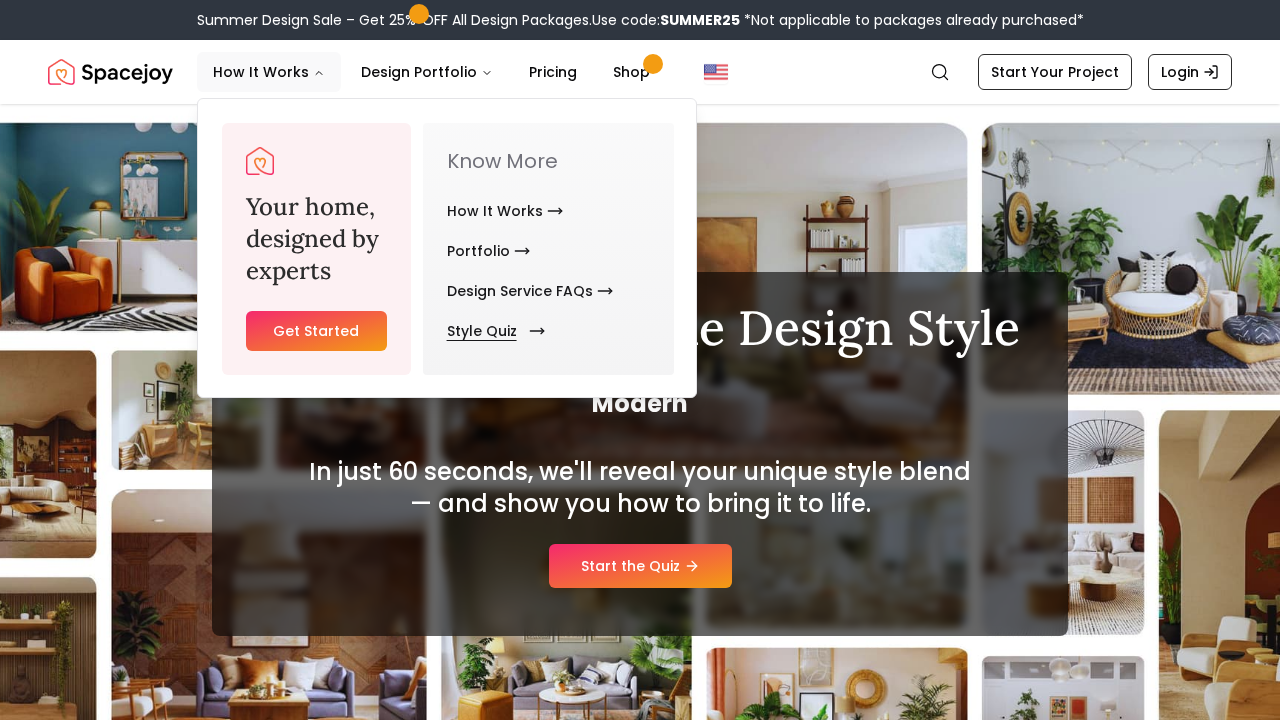 click on "Style Quiz" at bounding box center (492, 331) 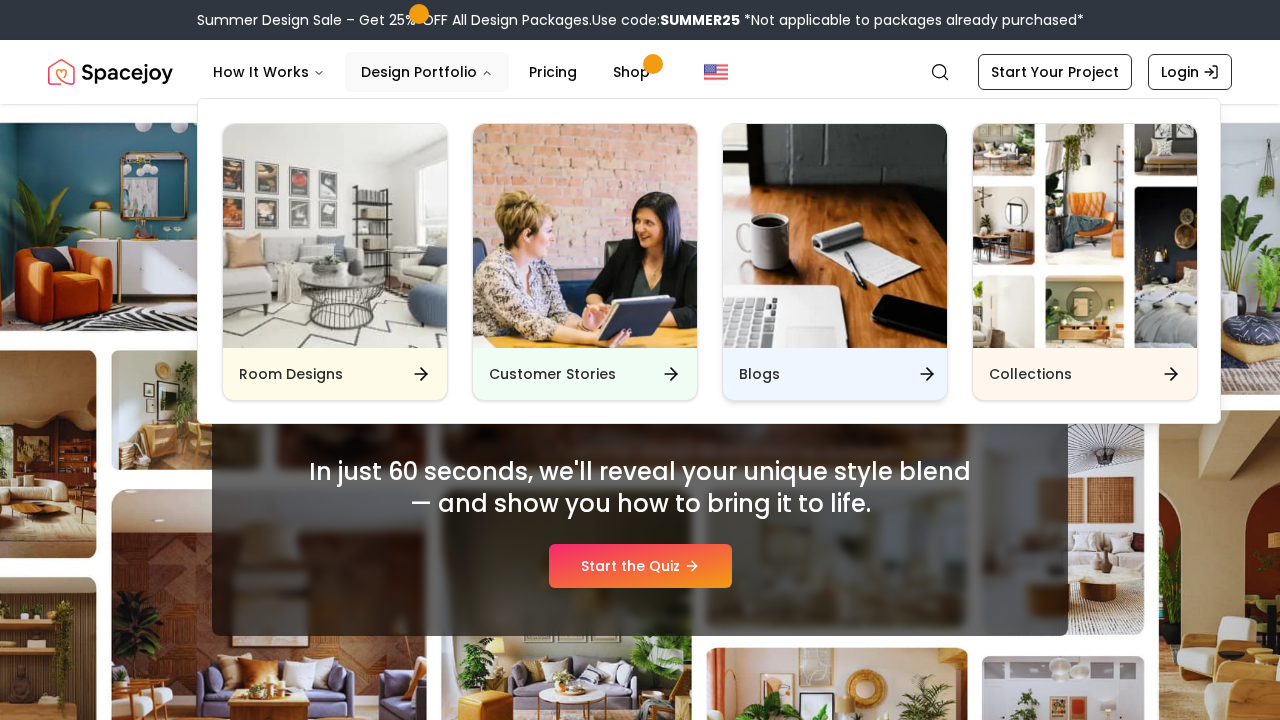 click at bounding box center (835, 236) 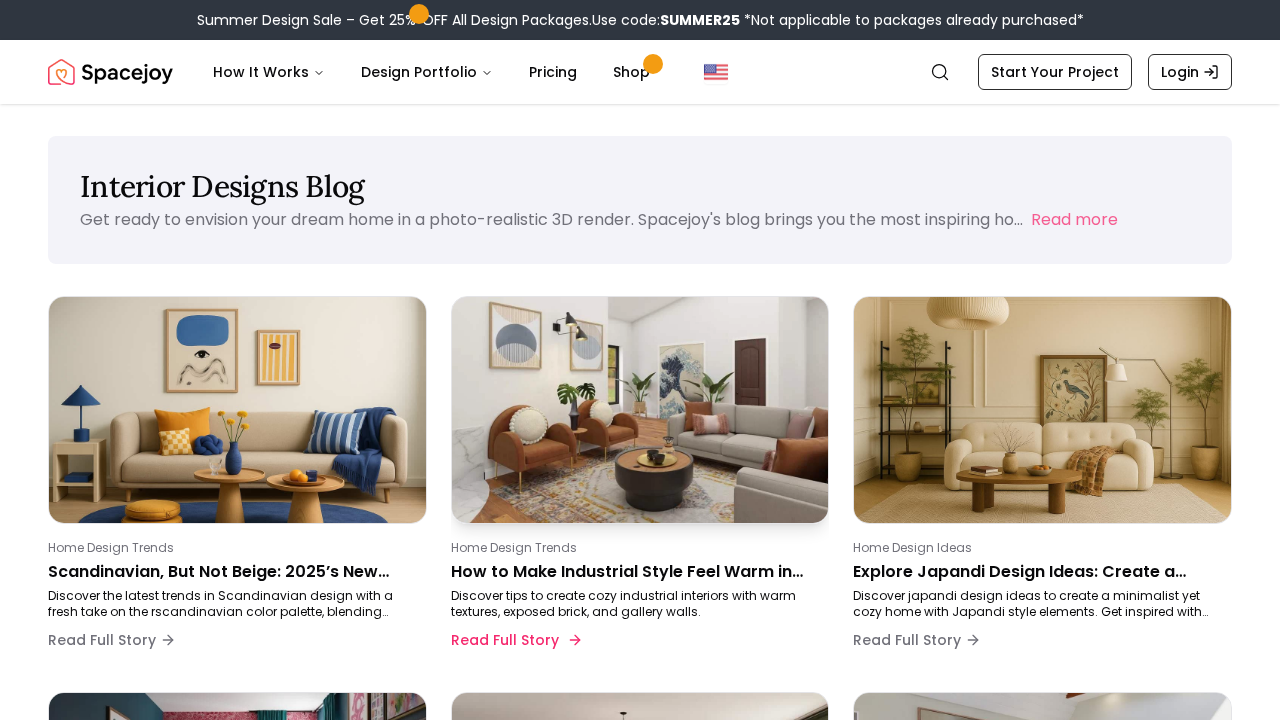 click on "How to Make Industrial Style Feel Warm in 2025" at bounding box center (636, 572) 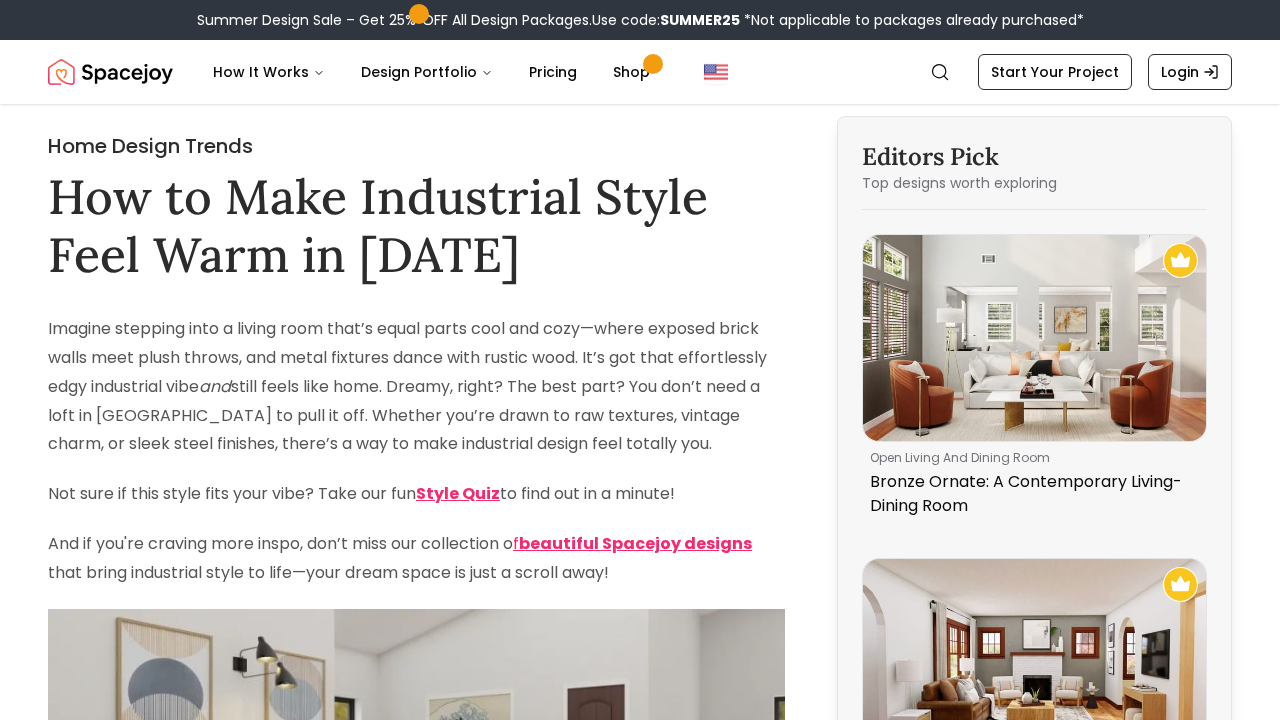 scroll, scrollTop: 0, scrollLeft: 0, axis: both 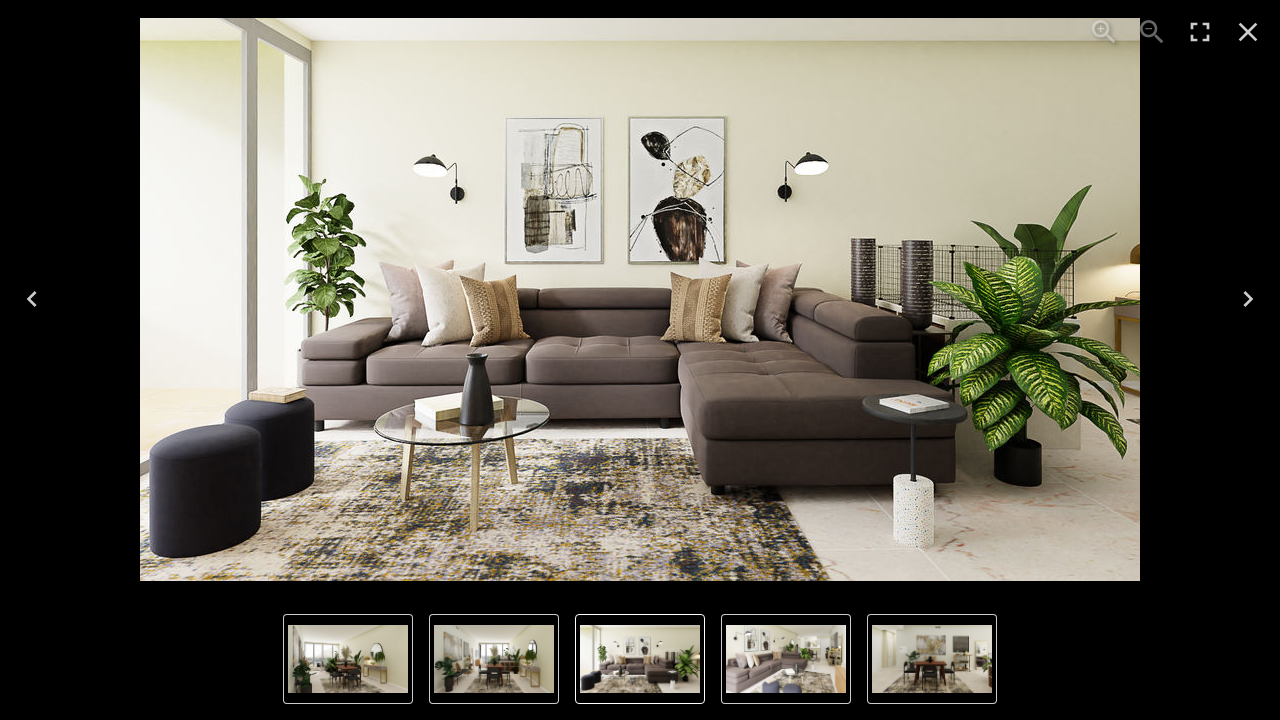 click at bounding box center (1176, 32) 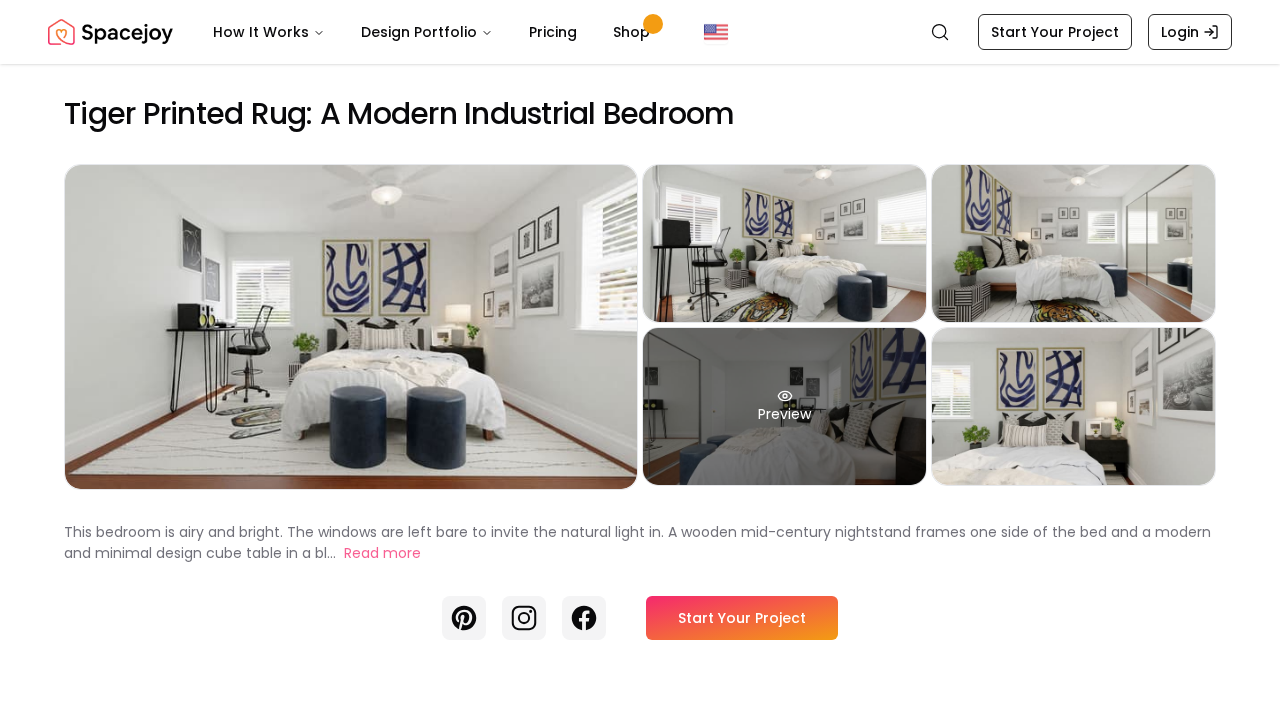 scroll, scrollTop: 0, scrollLeft: 0, axis: both 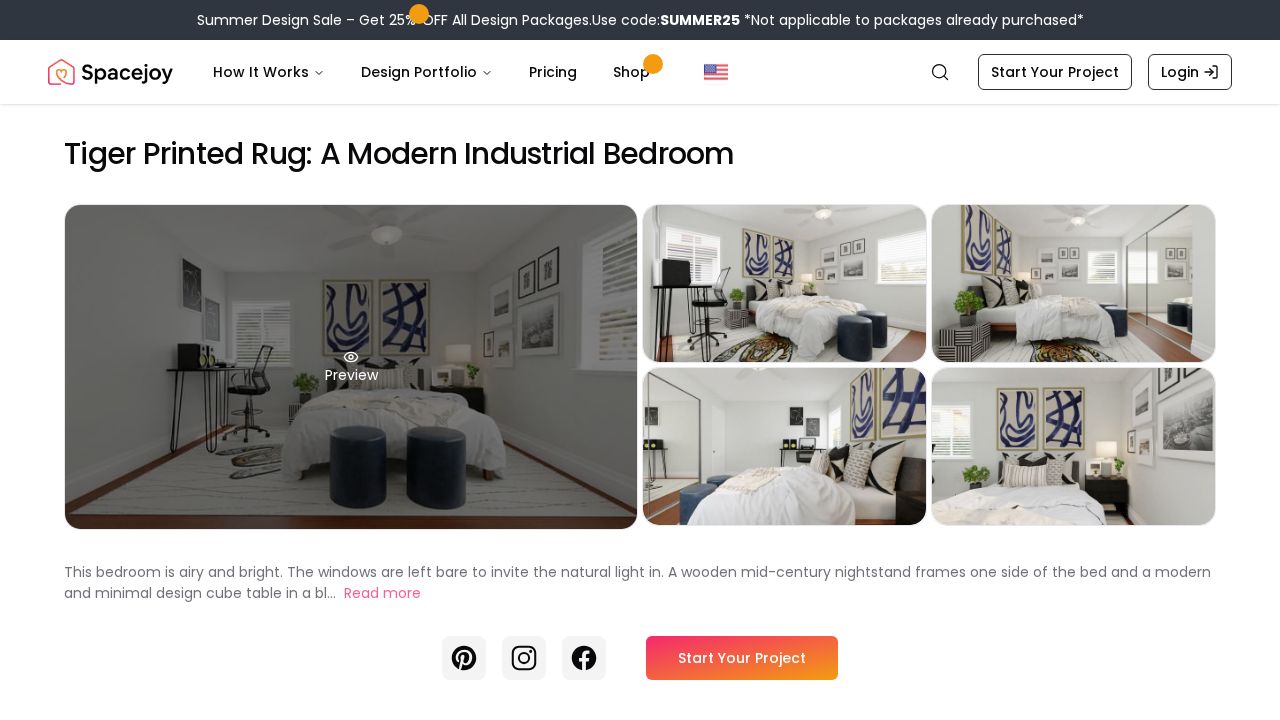 click on "Preview" at bounding box center (351, 367) 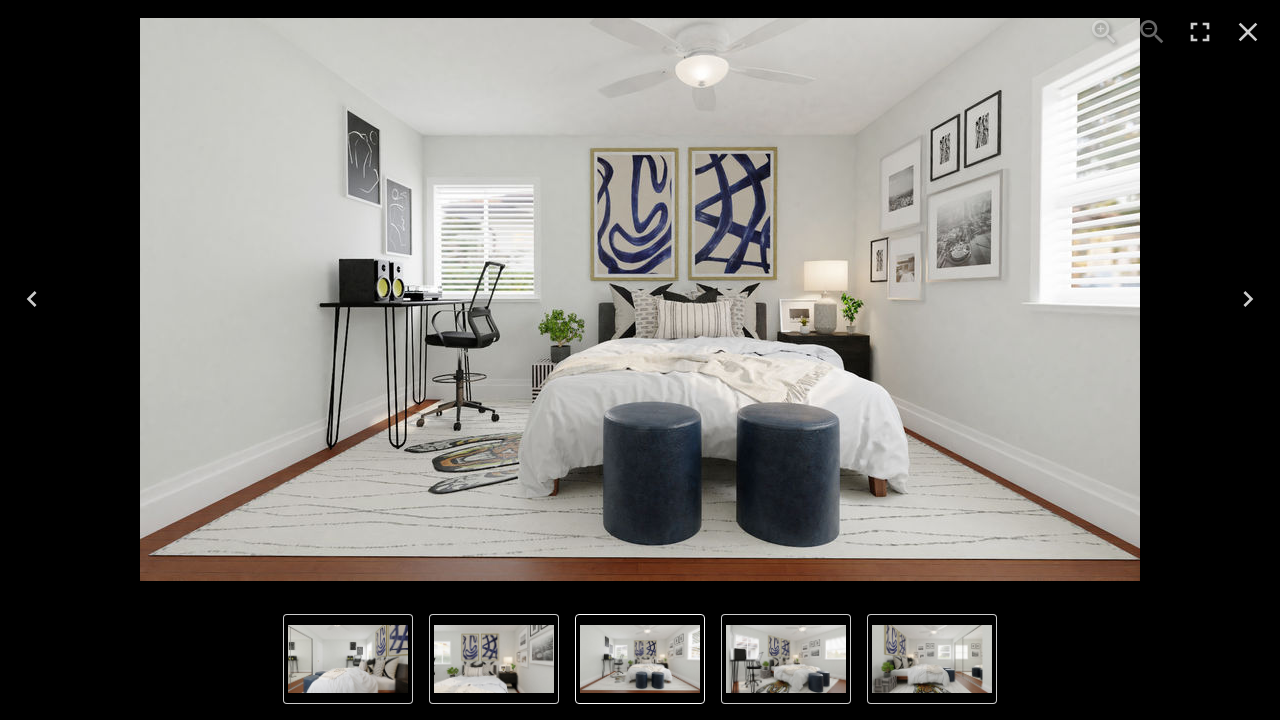 click at bounding box center (640, 299) 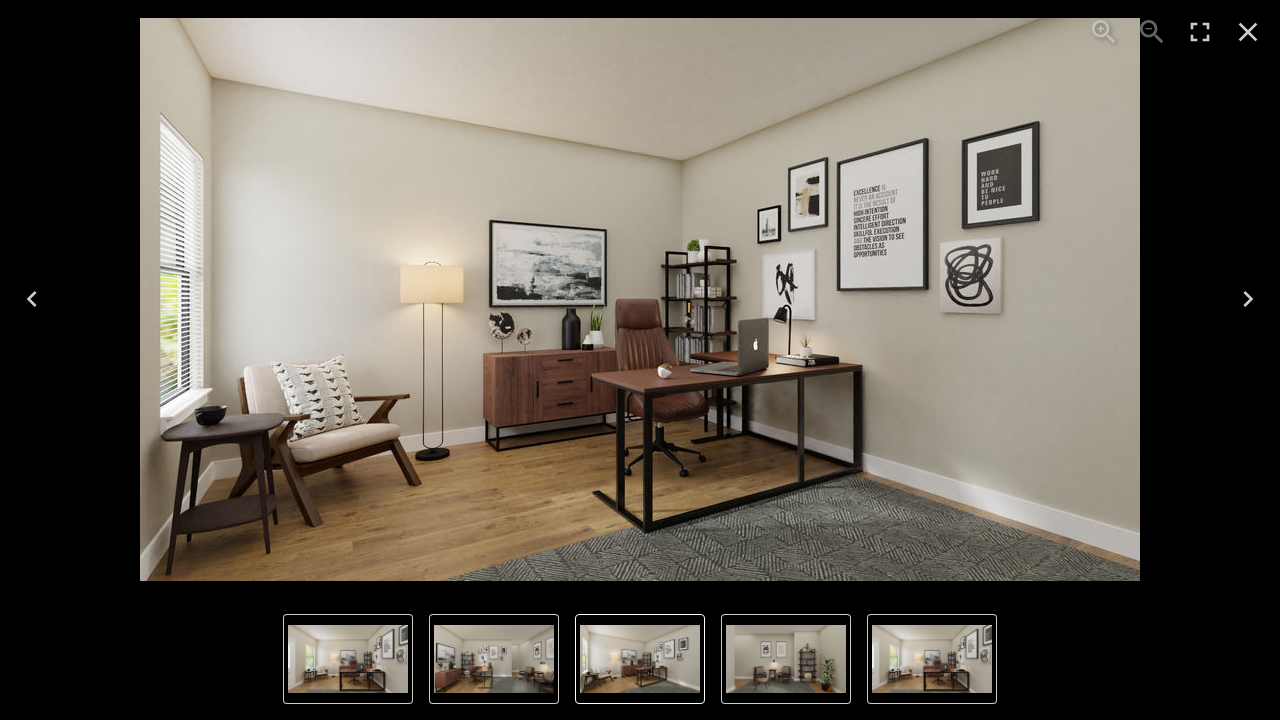 scroll, scrollTop: 0, scrollLeft: 0, axis: both 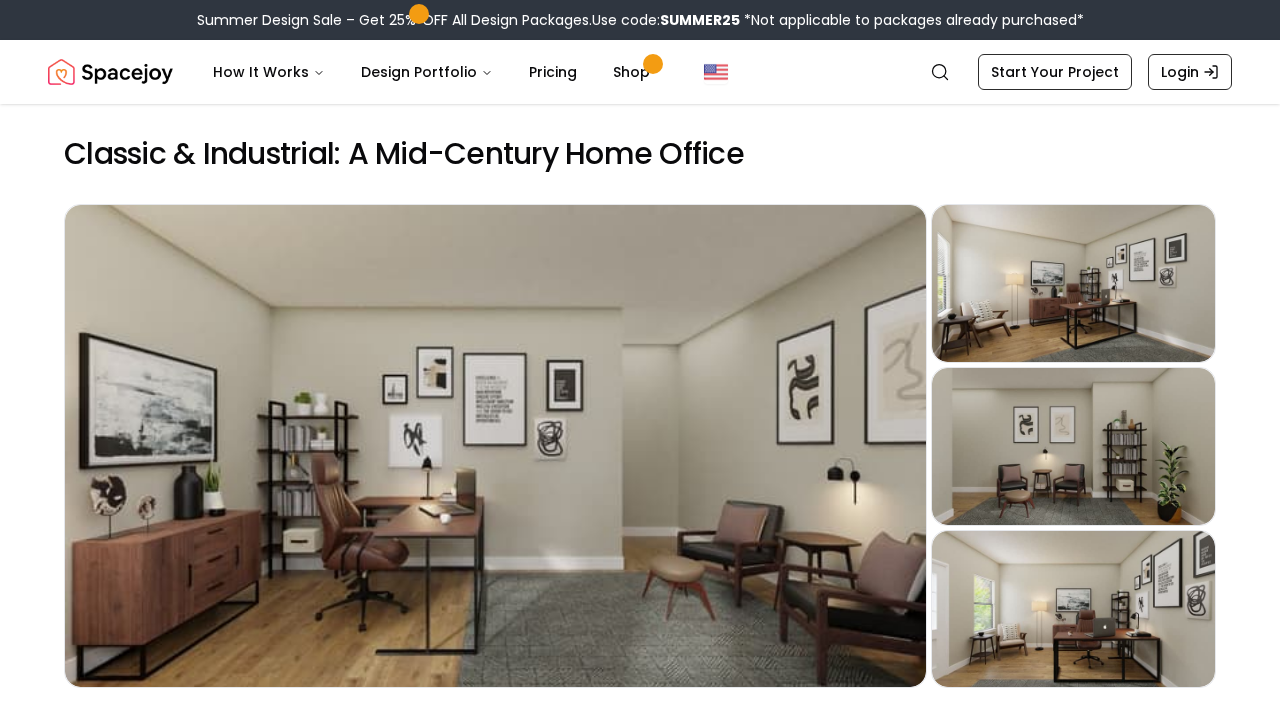 click 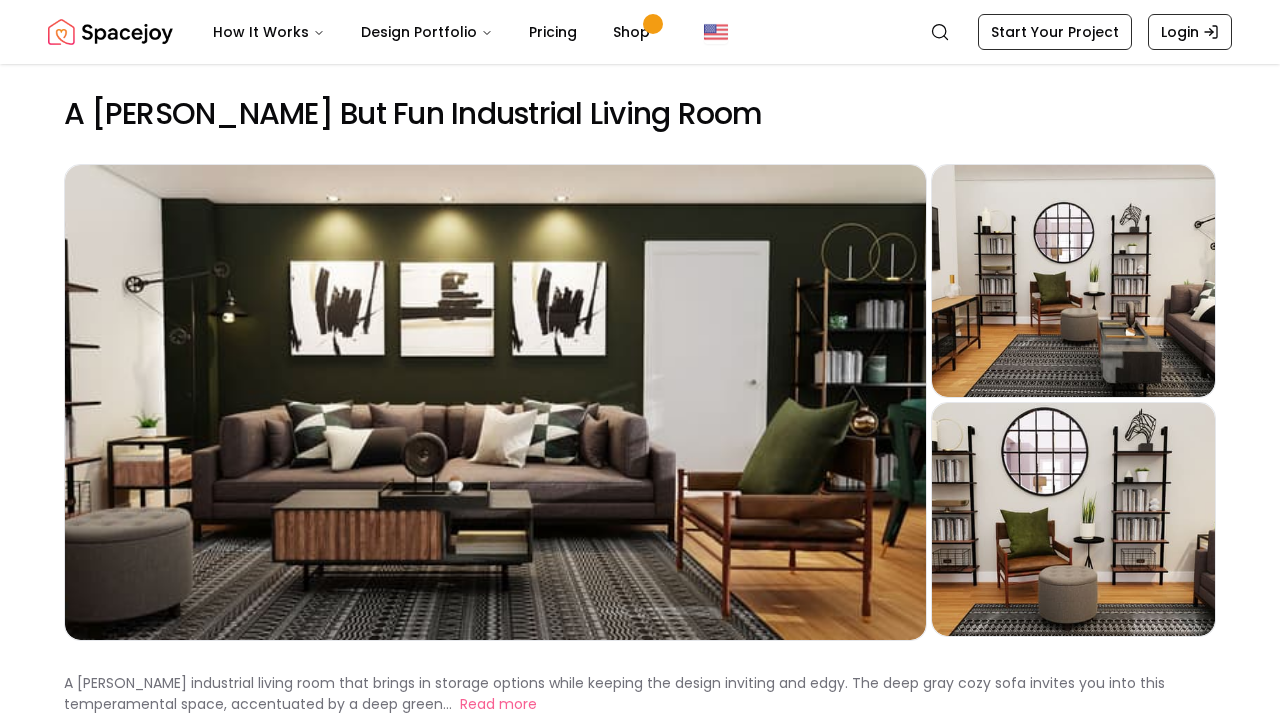 scroll, scrollTop: 0, scrollLeft: 0, axis: both 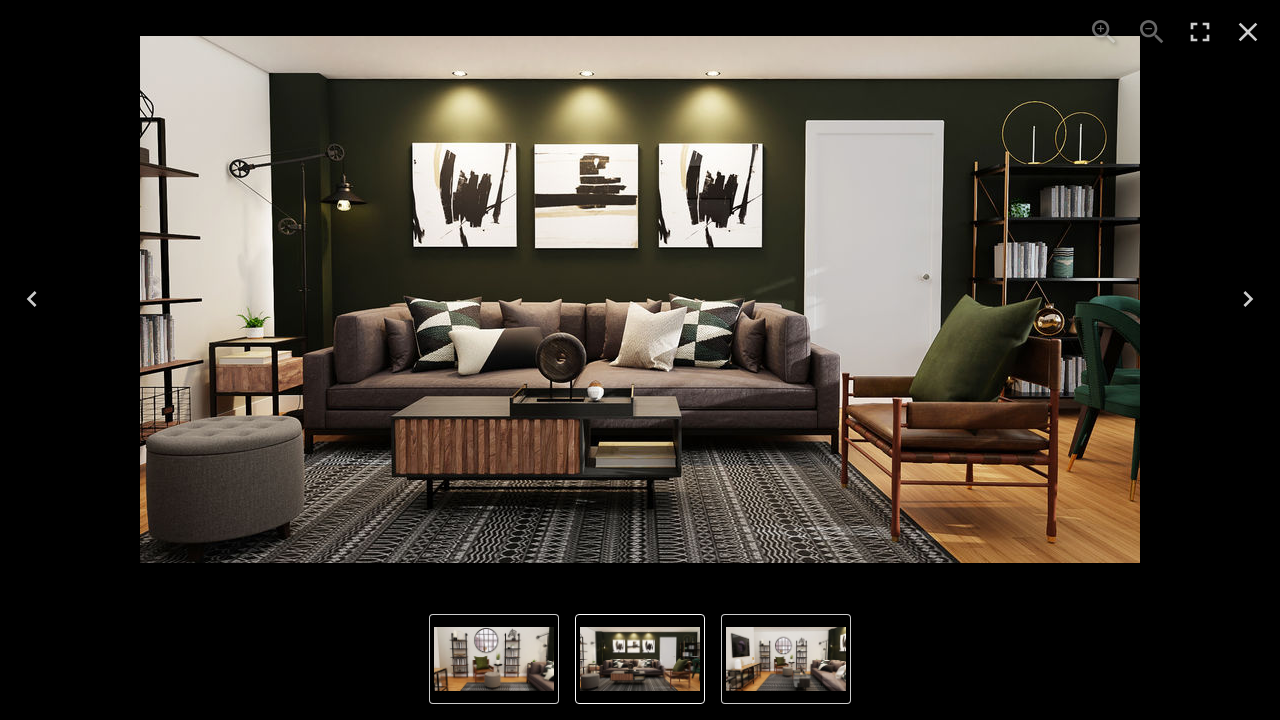 click 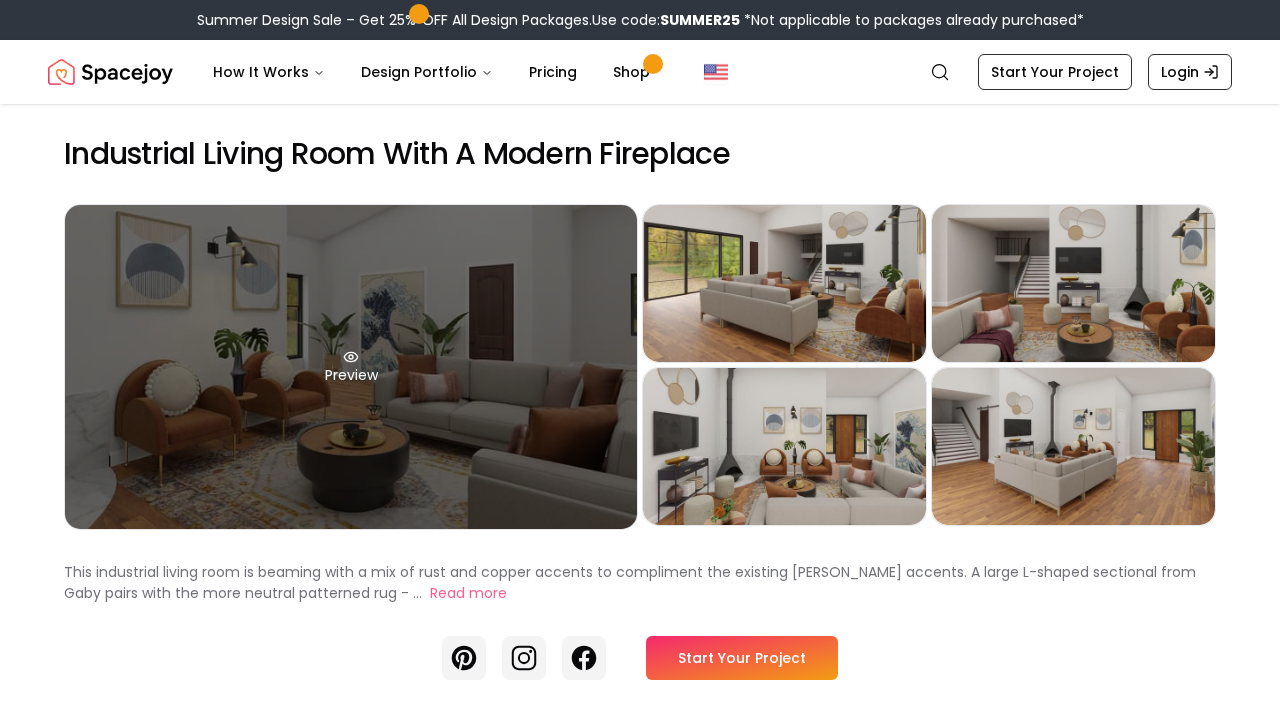 scroll, scrollTop: 0, scrollLeft: 0, axis: both 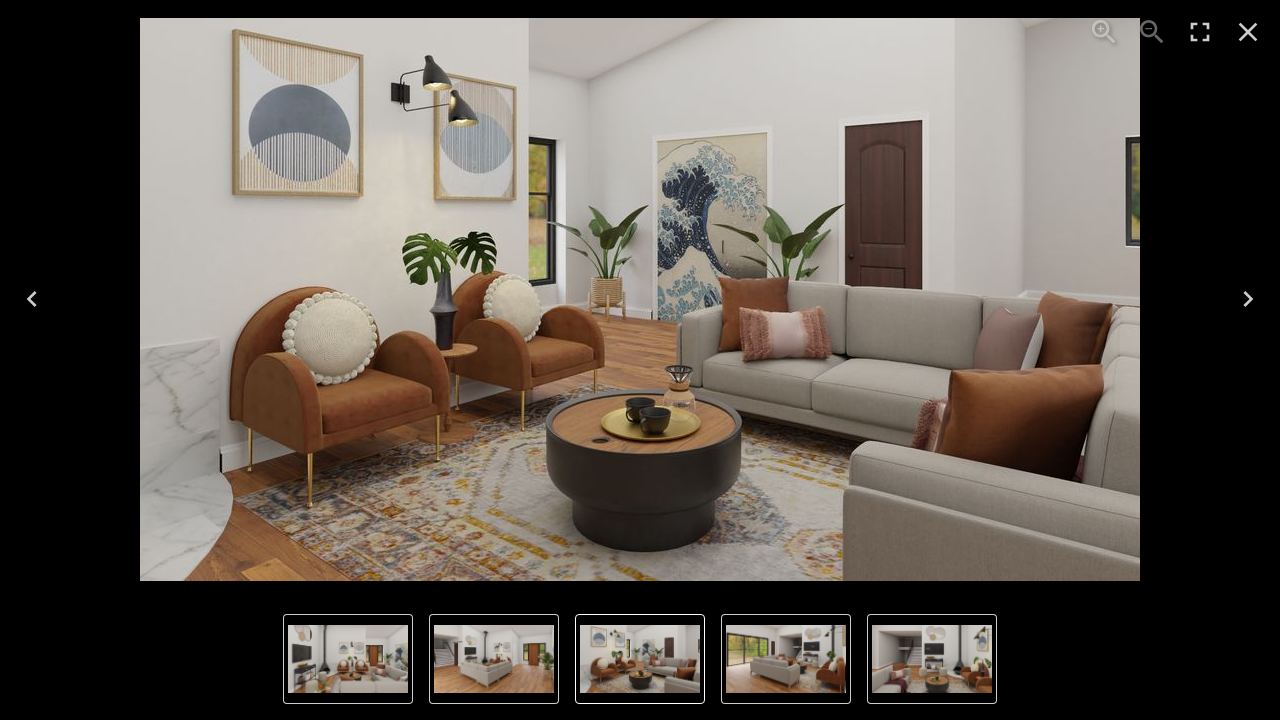click 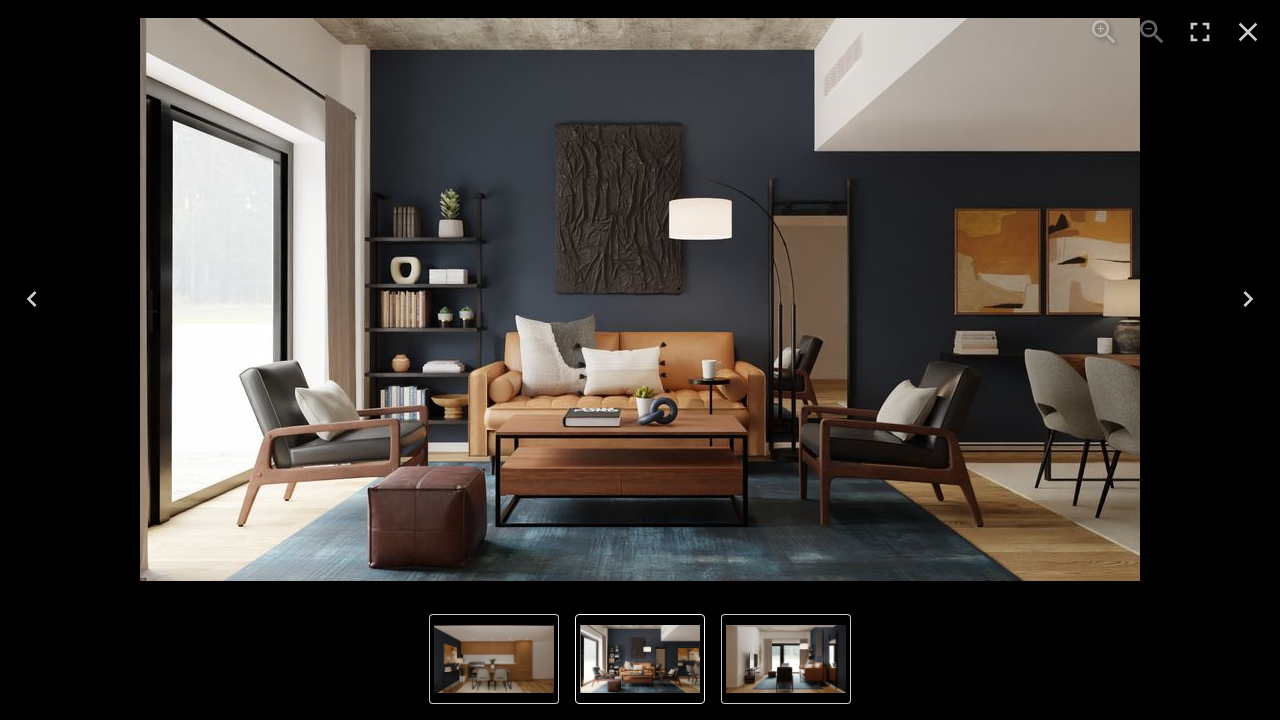 scroll, scrollTop: 0, scrollLeft: 0, axis: both 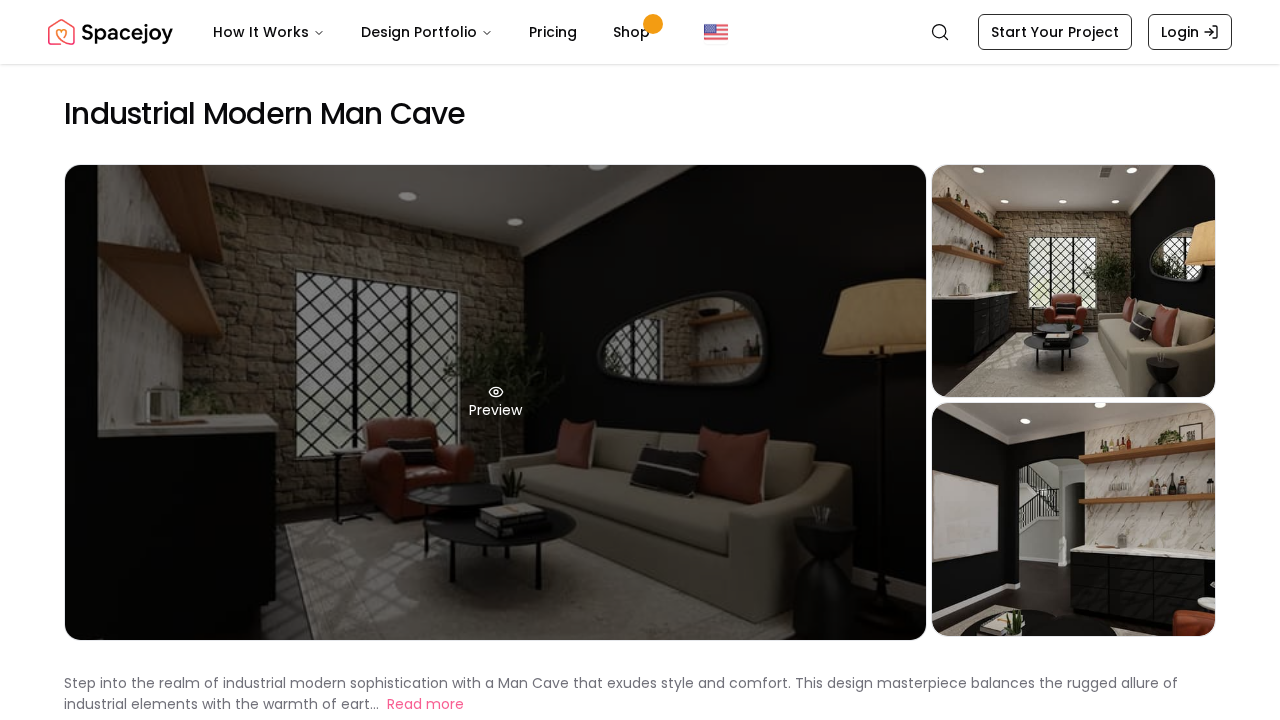 click on "Preview" at bounding box center [495, 402] 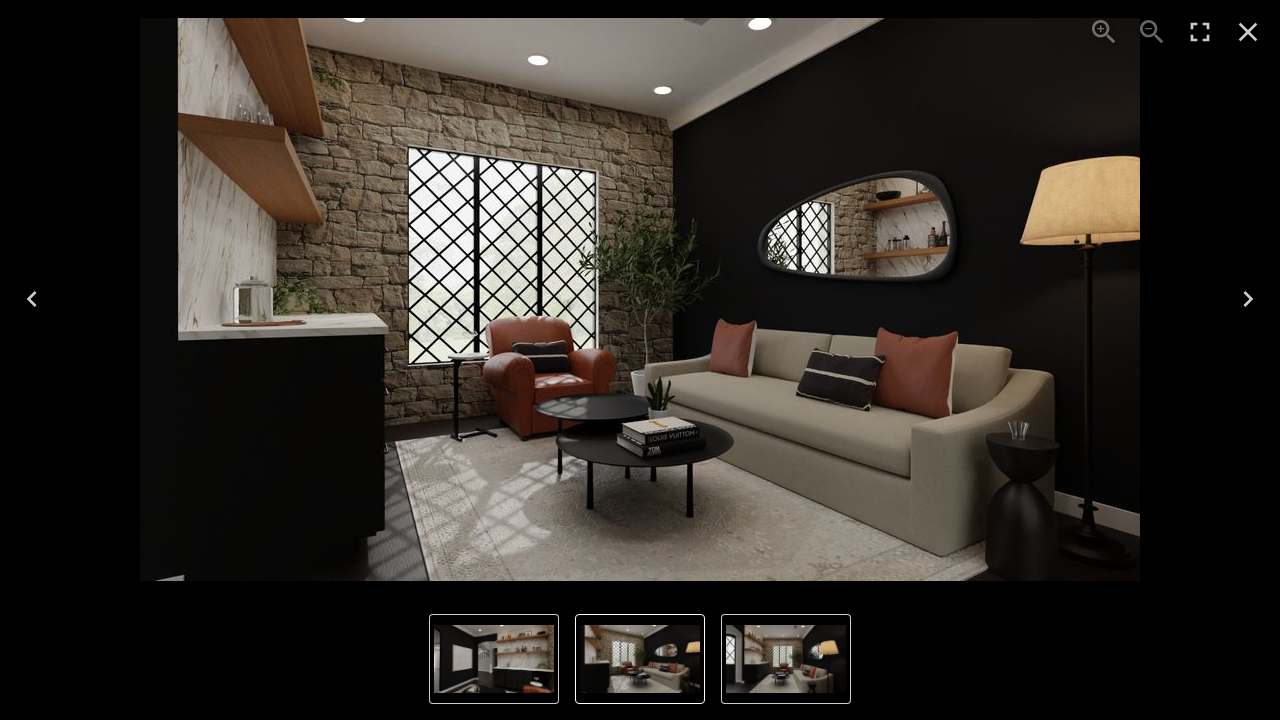 click 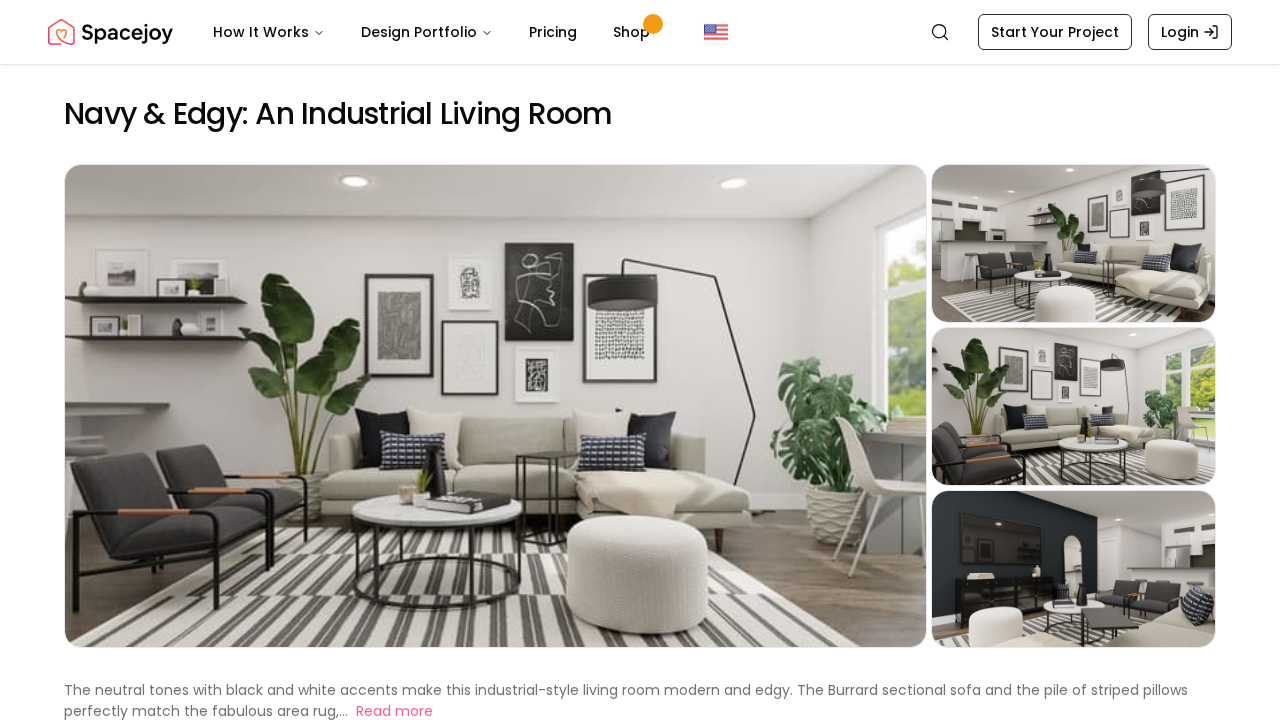 scroll, scrollTop: 0, scrollLeft: 0, axis: both 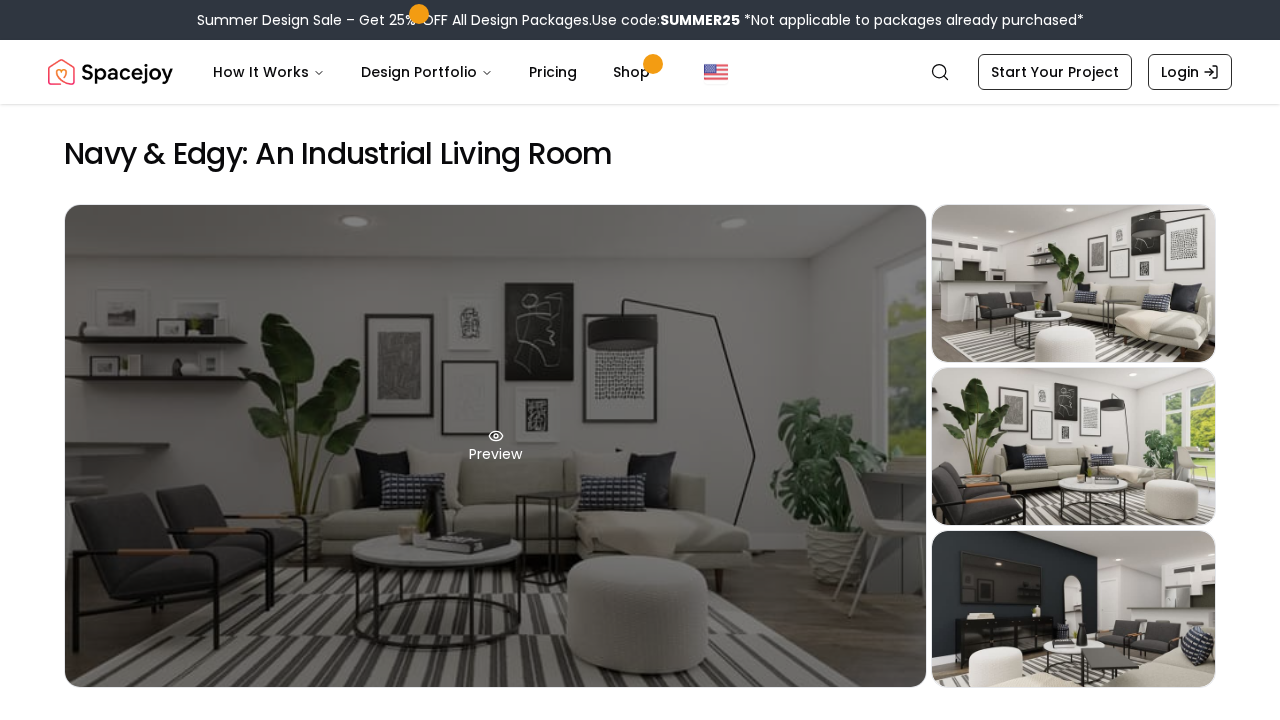 click on "Preview" at bounding box center [495, 446] 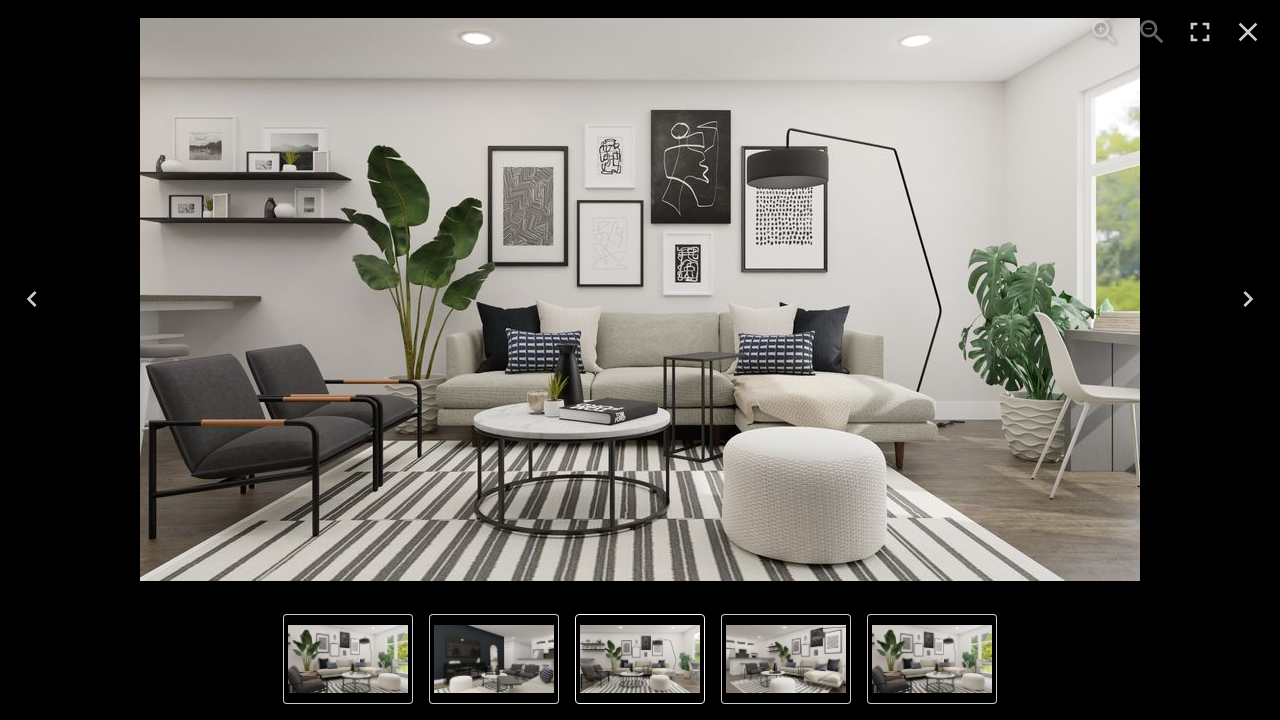 click 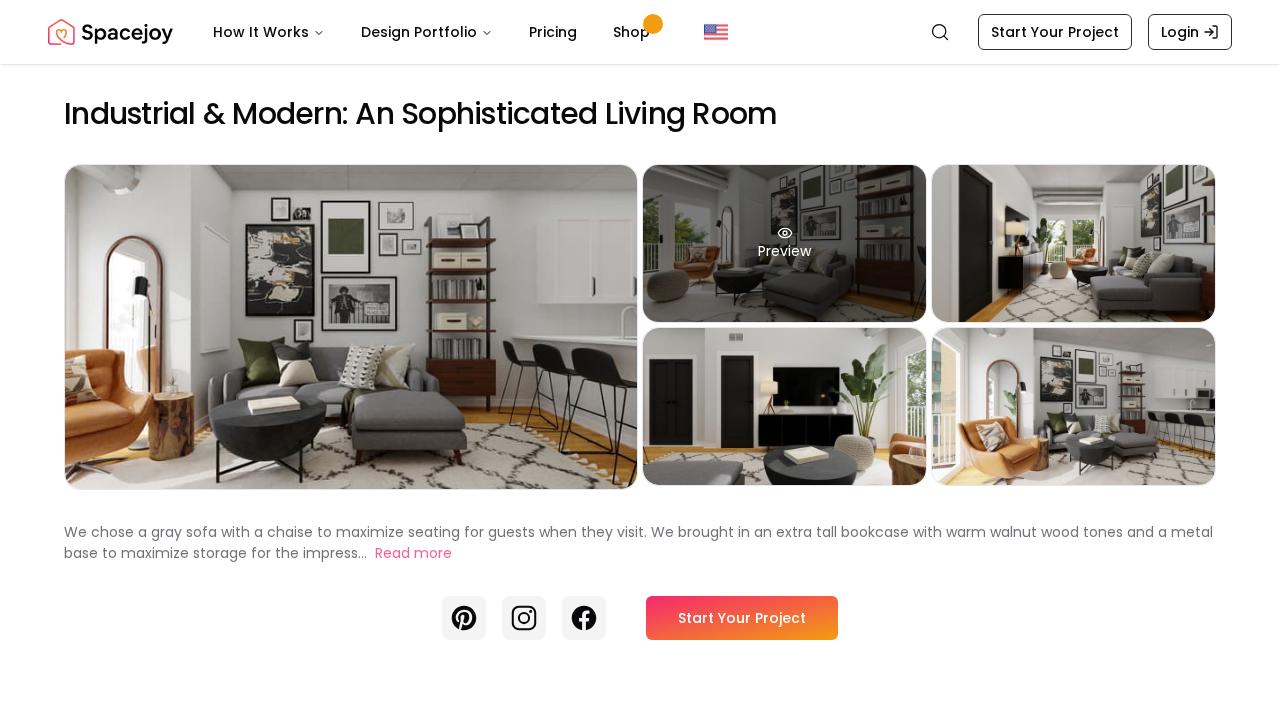 scroll, scrollTop: 0, scrollLeft: 0, axis: both 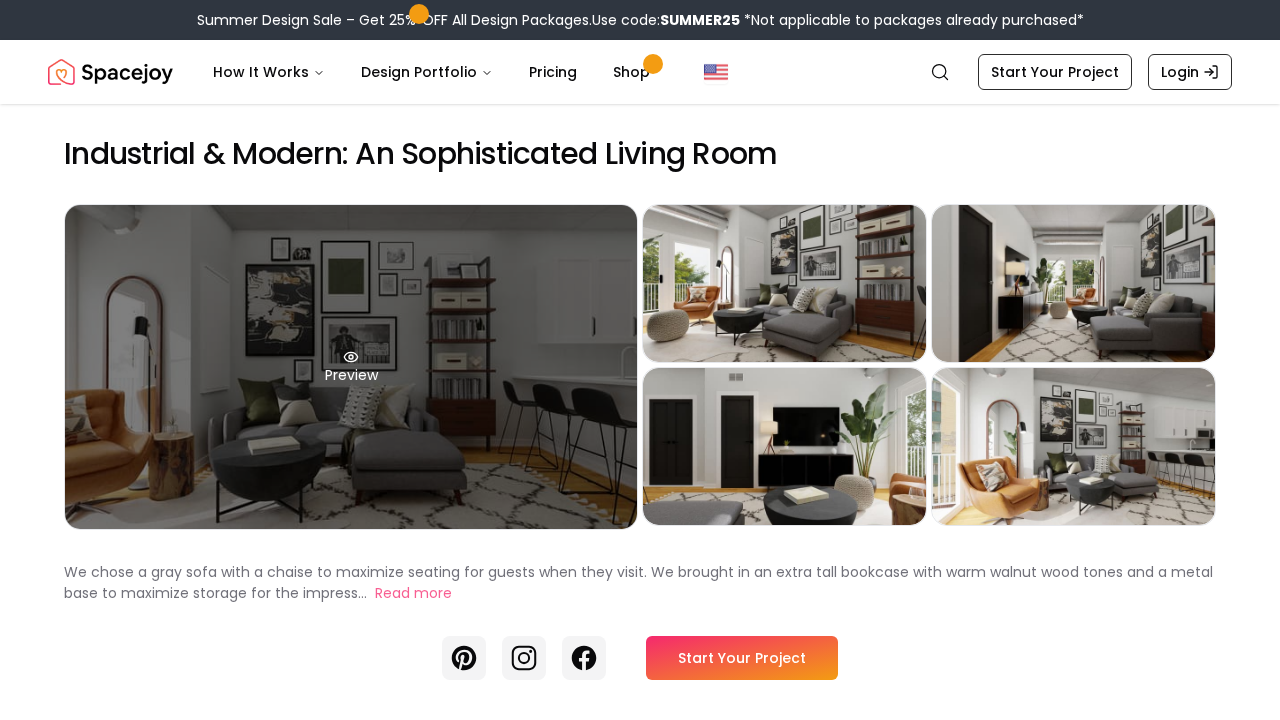 click on "Preview" at bounding box center (351, 367) 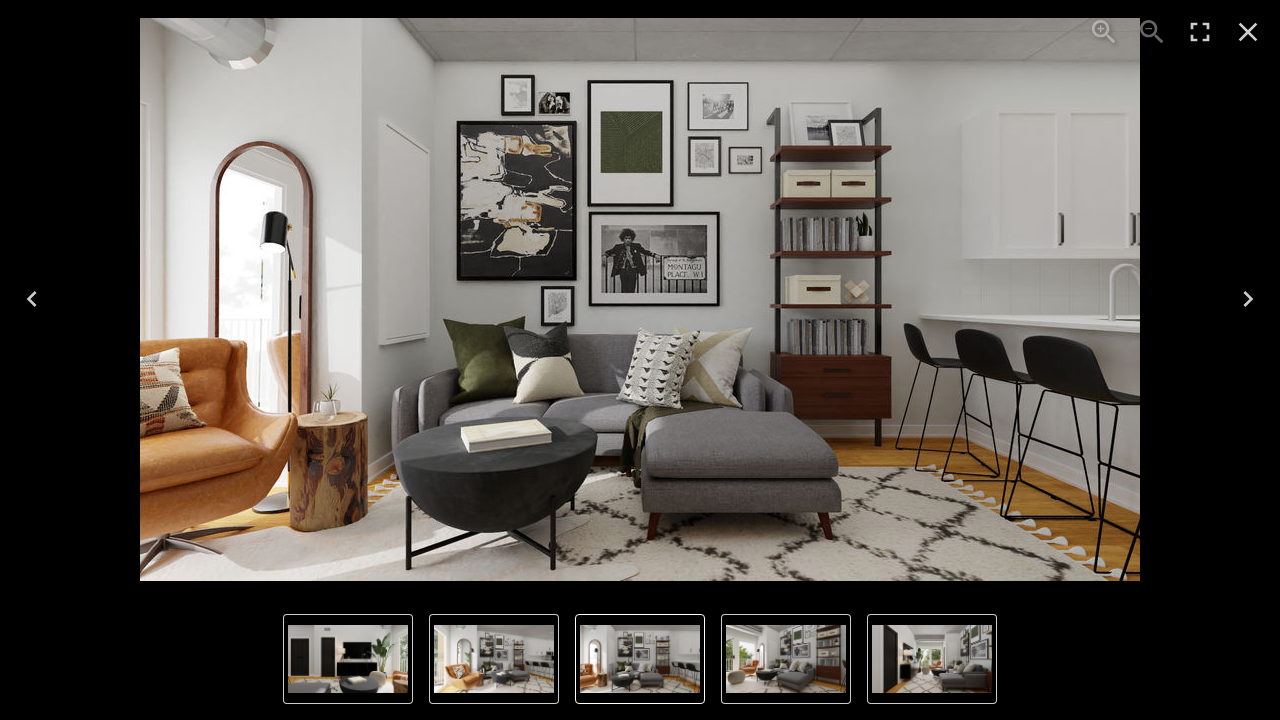 click 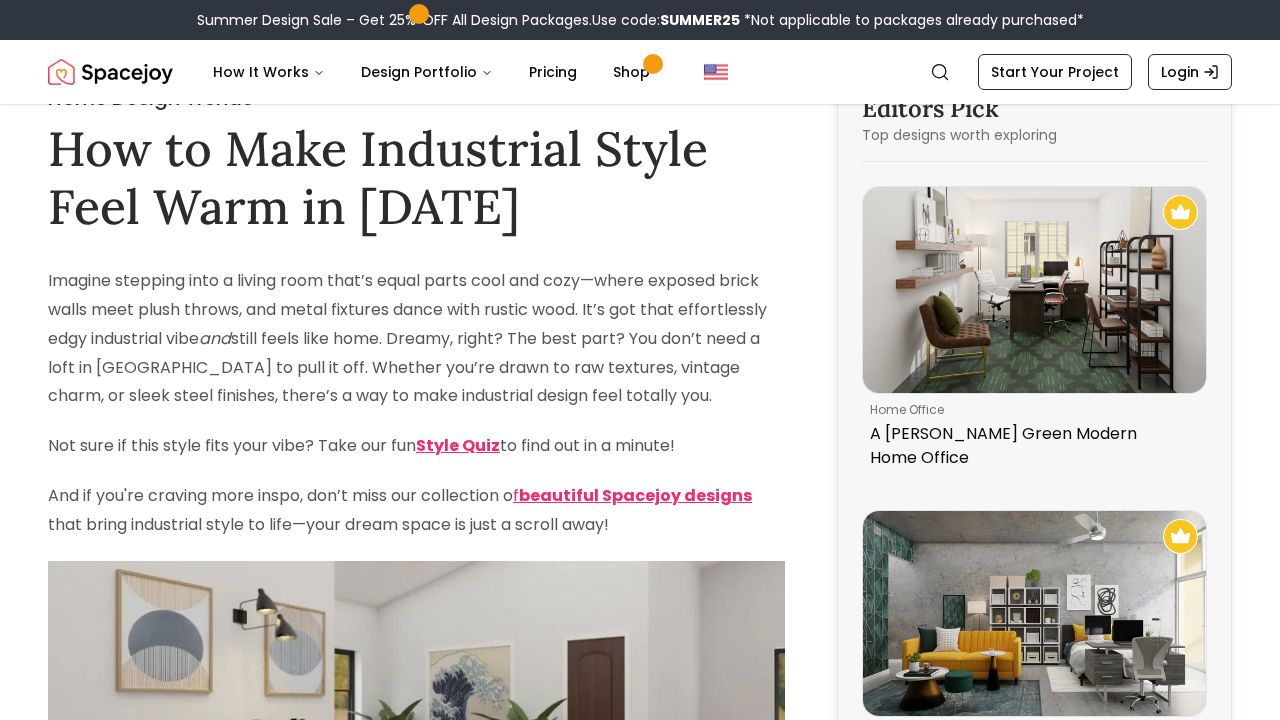 scroll, scrollTop: 48, scrollLeft: 0, axis: vertical 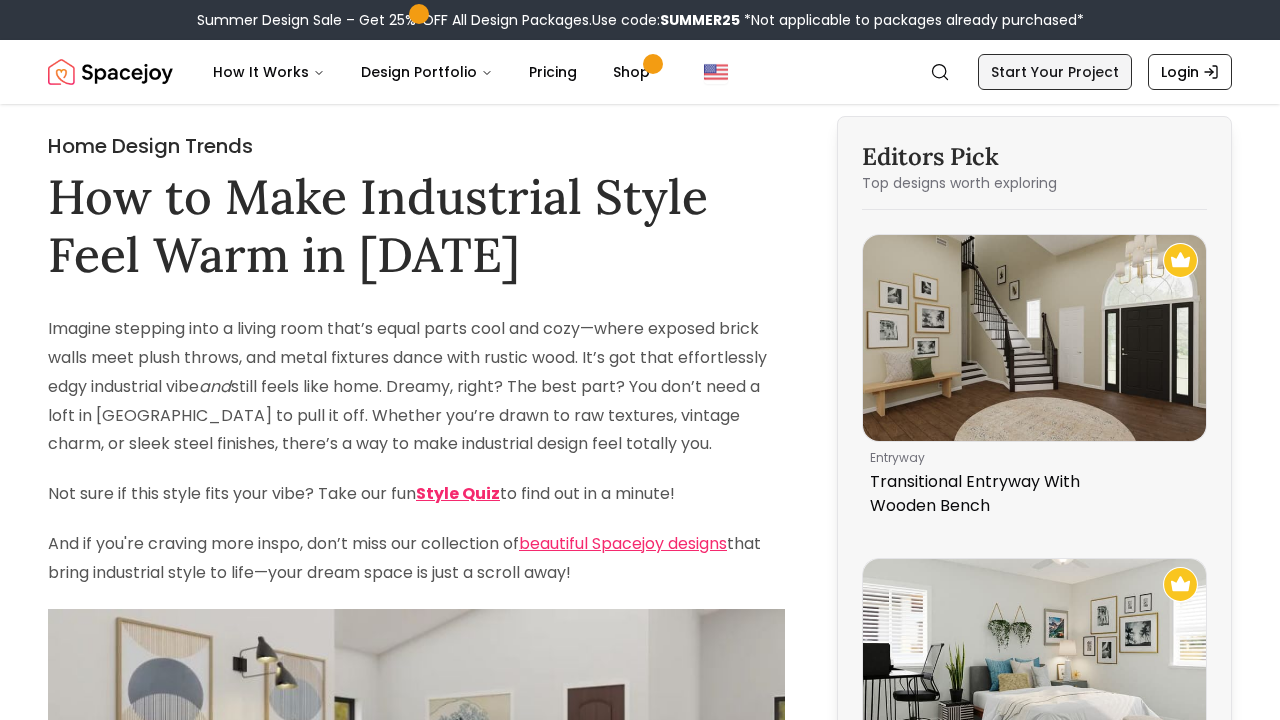 click on "Start Your Project" at bounding box center (1055, 72) 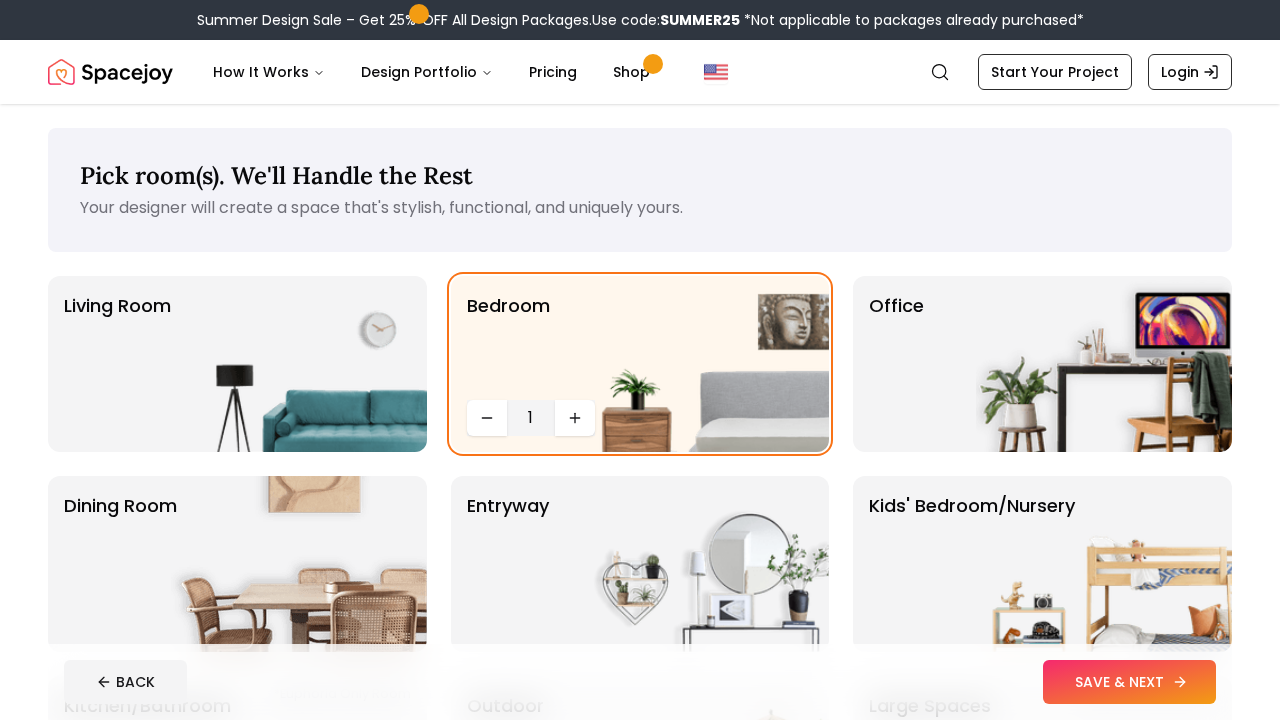 click on "SAVE & NEXT" at bounding box center [1129, 682] 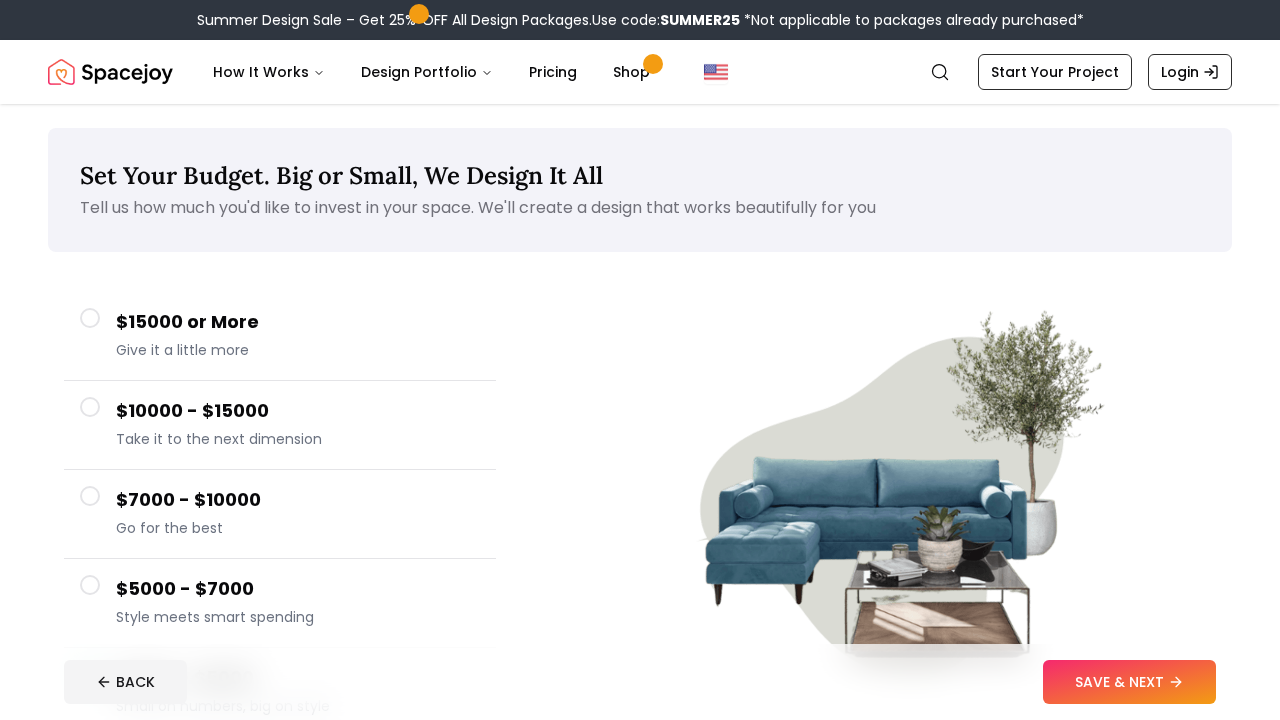 click on "Tell us how much you'd like to invest in your space. We'll create a design that works beautifully for you" at bounding box center [640, 208] 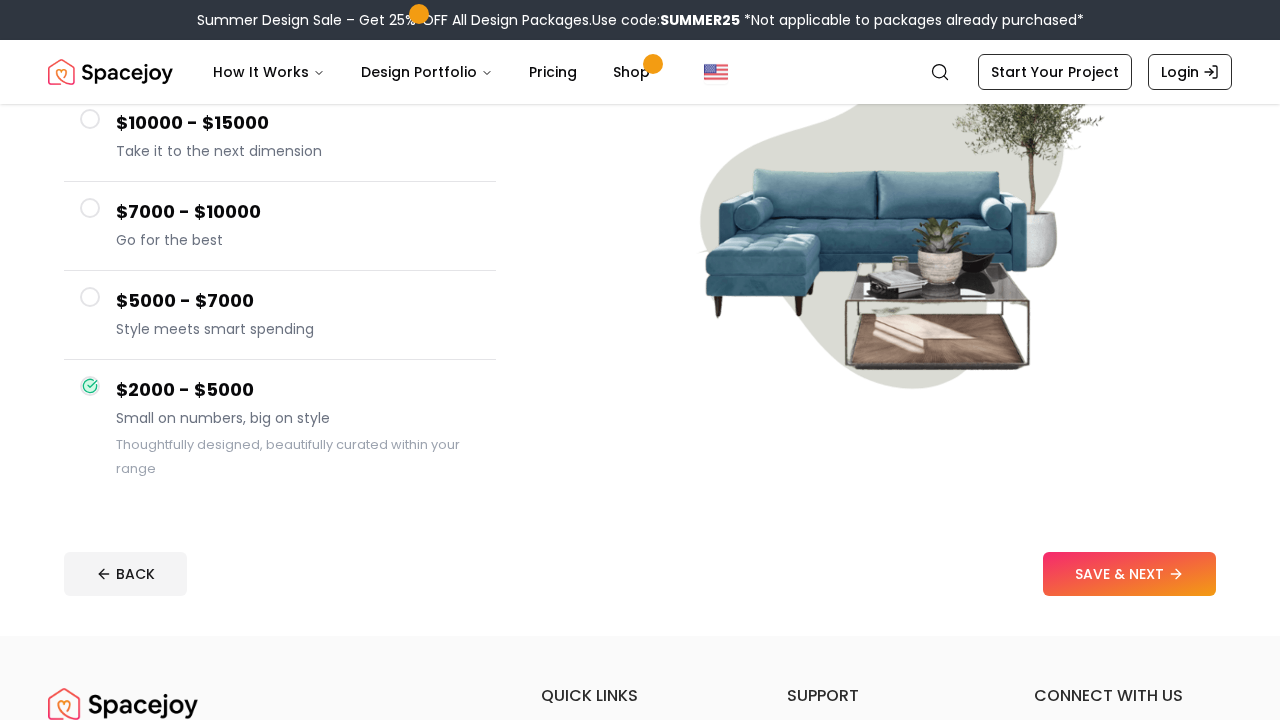 scroll, scrollTop: 575, scrollLeft: 0, axis: vertical 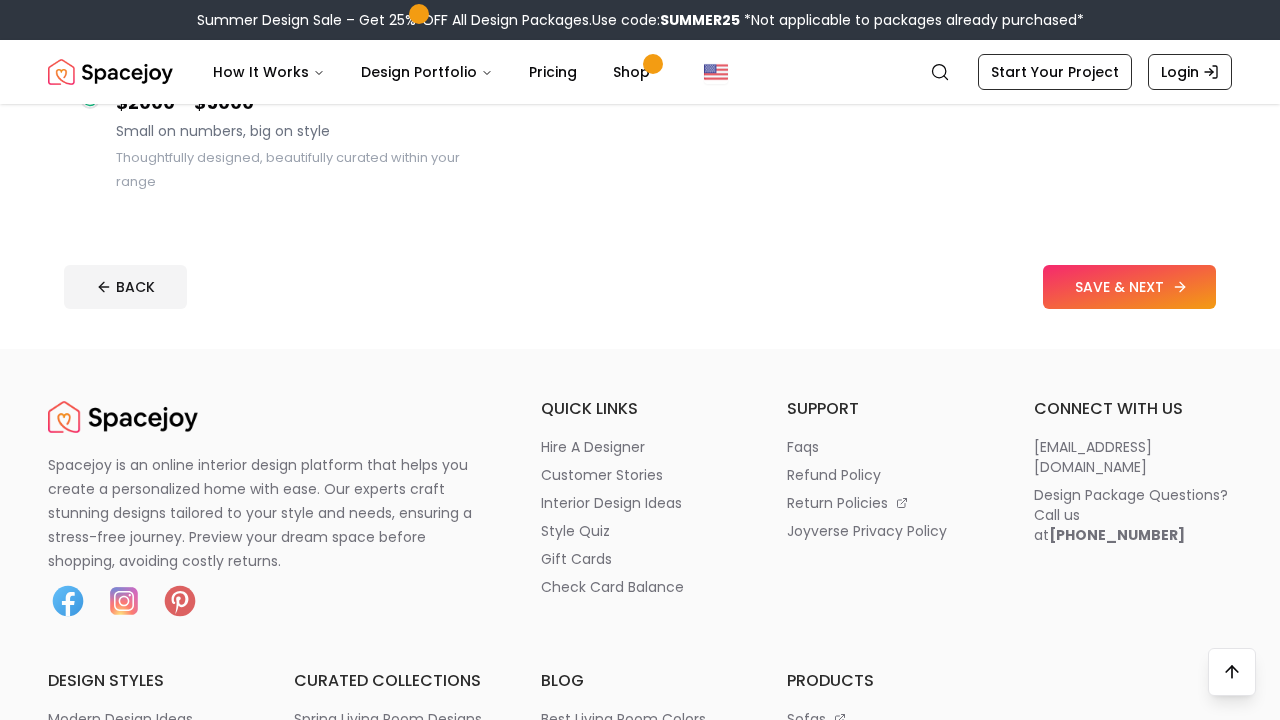 click on "SAVE & NEXT" at bounding box center [1129, 287] 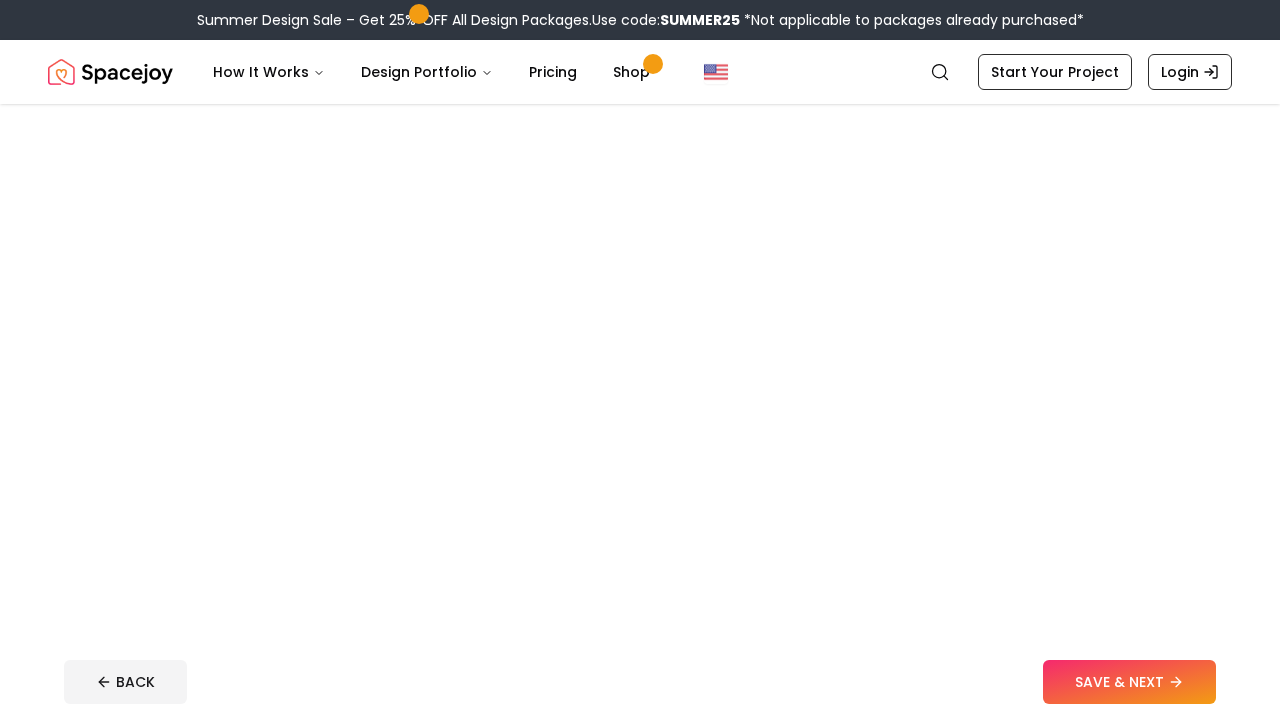 scroll, scrollTop: 0, scrollLeft: 0, axis: both 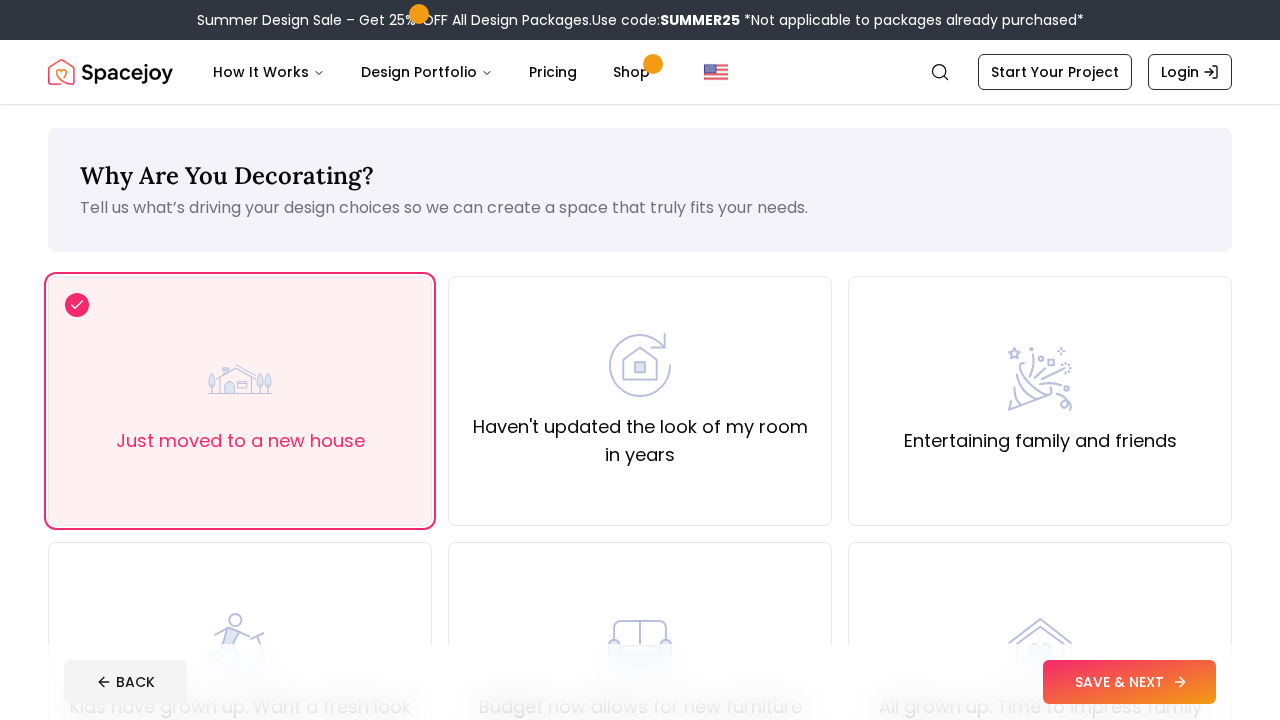 click on "SAVE & NEXT" at bounding box center (1129, 682) 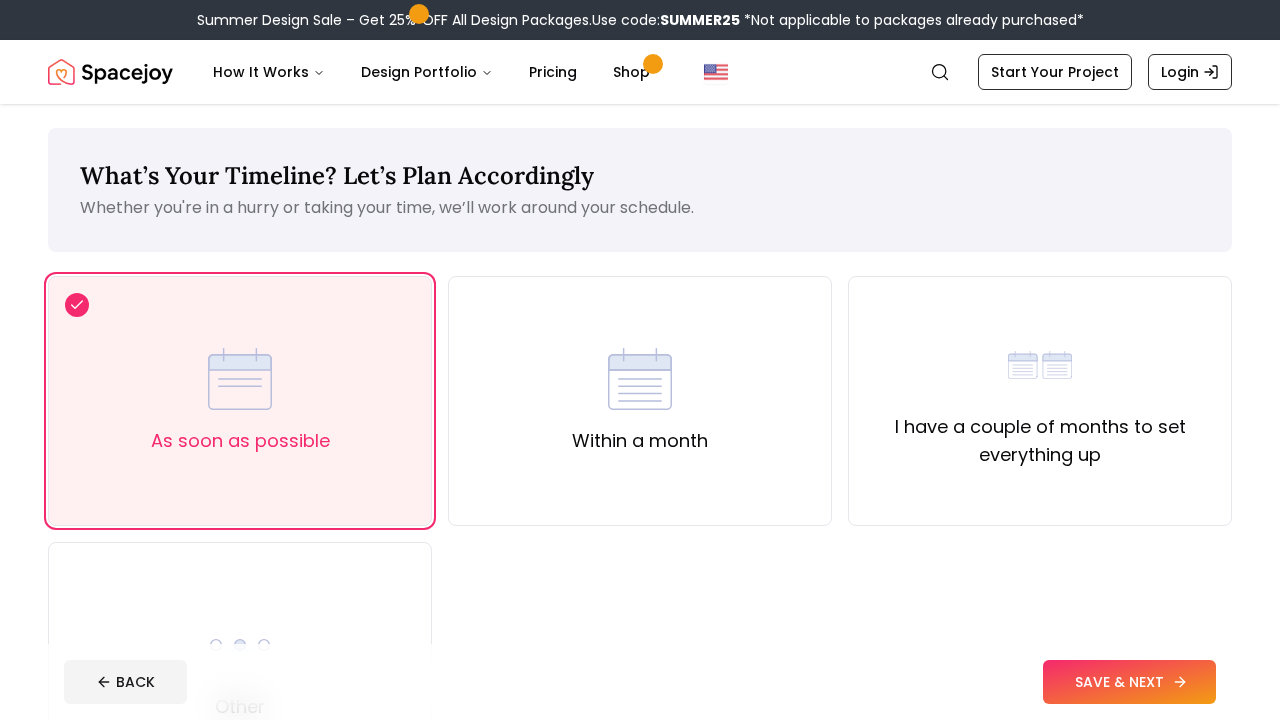 click on "SAVE & NEXT" at bounding box center (1129, 682) 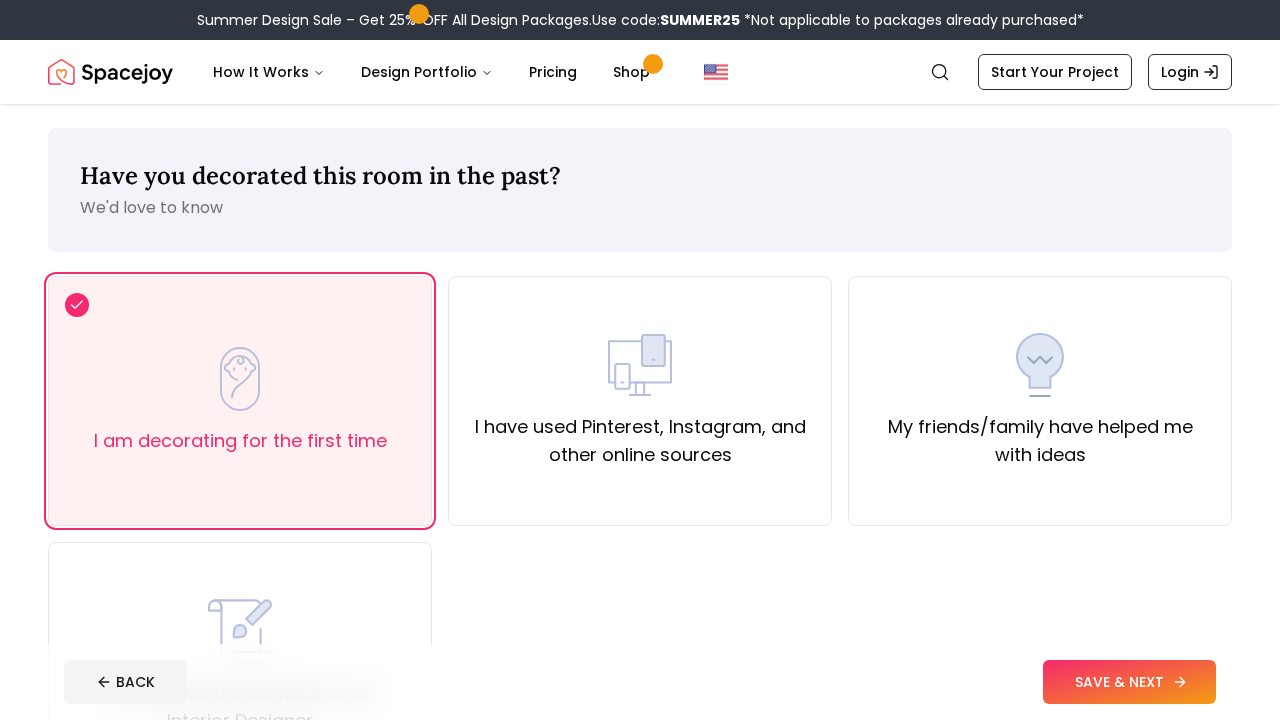click on "SAVE & NEXT" at bounding box center [1129, 682] 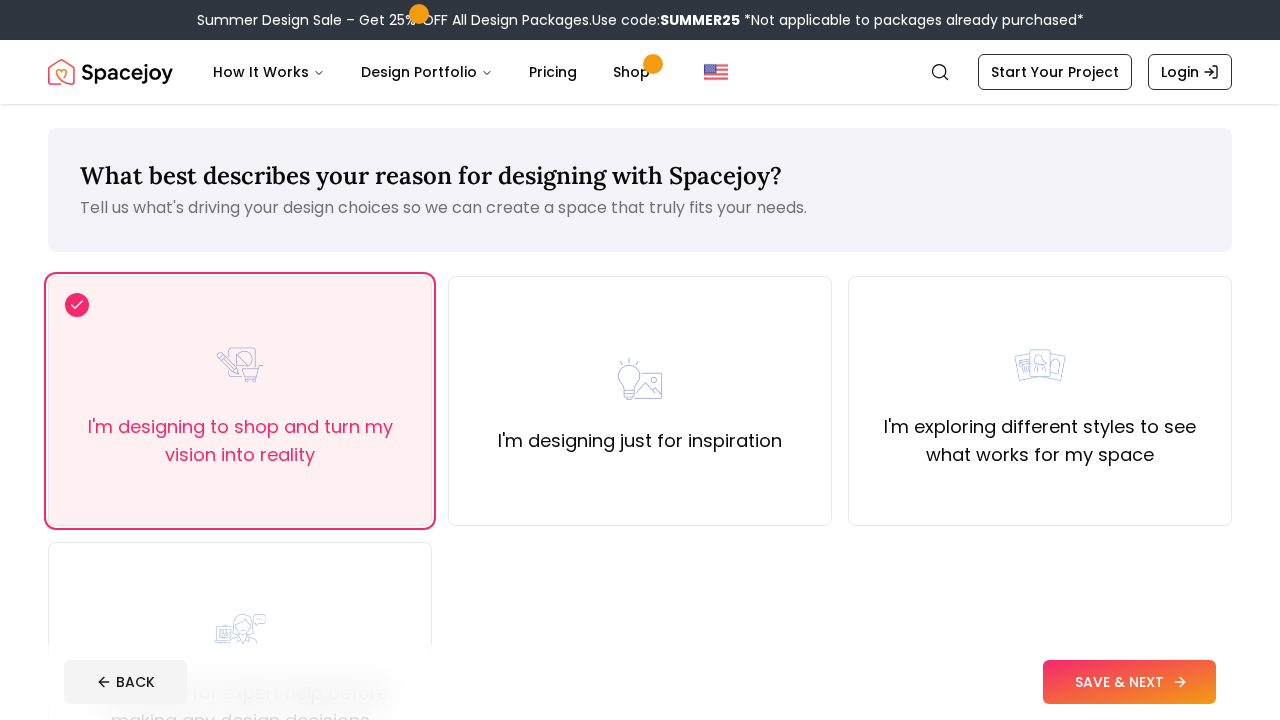 click on "SAVE & NEXT" at bounding box center (1129, 682) 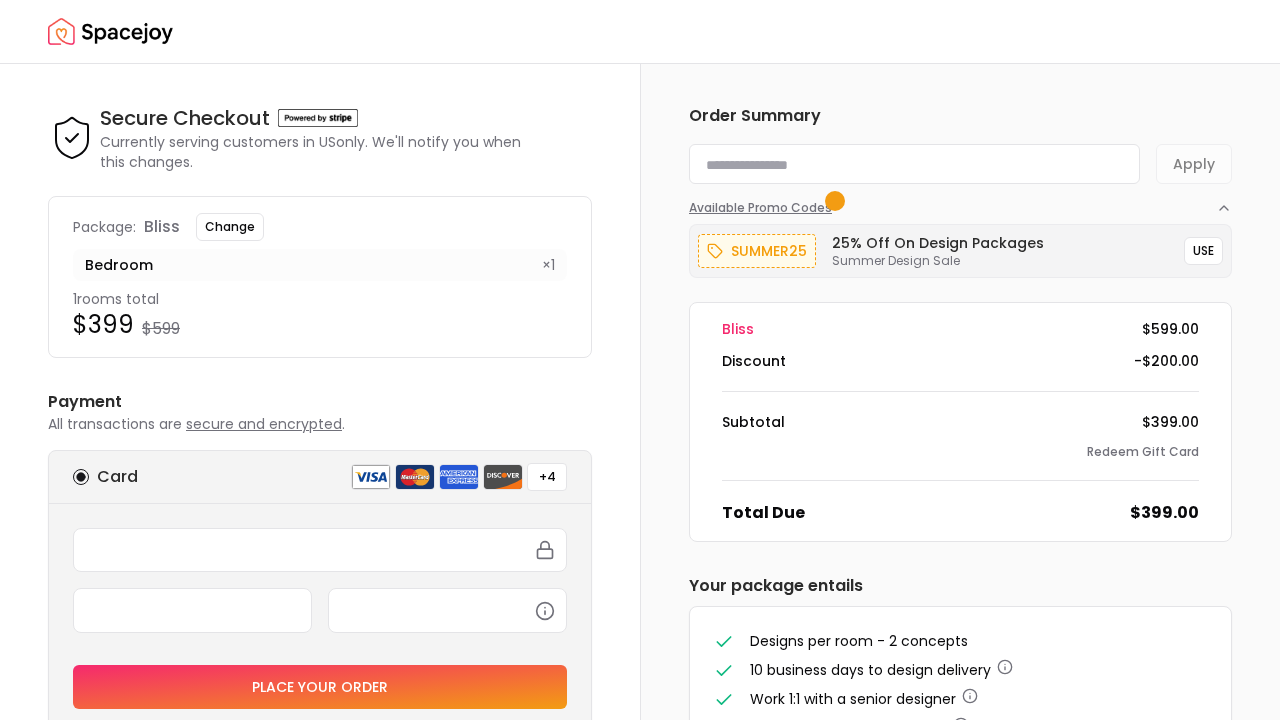 scroll, scrollTop: 0, scrollLeft: 0, axis: both 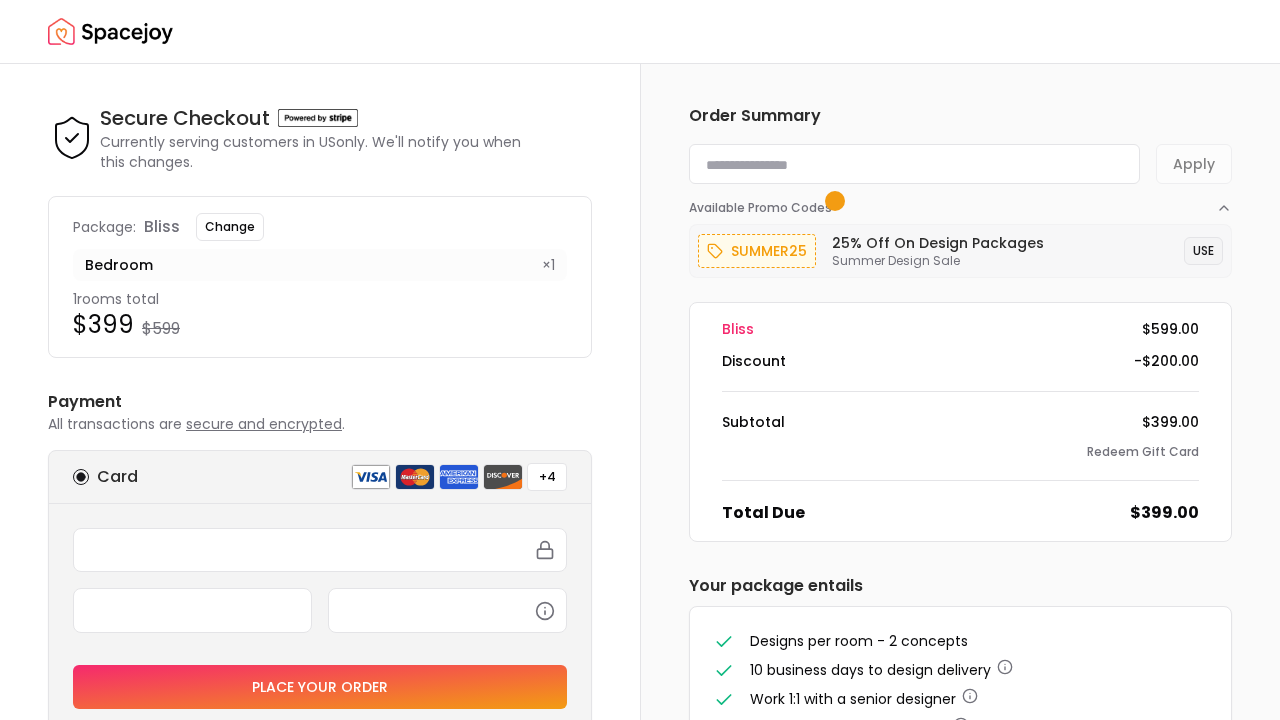 click on "USE" at bounding box center [1203, 251] 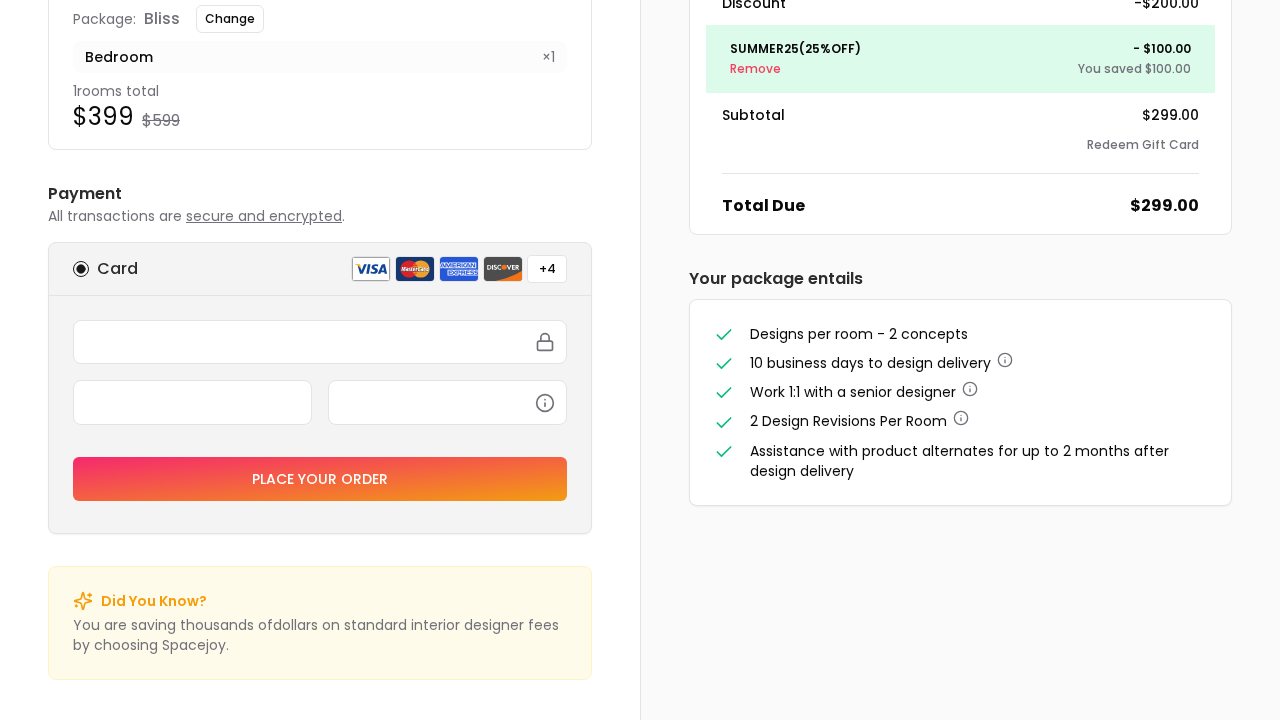 scroll, scrollTop: 208, scrollLeft: 0, axis: vertical 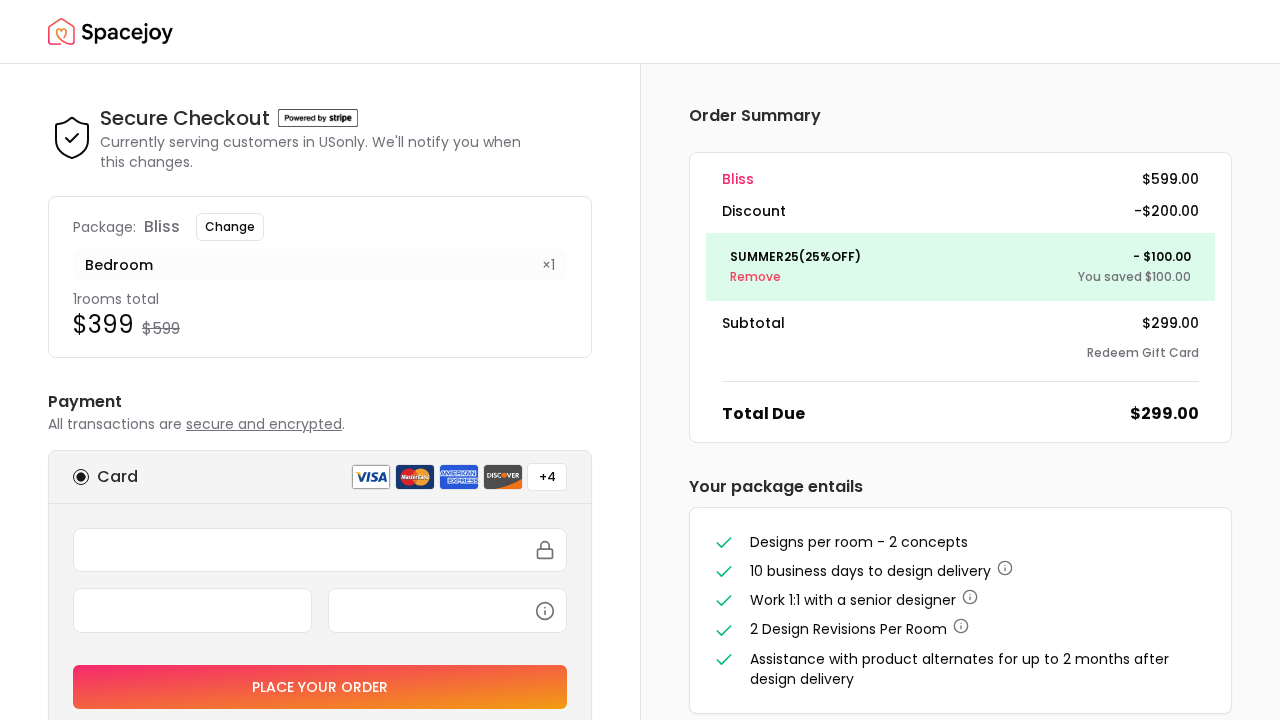 click at bounding box center [110, 32] 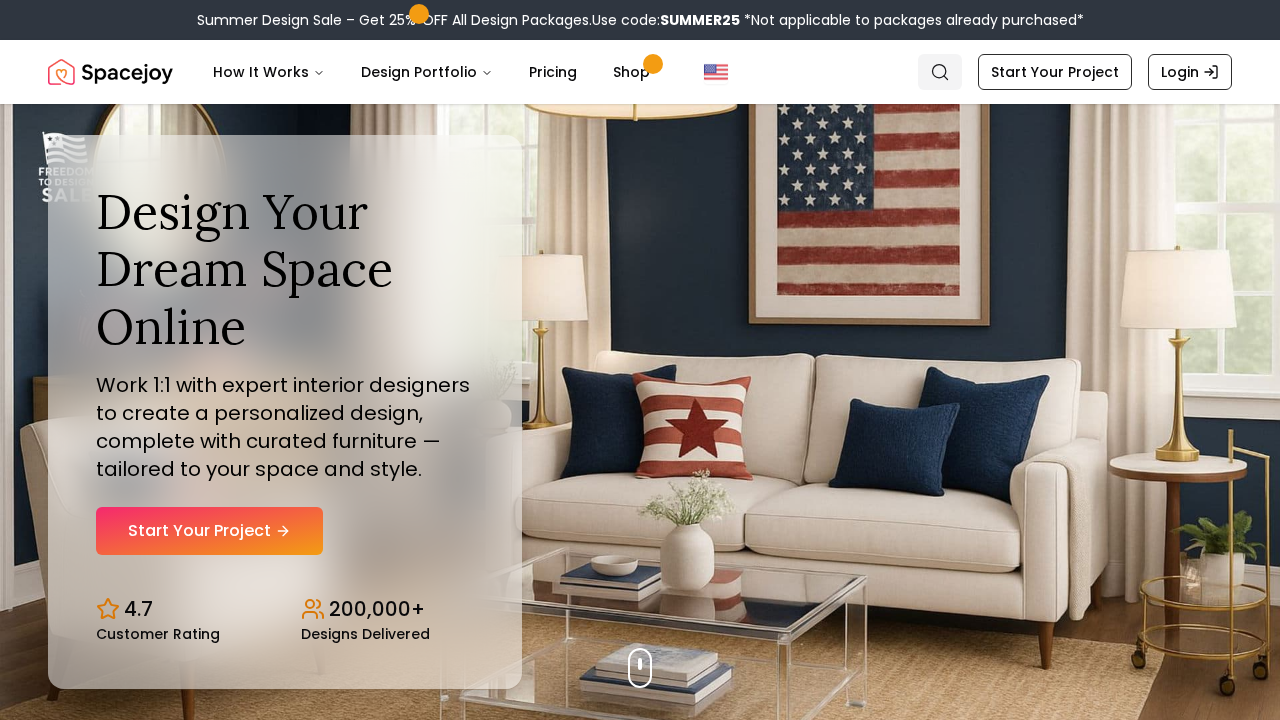 click 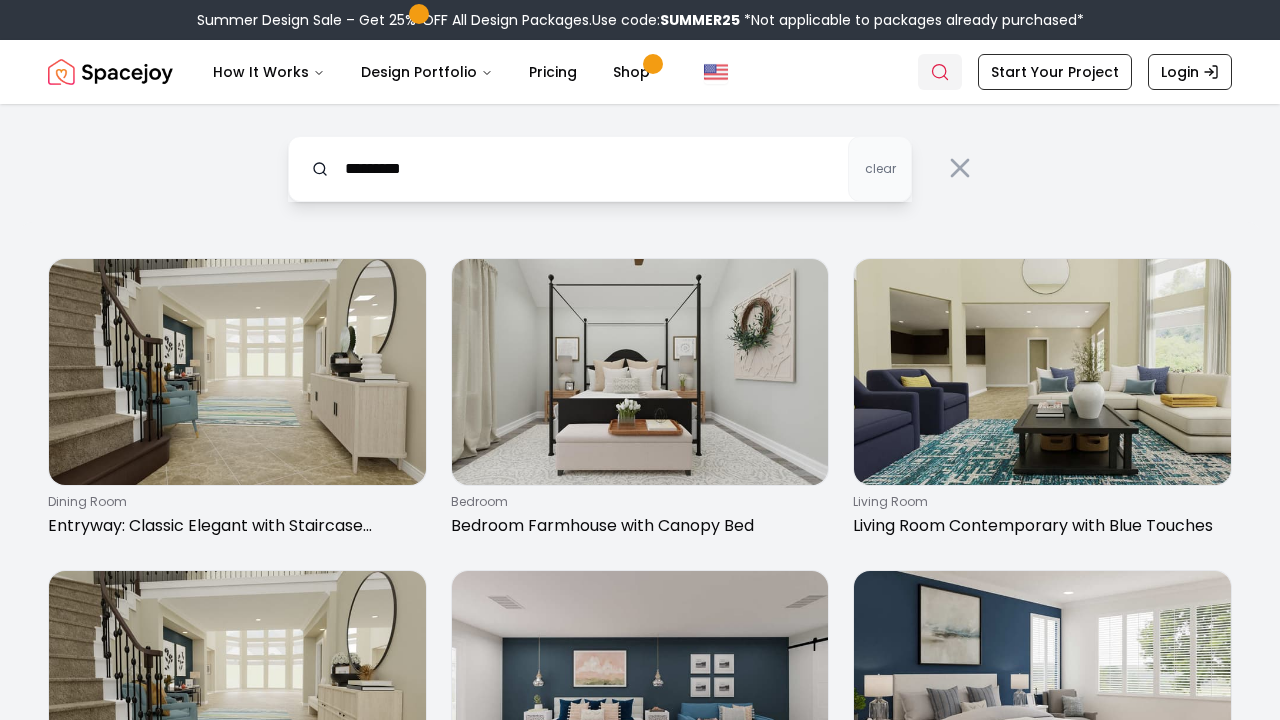 type on "*********" 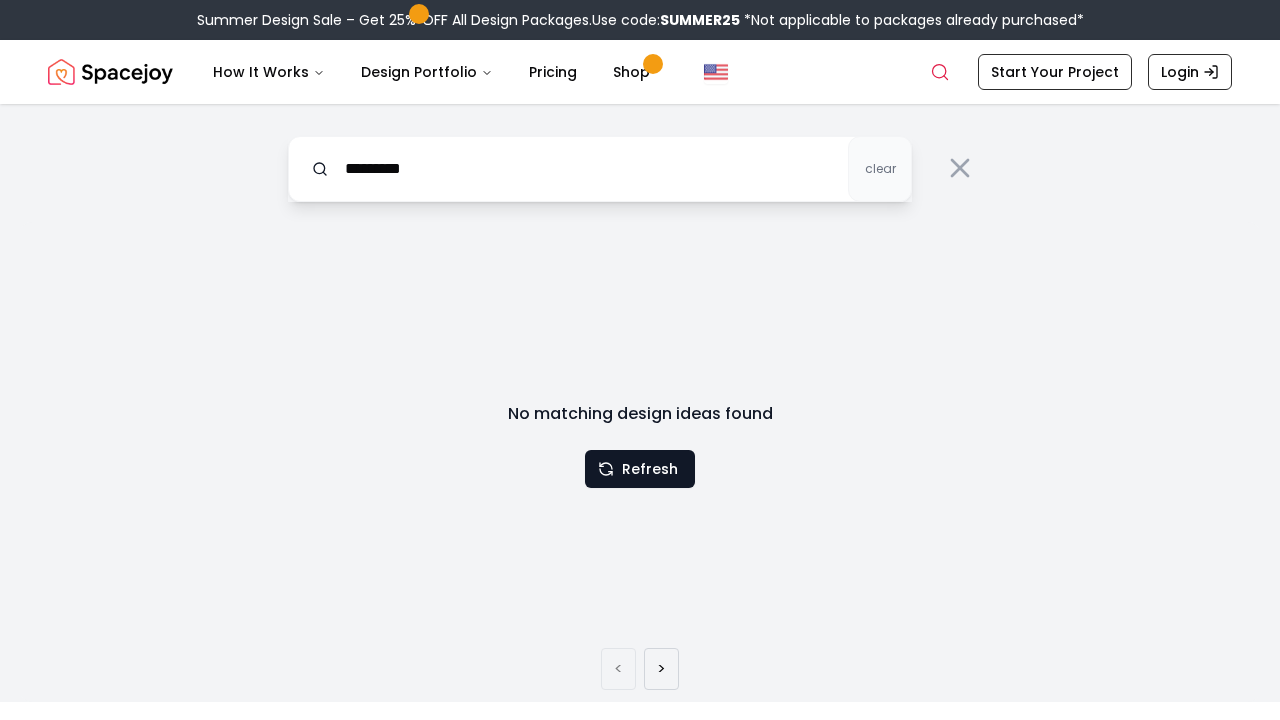 click on "No matching design ideas found Refresh" at bounding box center (640, 445) 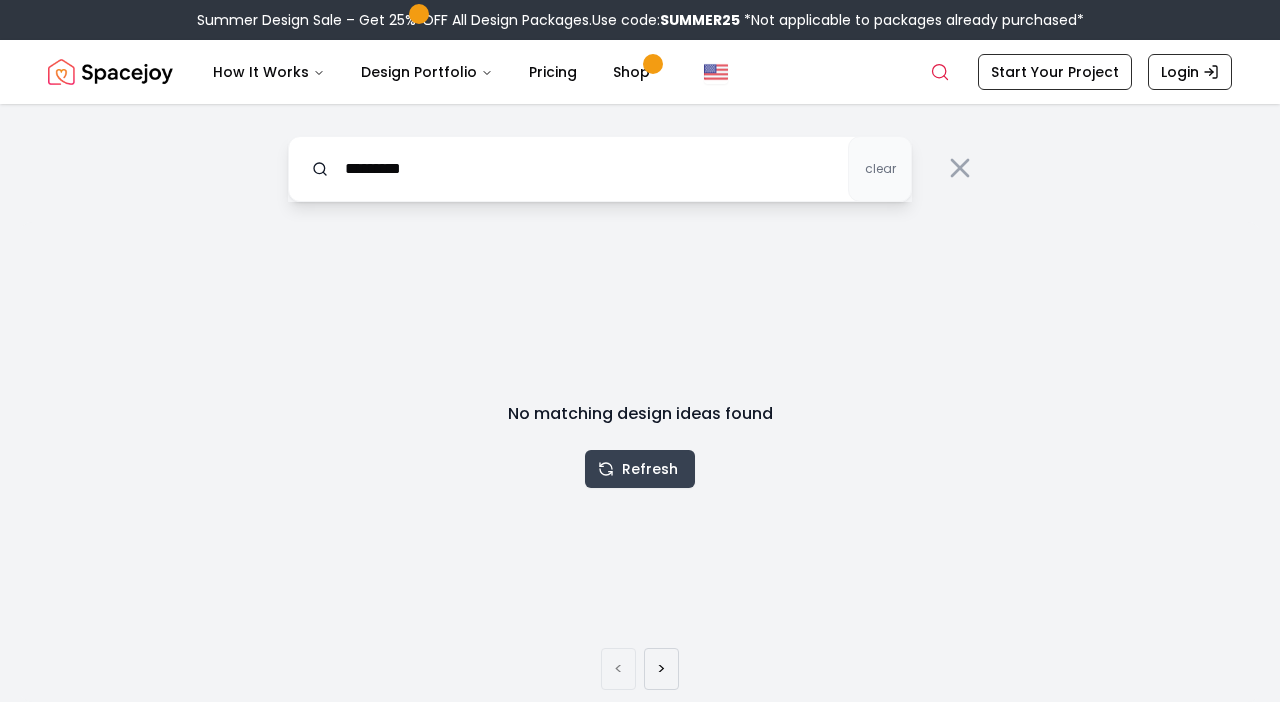 click on "Refresh" at bounding box center (640, 469) 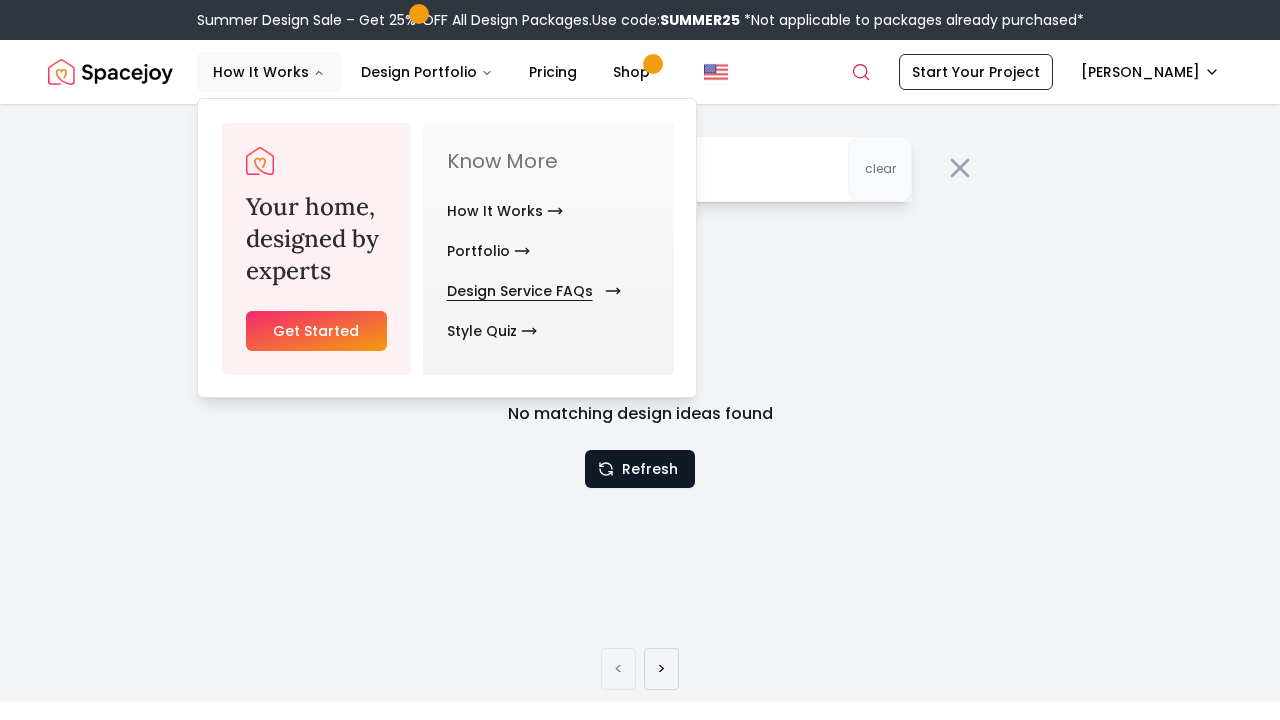 click on "Design Service FAQs" at bounding box center (530, 291) 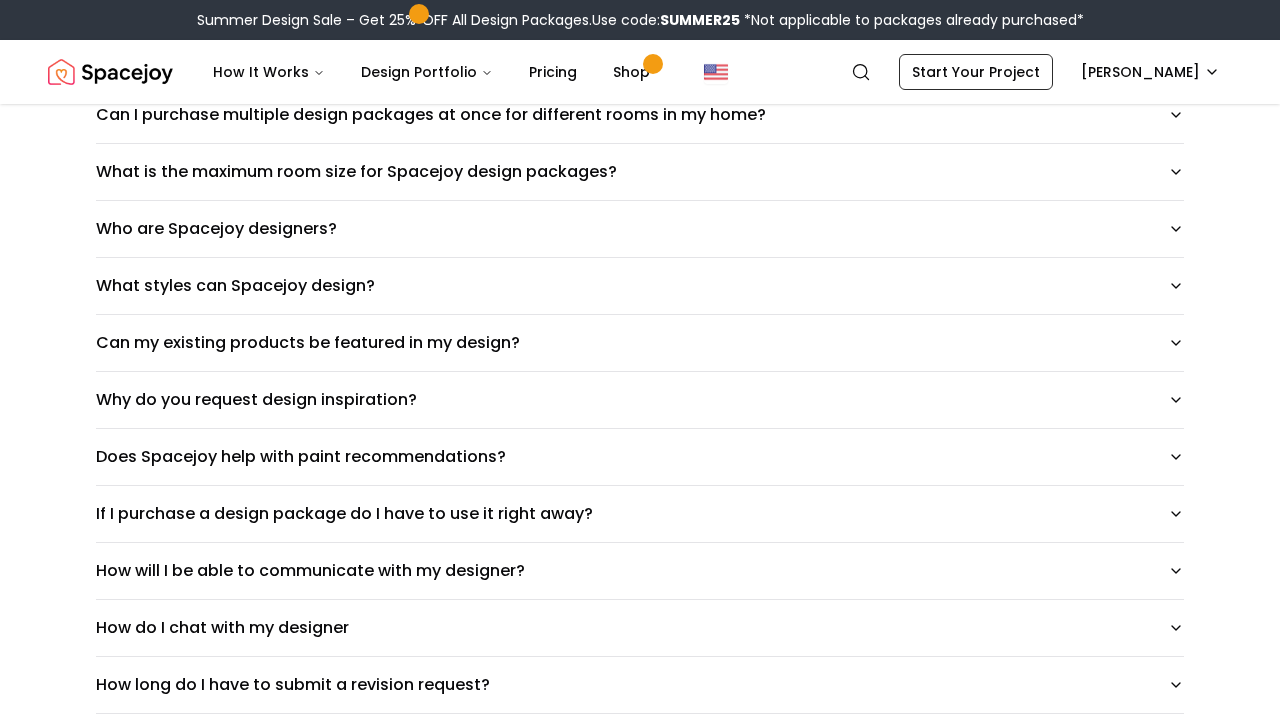 scroll, scrollTop: 612, scrollLeft: 0, axis: vertical 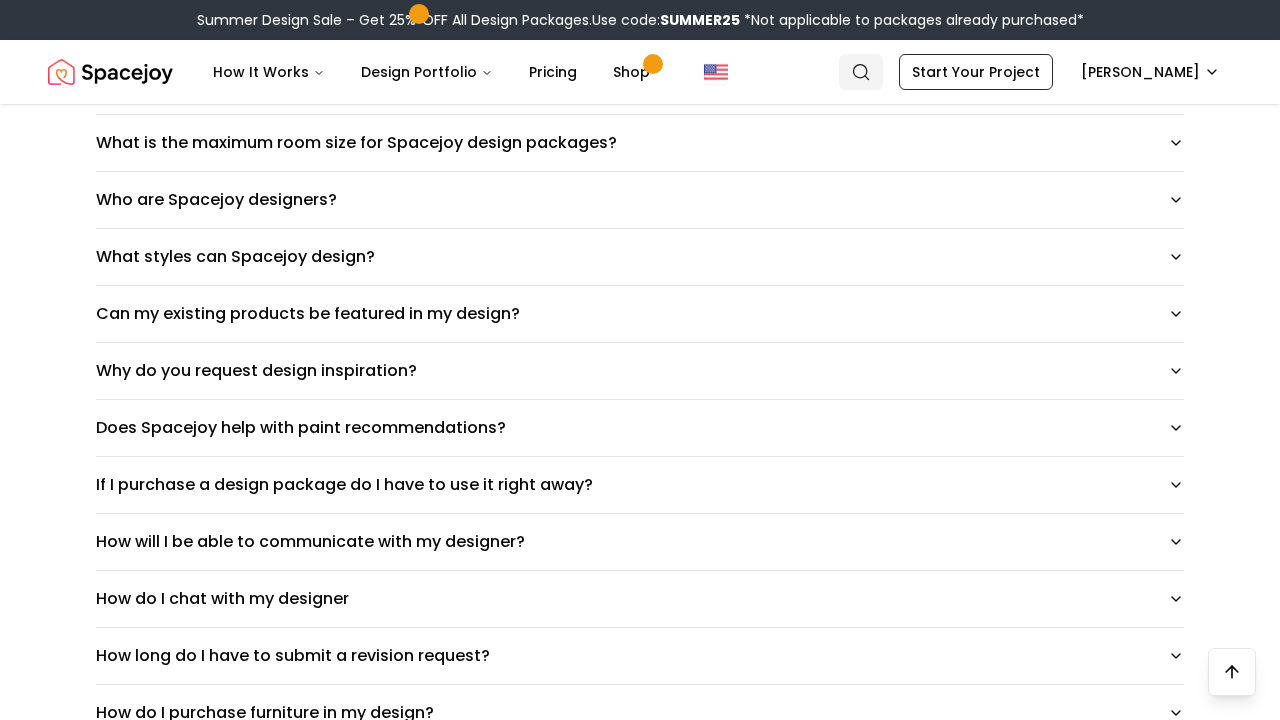 click 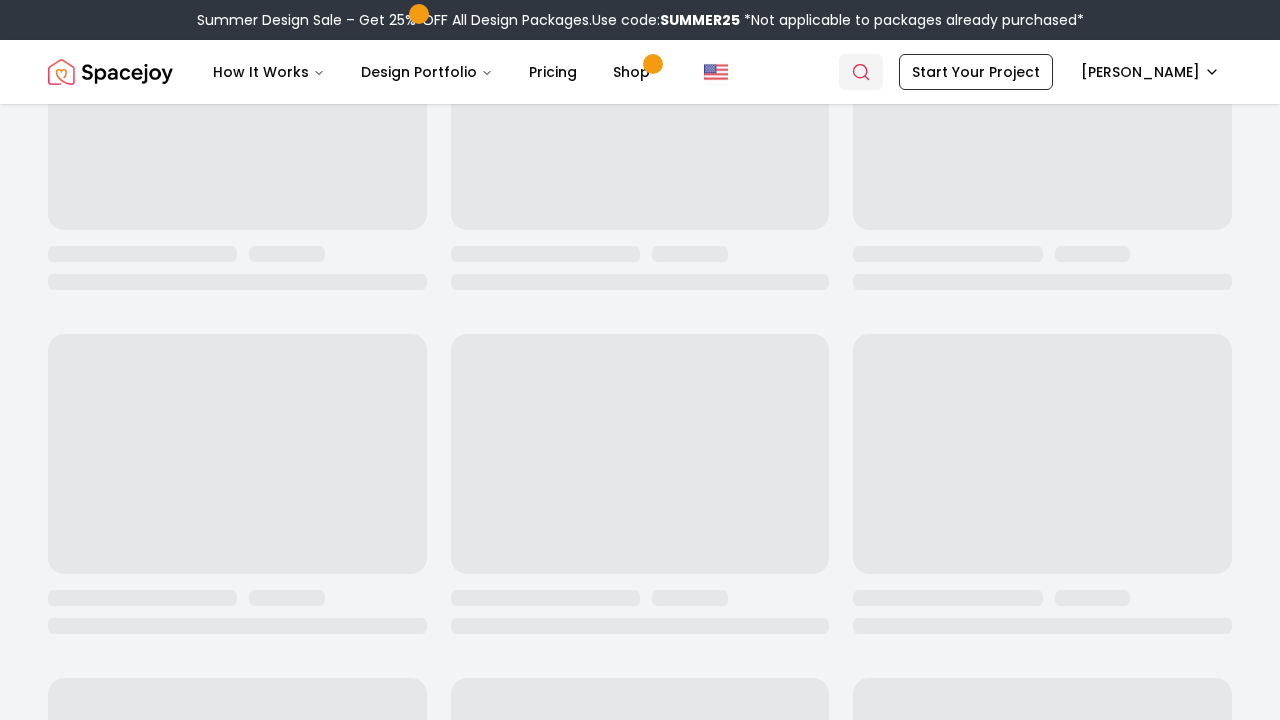scroll, scrollTop: 0, scrollLeft: 0, axis: both 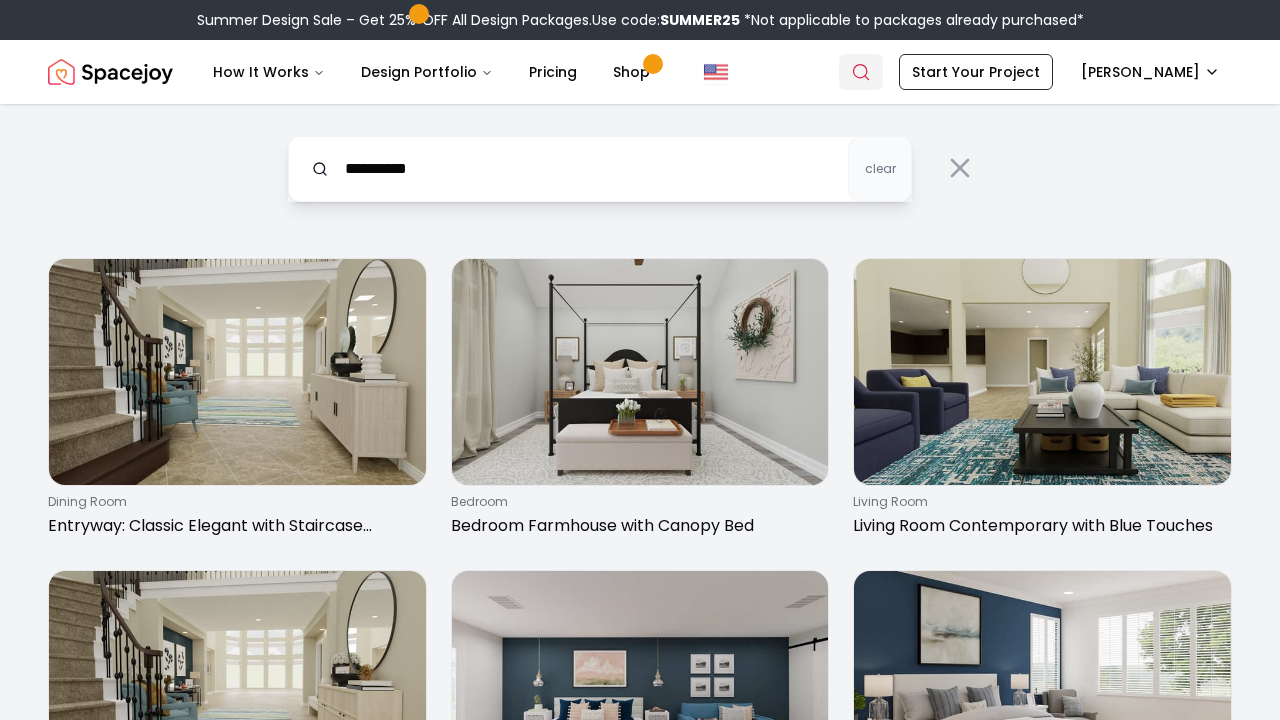 type on "**********" 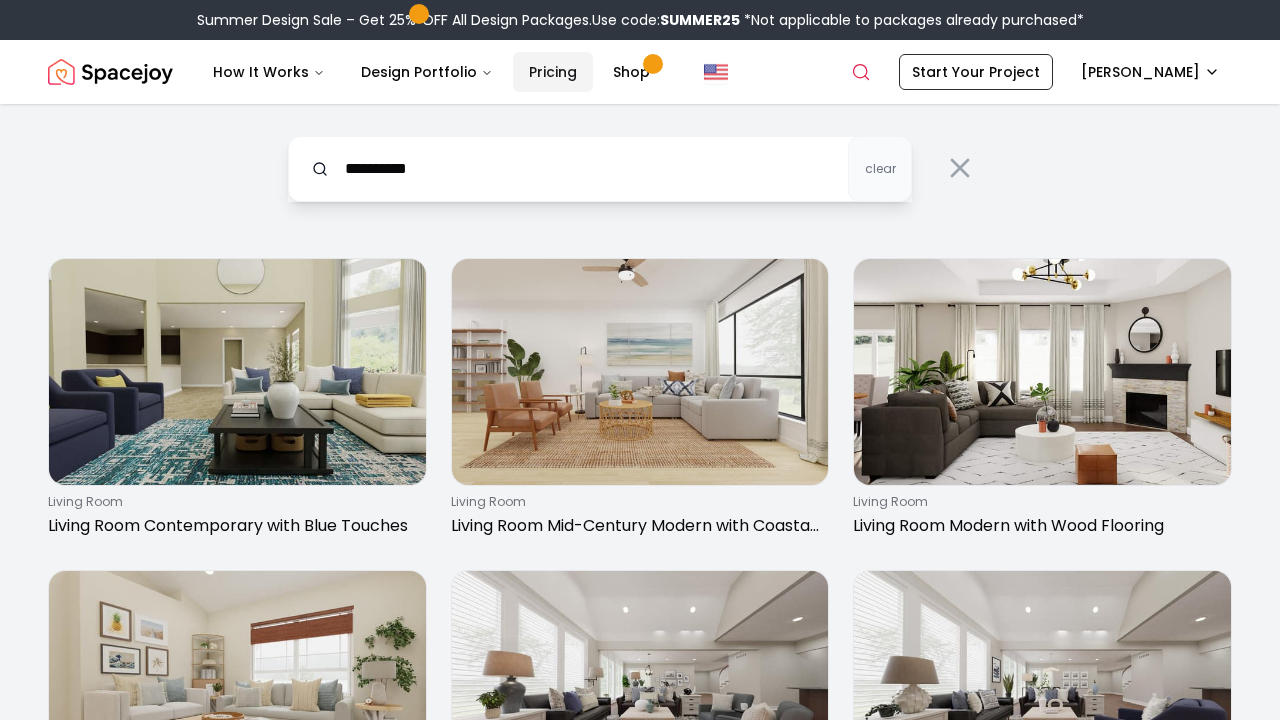 click on "Pricing" at bounding box center (553, 72) 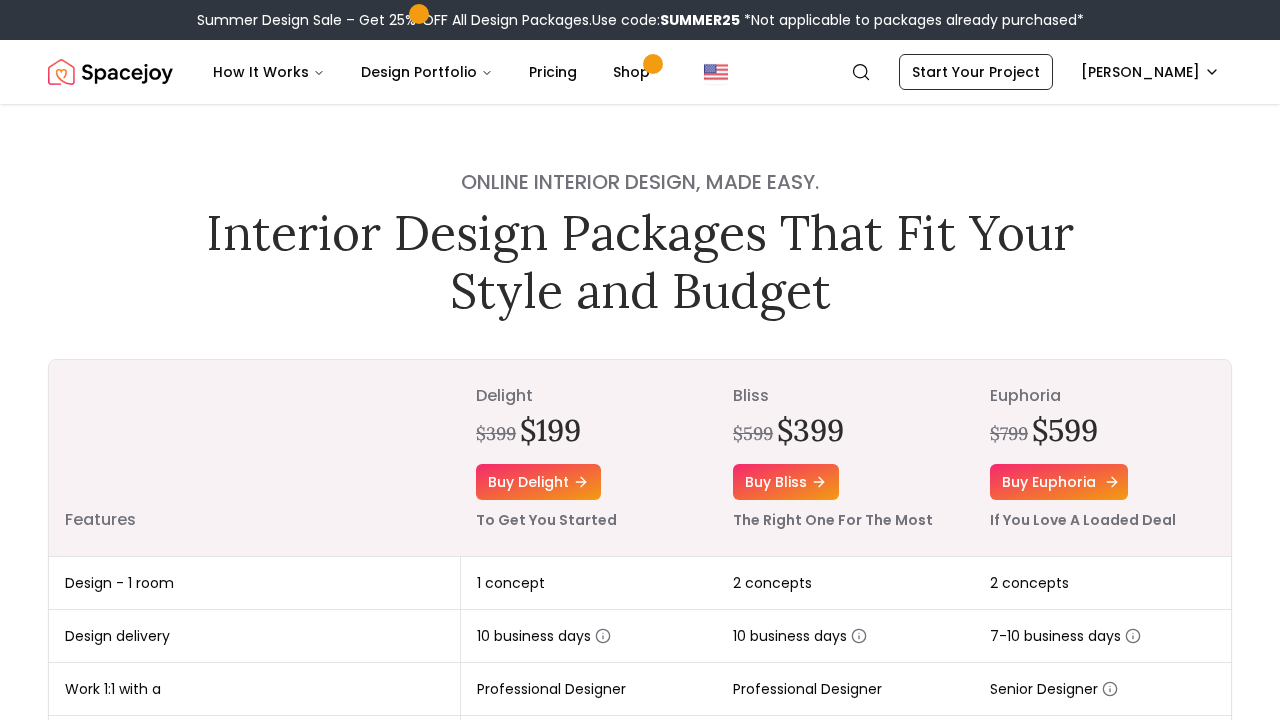 scroll, scrollTop: 0, scrollLeft: 0, axis: both 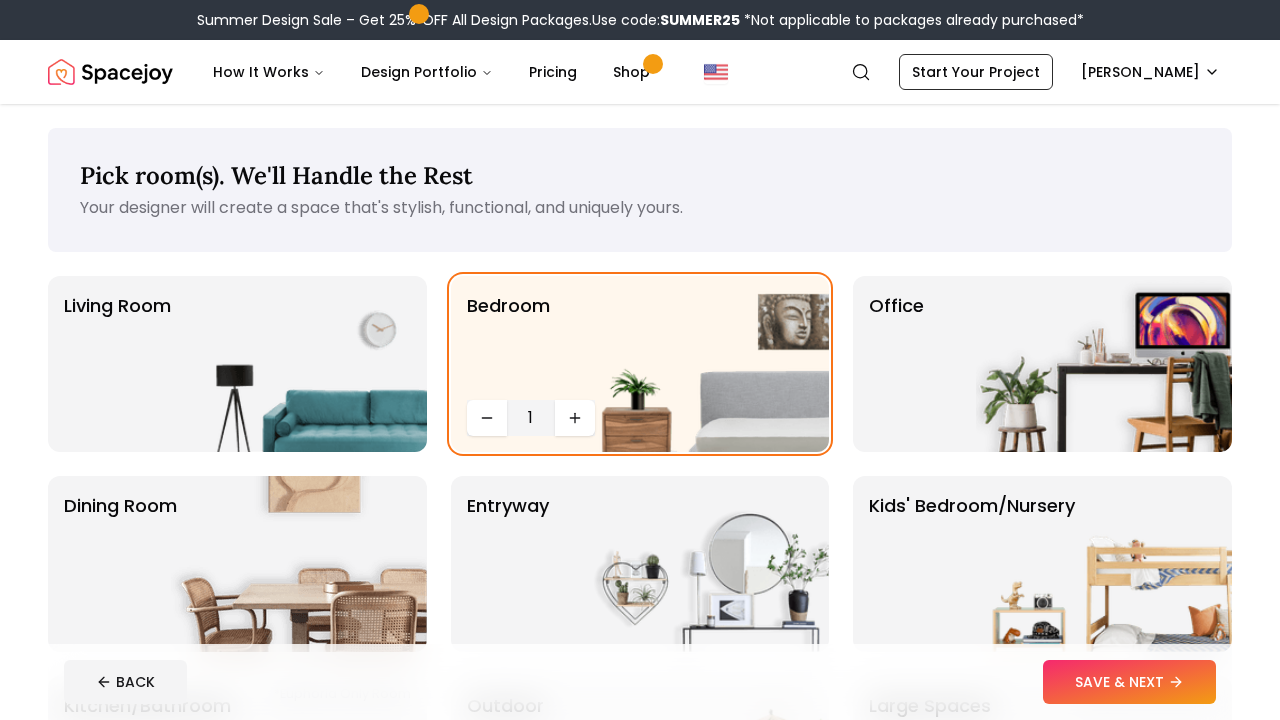 click on "BACK SAVE & NEXT" at bounding box center [640, 682] 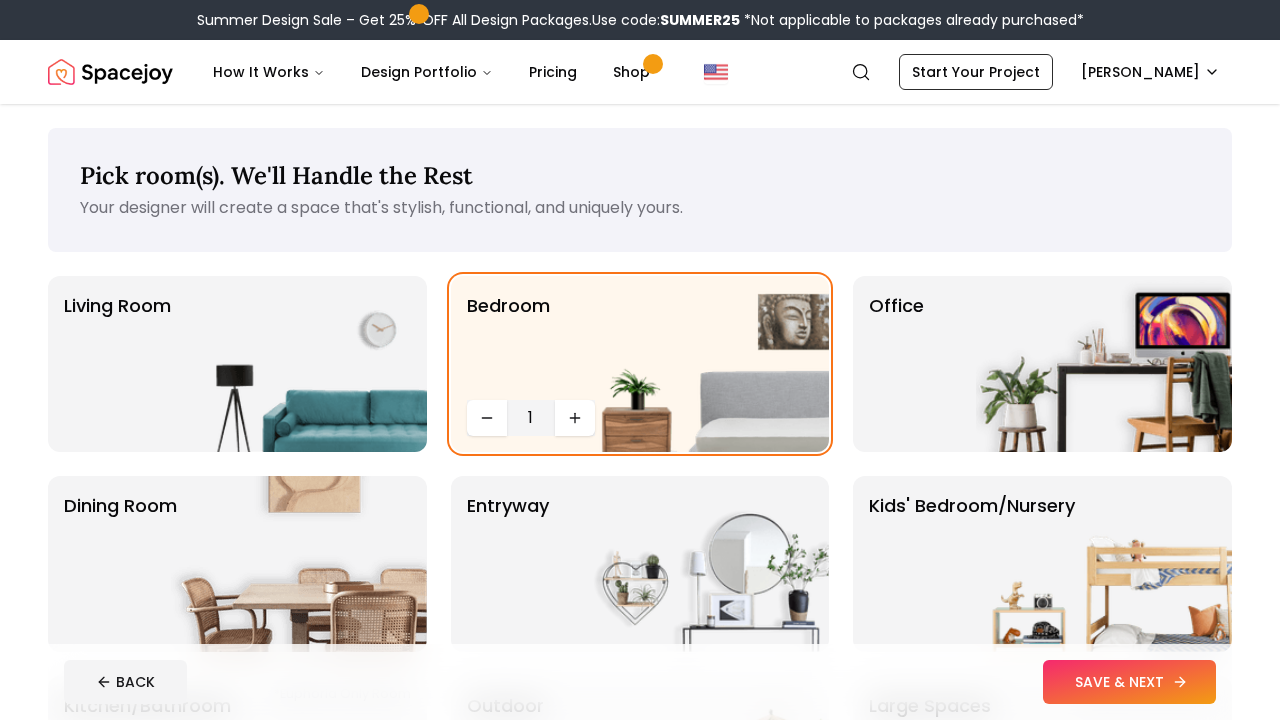 click on "SAVE & NEXT" at bounding box center [1129, 682] 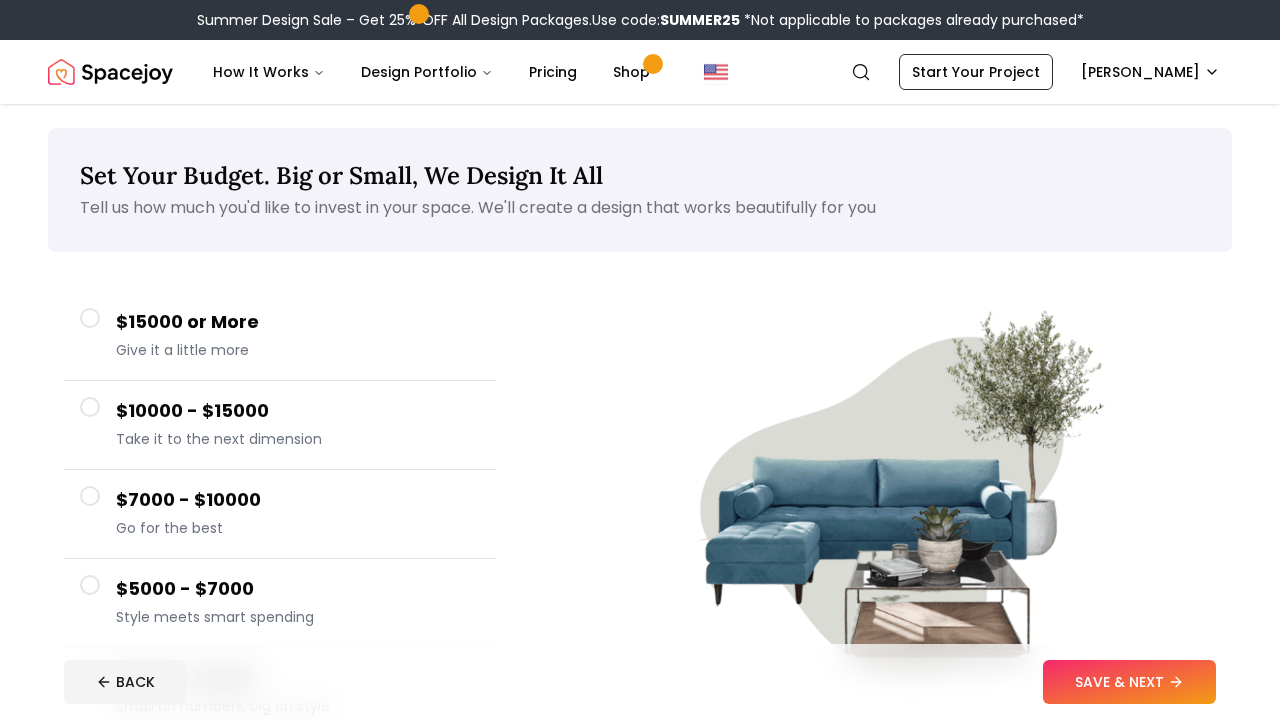 click on "$5000 - $7000 Style meets smart spending" at bounding box center [298, 603] 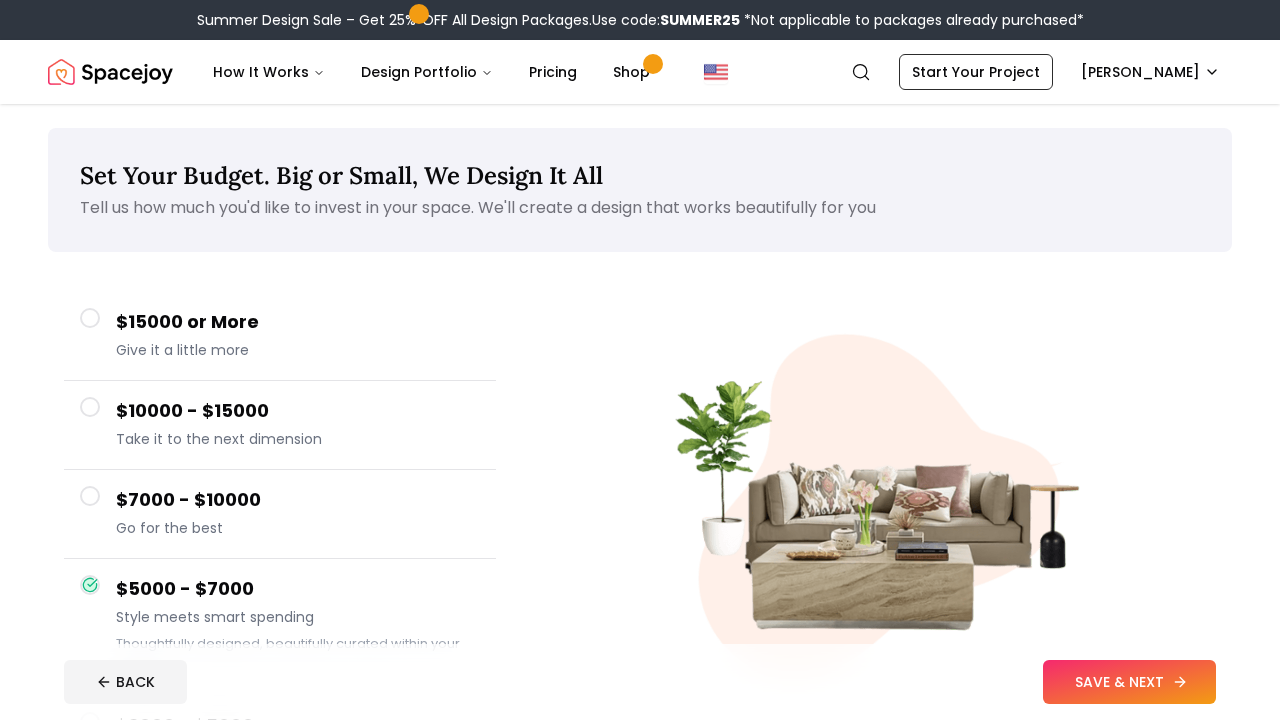 click on "SAVE & NEXT" at bounding box center (1129, 682) 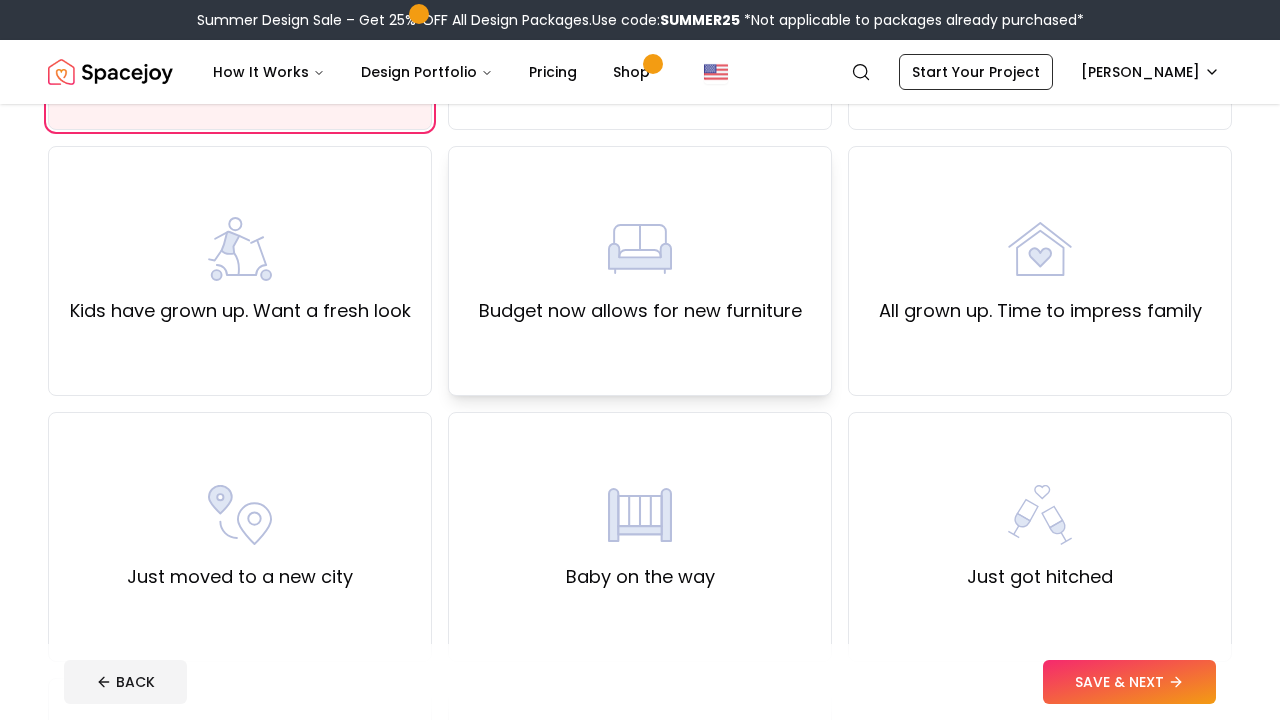 scroll, scrollTop: 886, scrollLeft: 0, axis: vertical 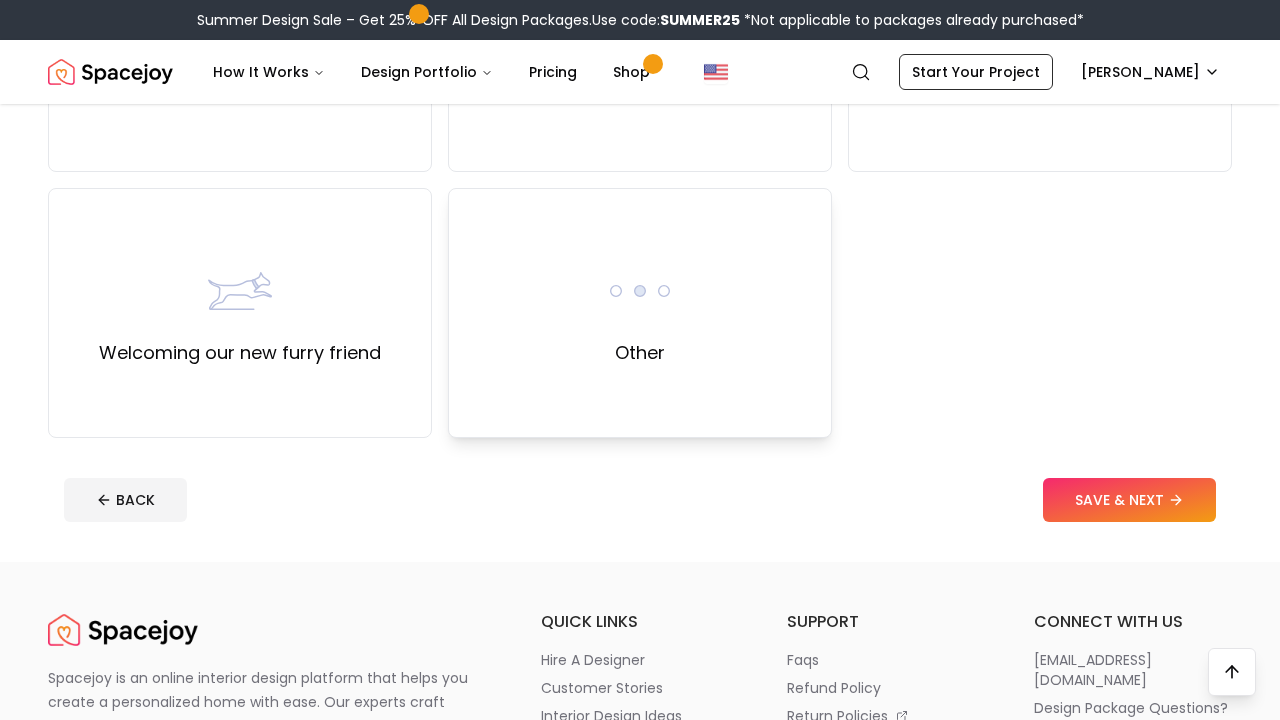 click on "Other" at bounding box center [640, 313] 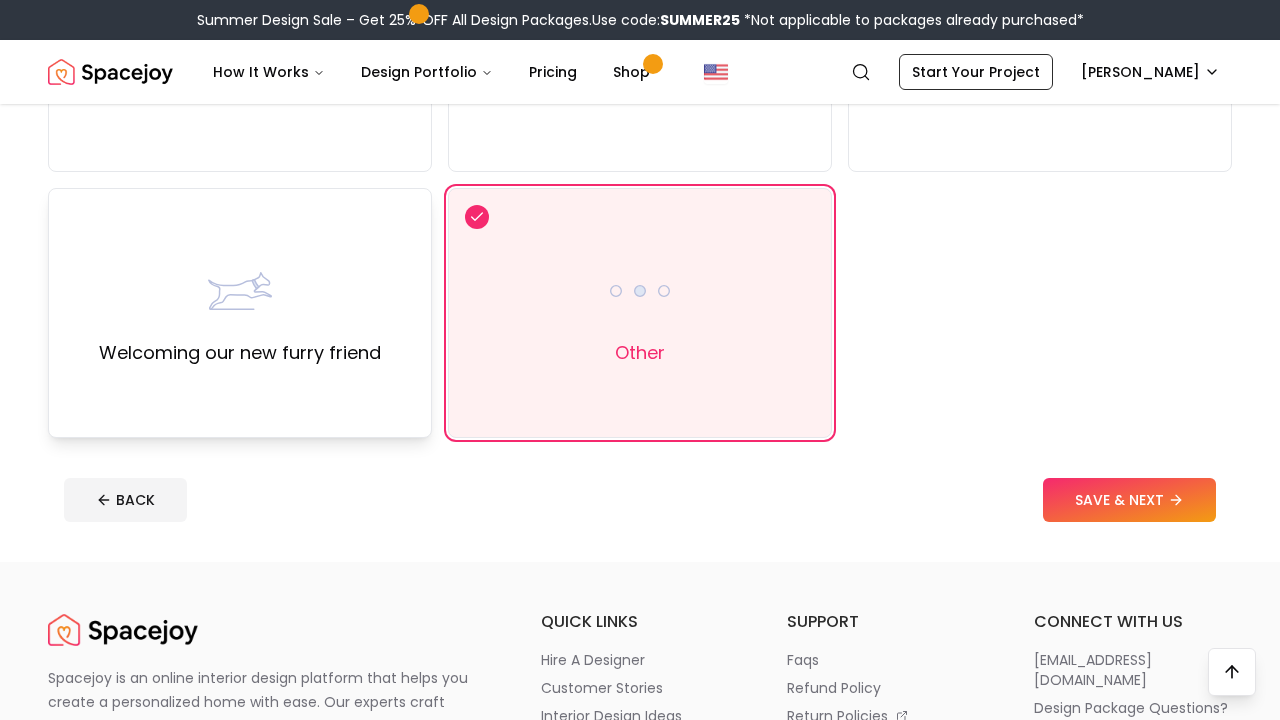 click on "Welcoming our new furry friend" at bounding box center [240, 313] 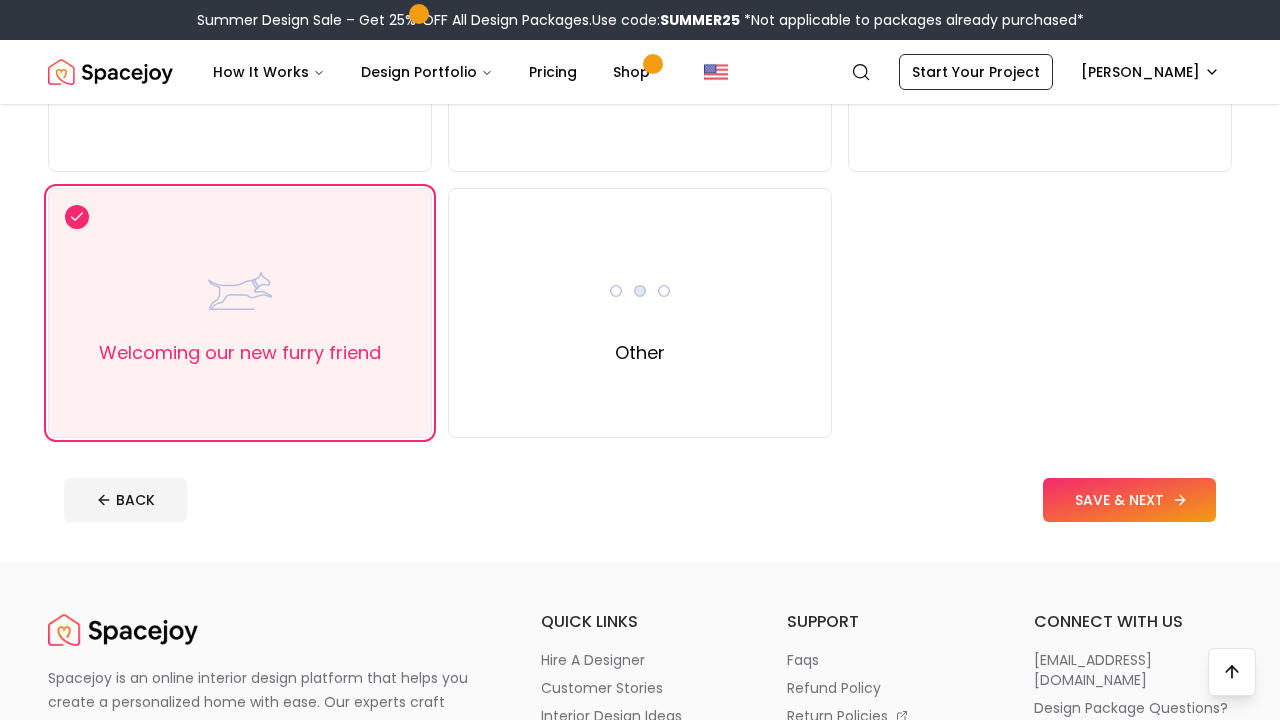 click on "SAVE & NEXT" at bounding box center [1129, 500] 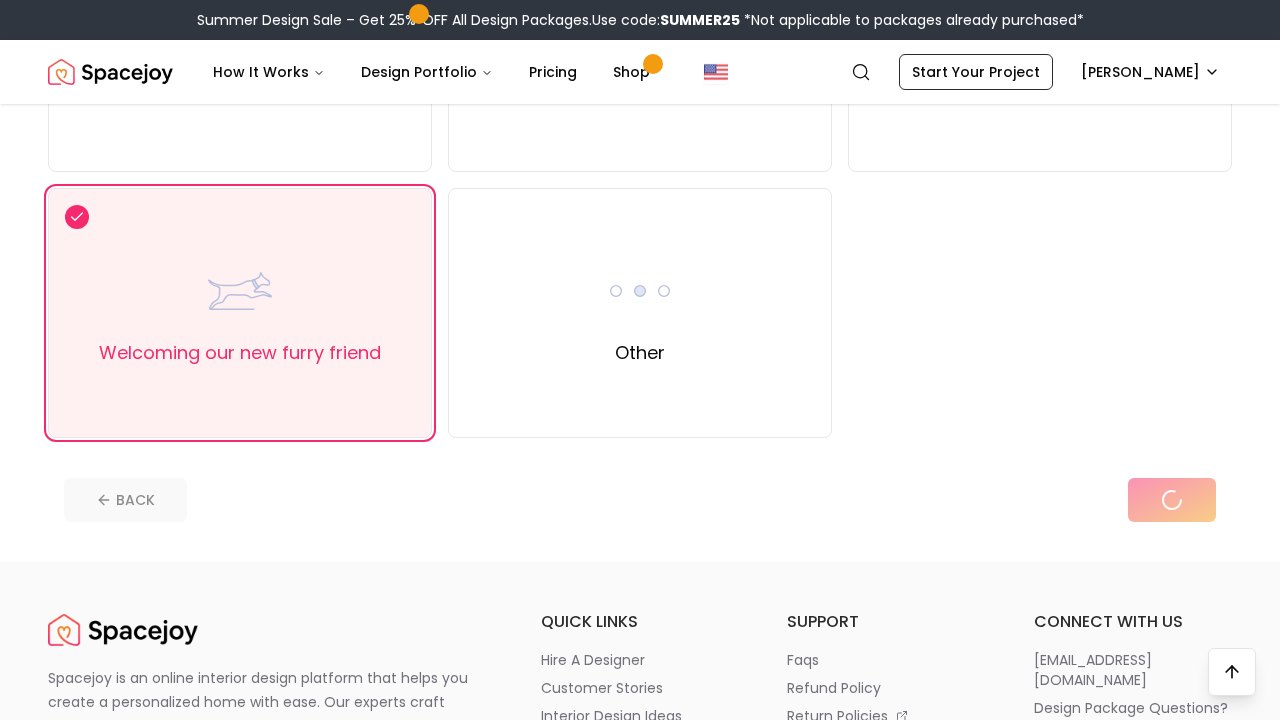 scroll, scrollTop: 0, scrollLeft: 0, axis: both 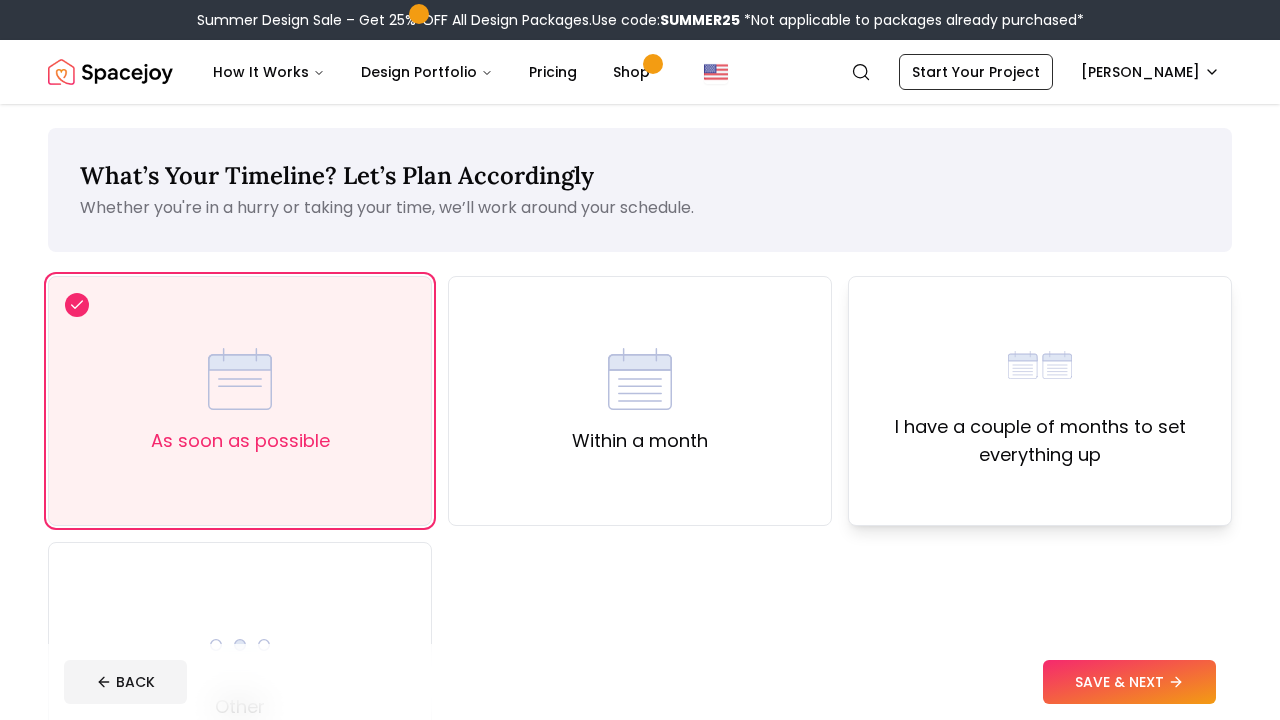 click on "I have a couple of months to set everything up" at bounding box center [1040, 441] 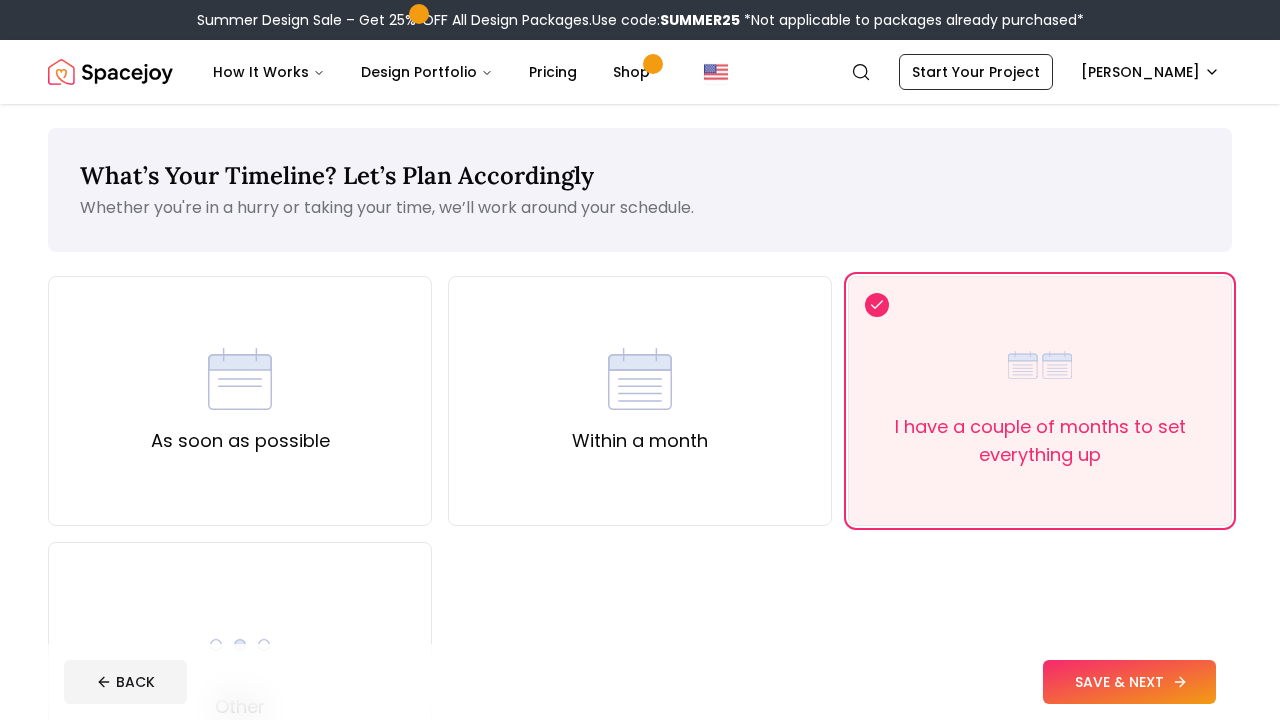 click on "SAVE & NEXT" at bounding box center [1129, 682] 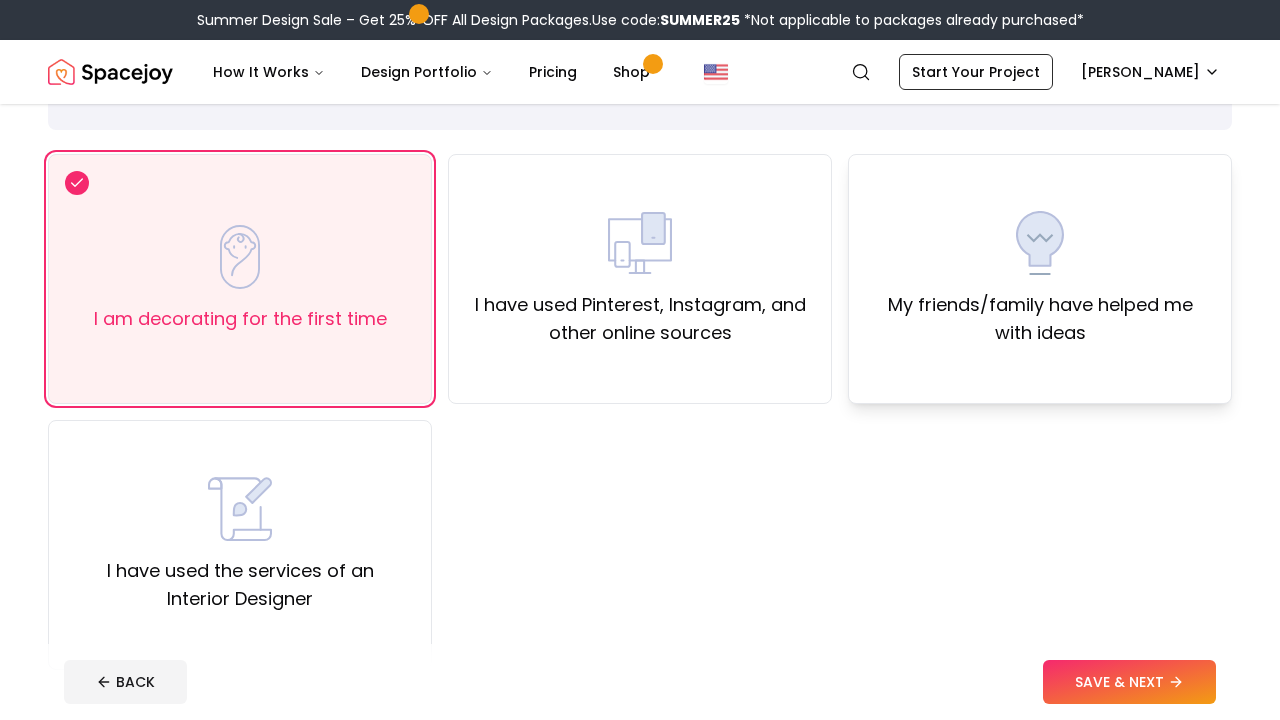 scroll, scrollTop: 179, scrollLeft: 0, axis: vertical 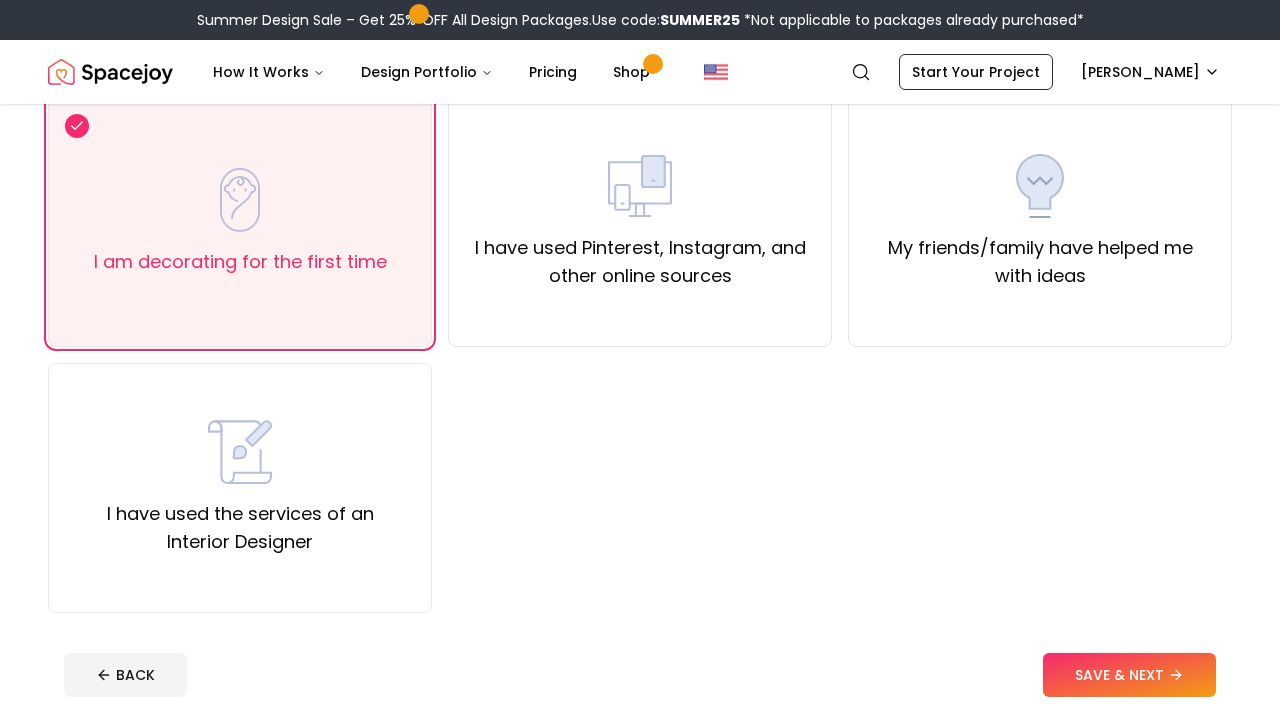 click on "BACK SAVE & NEXT" at bounding box center (640, 675) 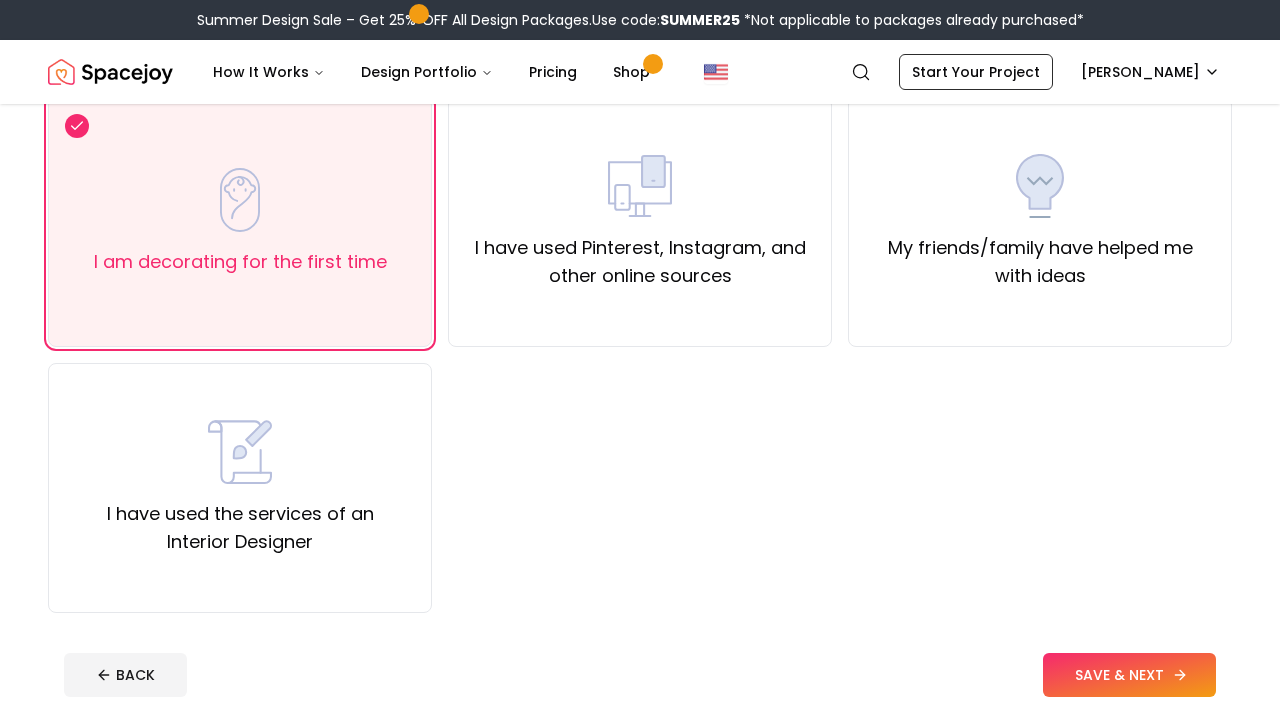 click on "SAVE & NEXT" at bounding box center [1129, 675] 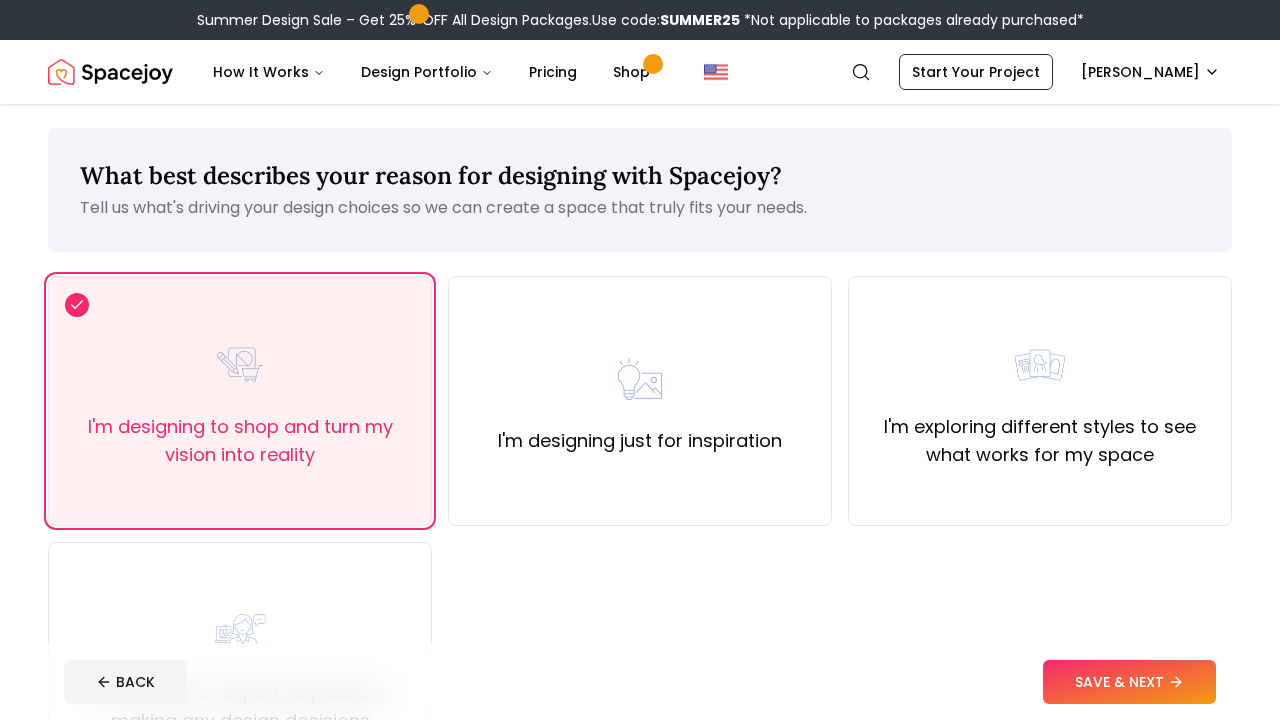 scroll, scrollTop: 121, scrollLeft: 0, axis: vertical 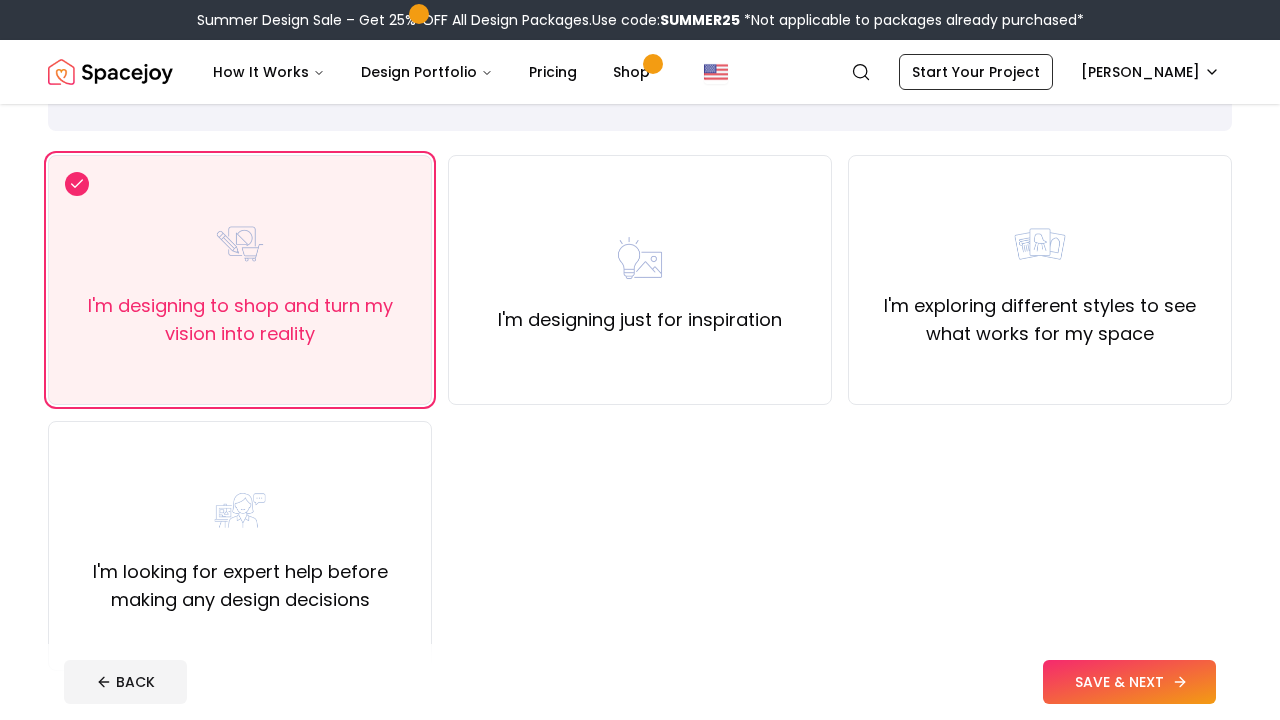click on "SAVE & NEXT" at bounding box center (1129, 682) 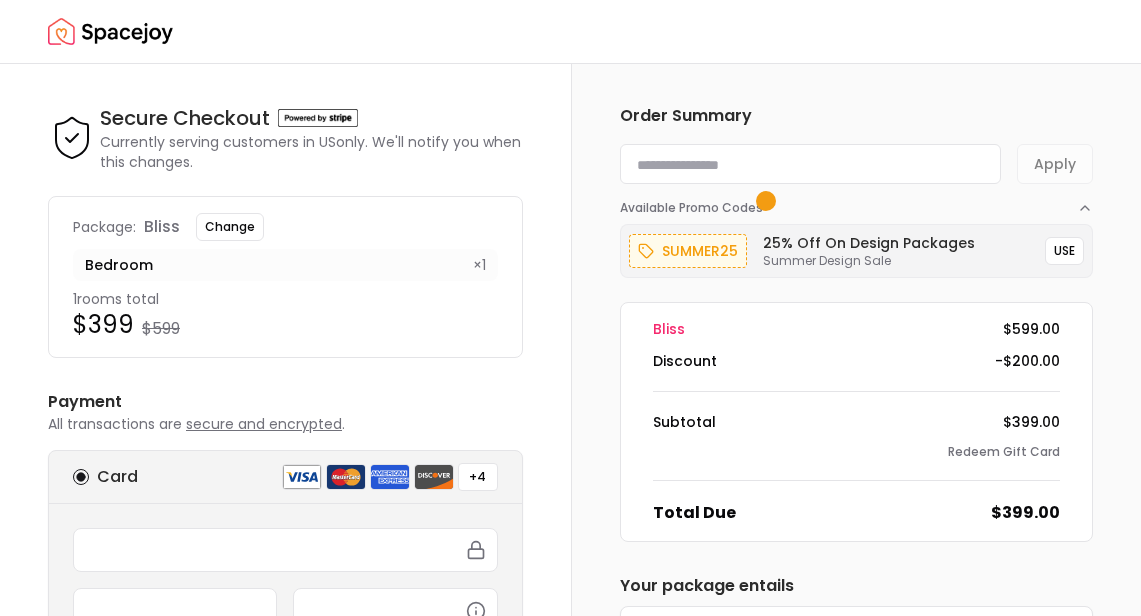 scroll, scrollTop: 0, scrollLeft: 0, axis: both 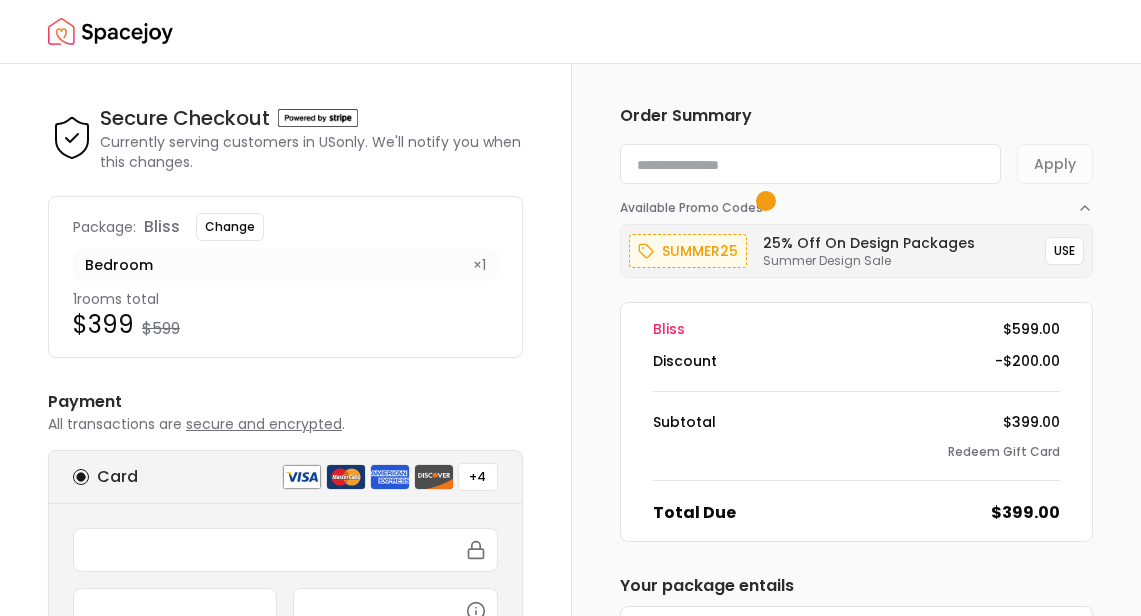 click at bounding box center (110, 32) 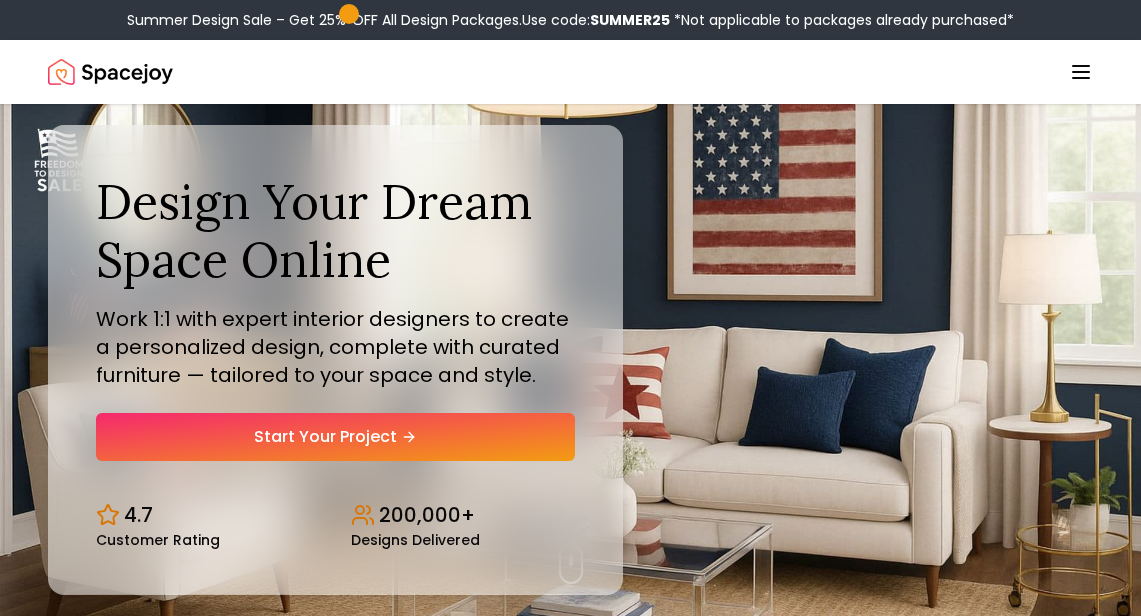 click 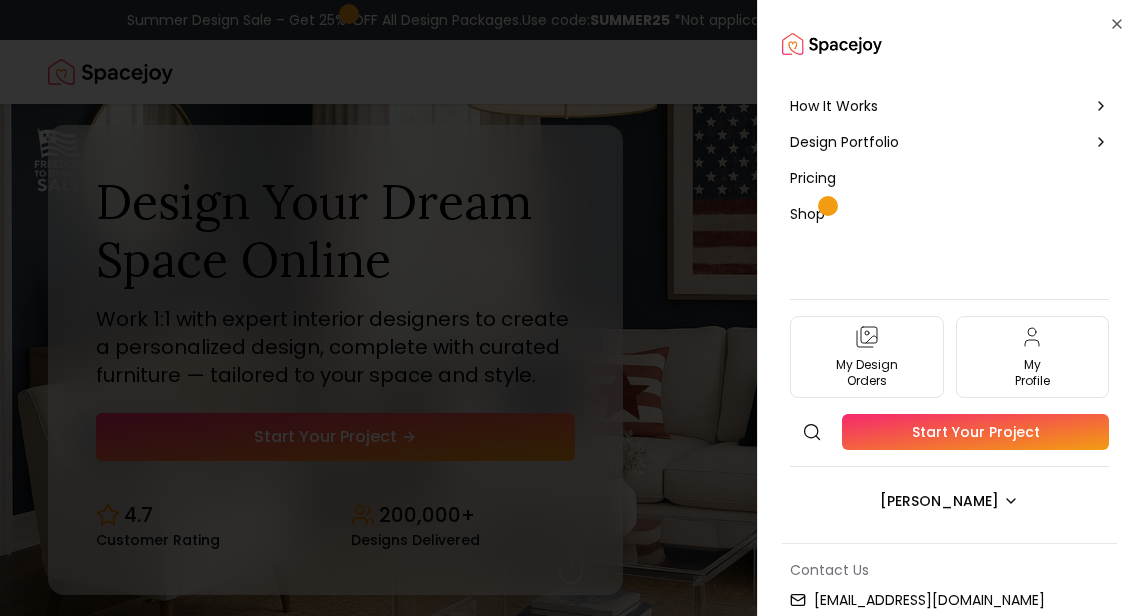 click on "How It Works" at bounding box center (834, 106) 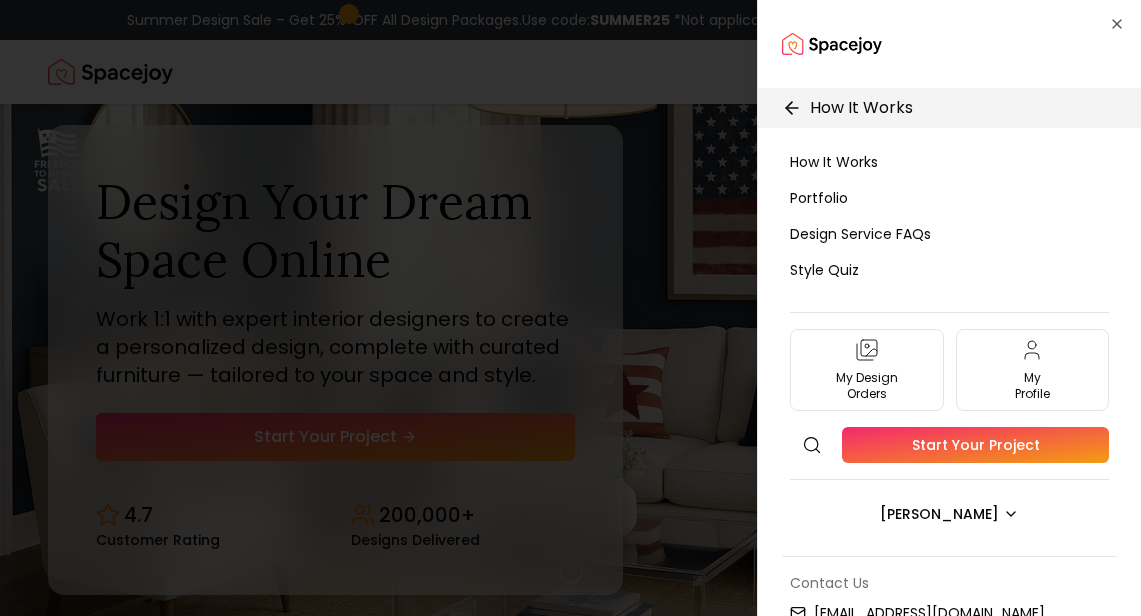 click on "How It Works" at bounding box center [949, 108] 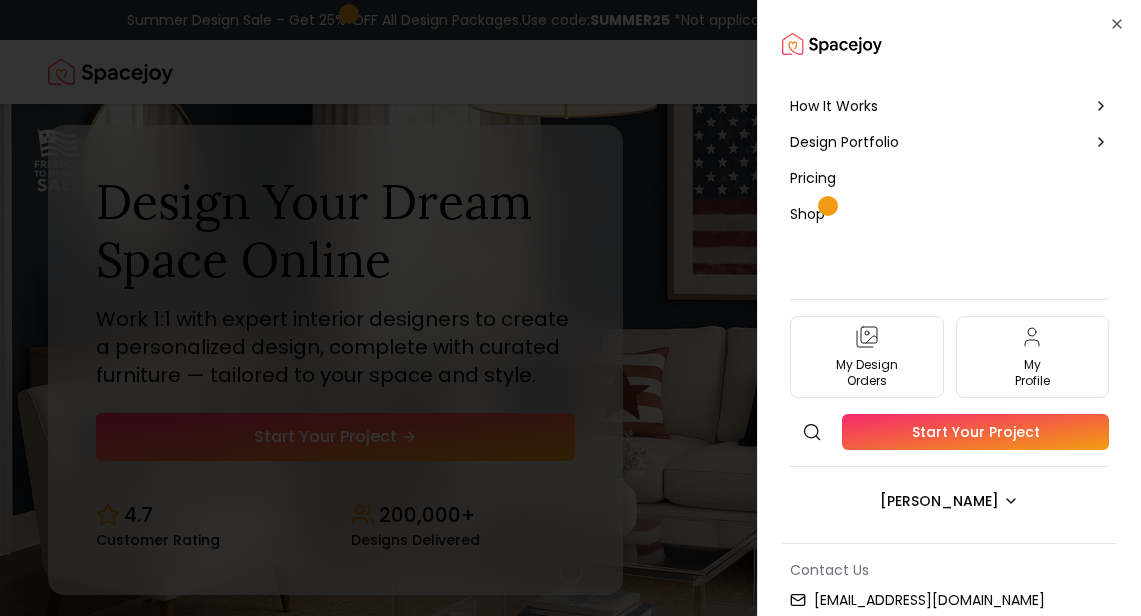 click on "Design Portfolio" at bounding box center (844, 142) 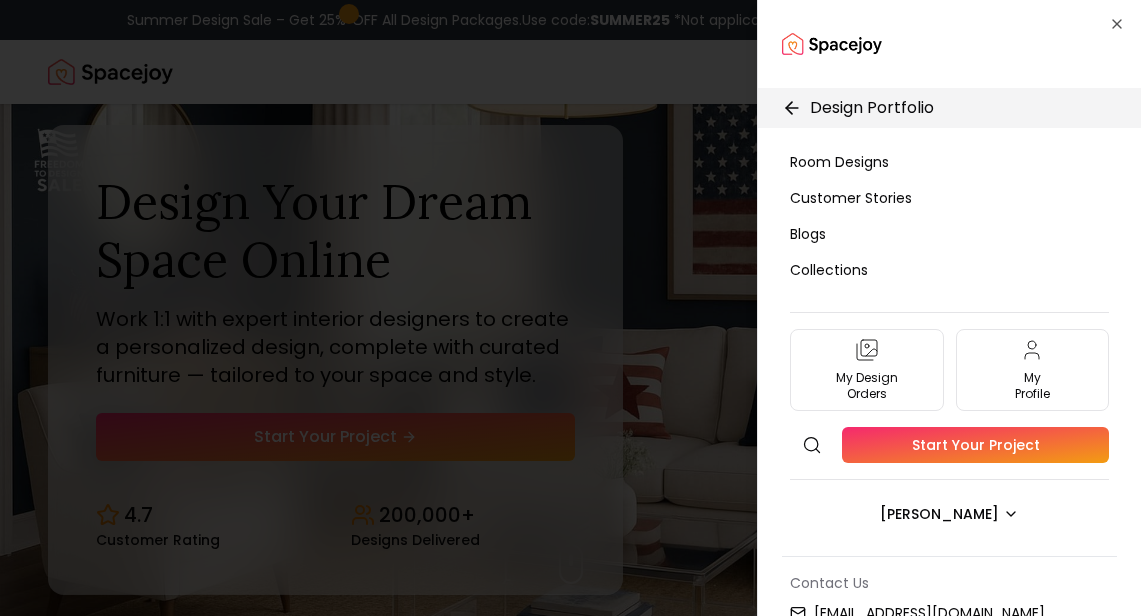 click on "Blogs" at bounding box center (808, 234) 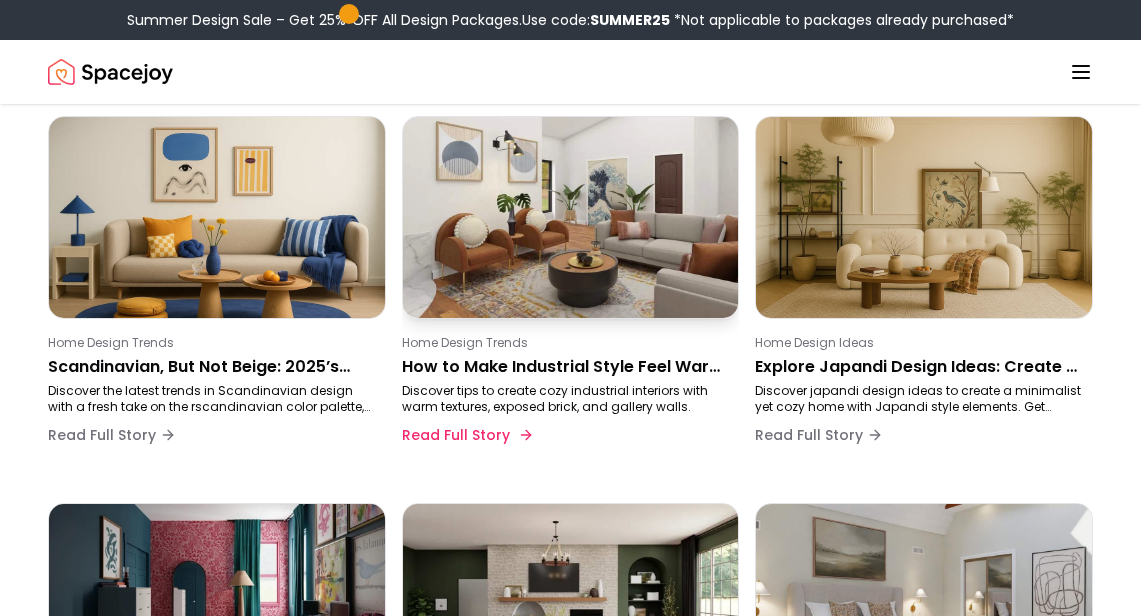 scroll, scrollTop: 148, scrollLeft: 0, axis: vertical 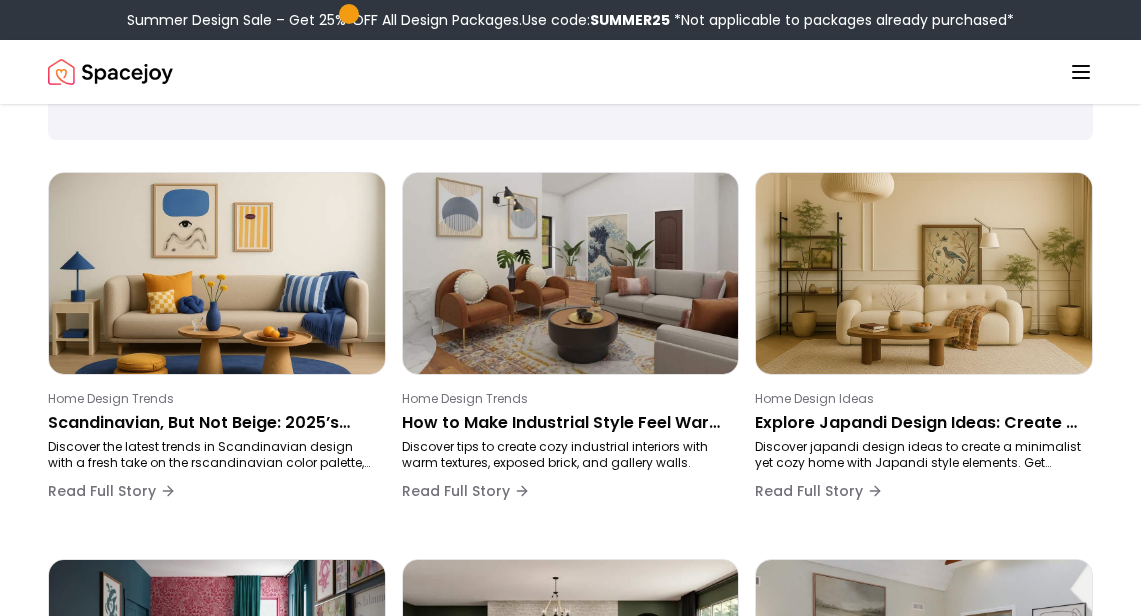 click 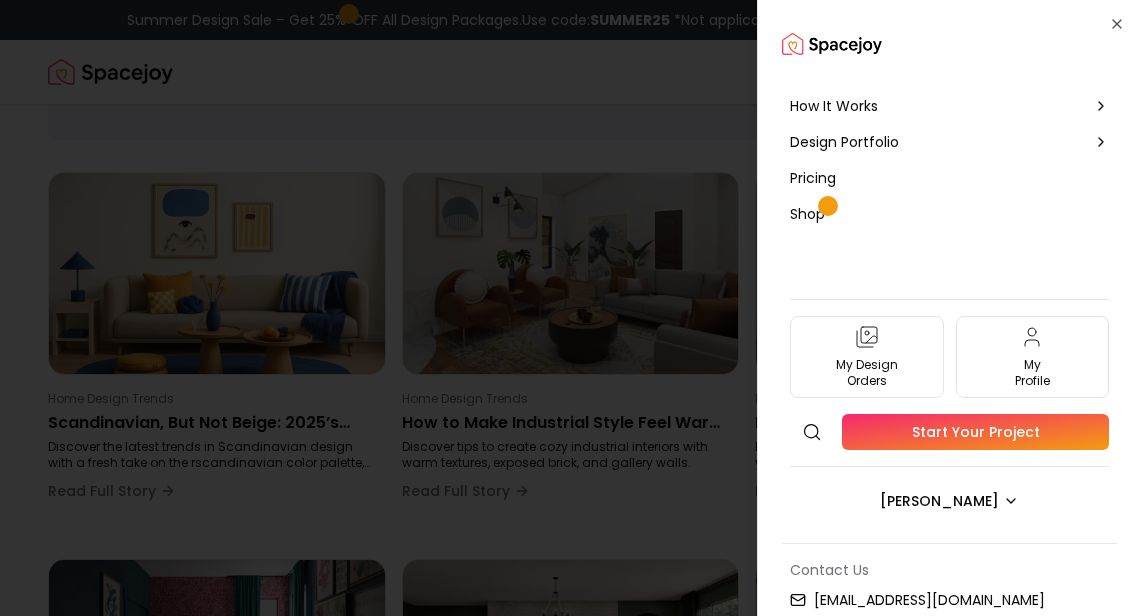 click on "Design Portfolio" at bounding box center (844, 142) 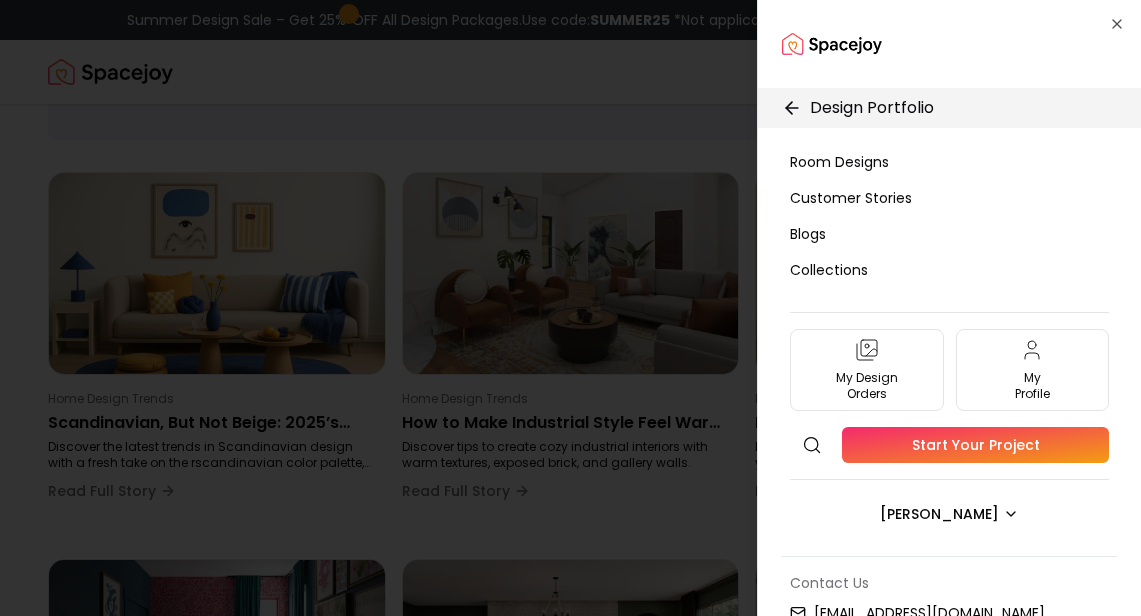 click on "Room Designs" at bounding box center (949, 162) 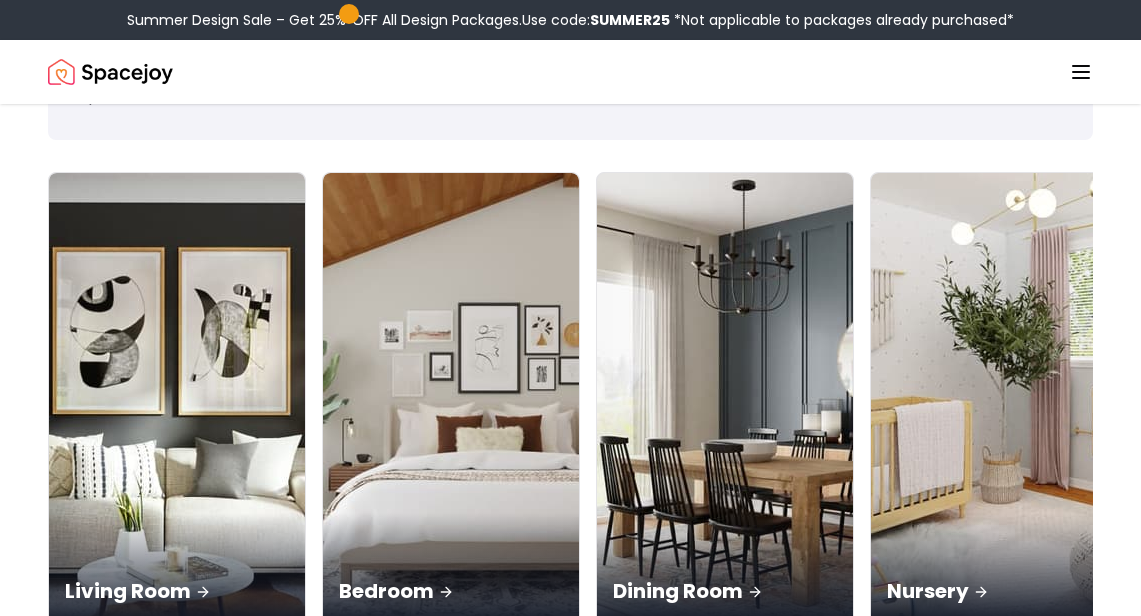 scroll, scrollTop: 0, scrollLeft: 0, axis: both 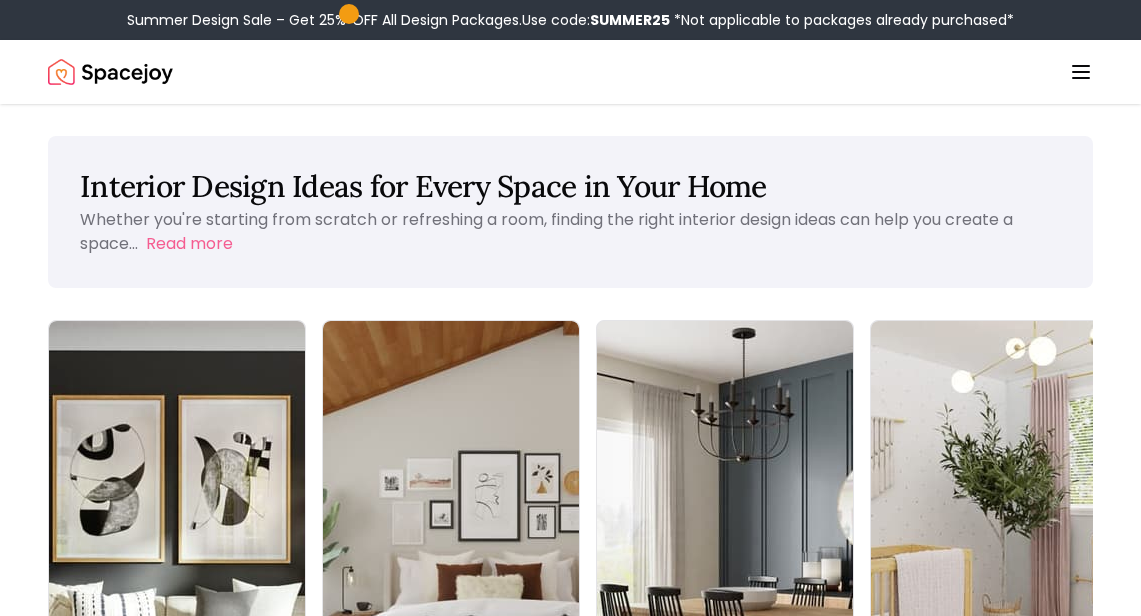 click 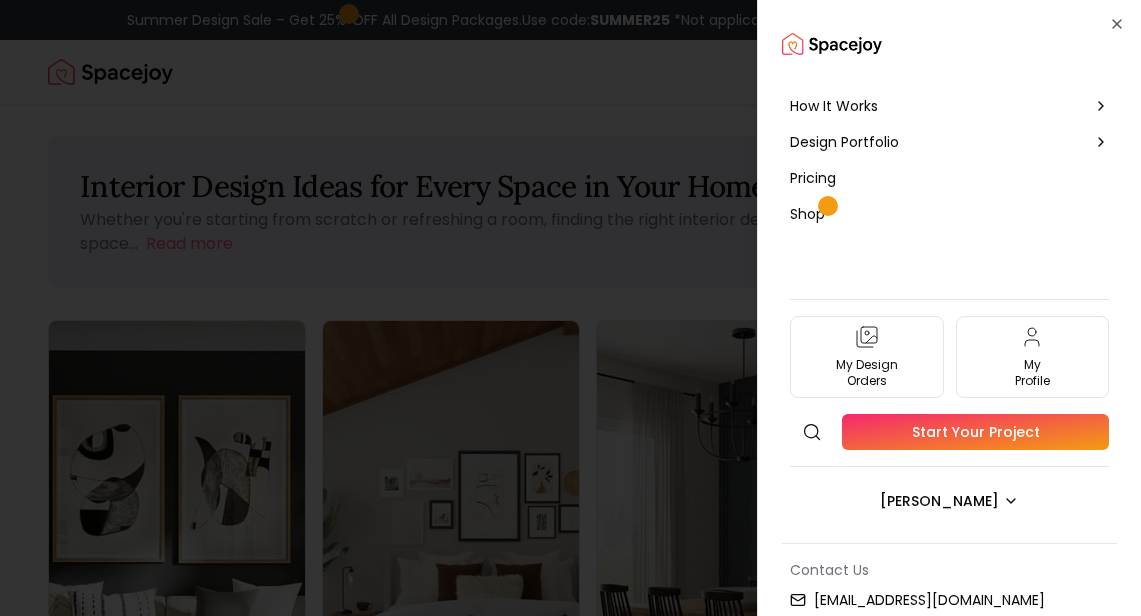 click on "Design Portfolio" at bounding box center [844, 142] 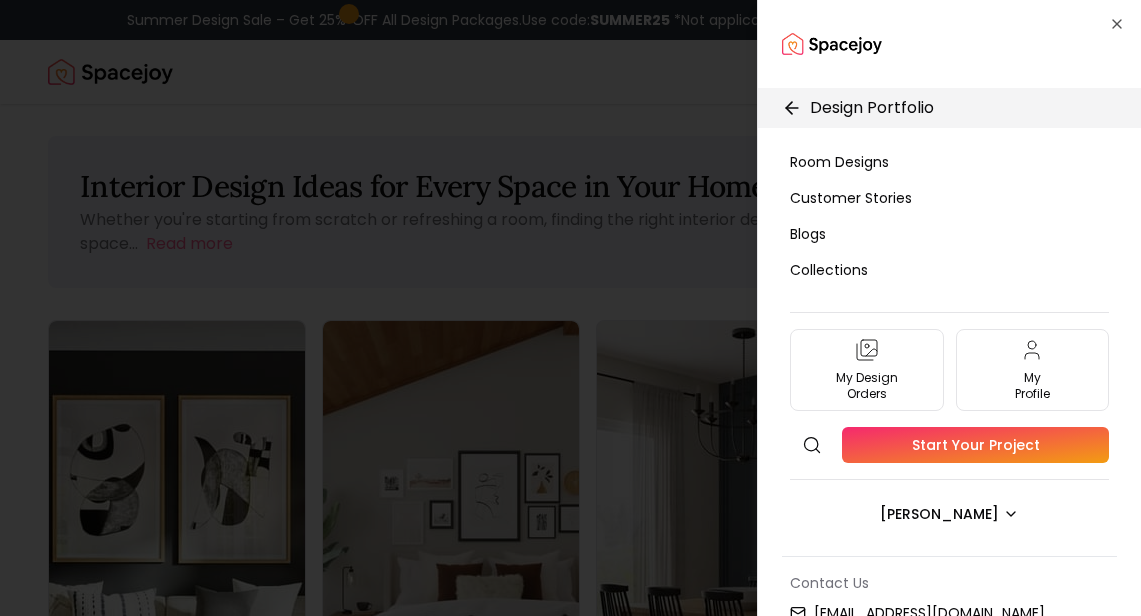 click on "Design Portfolio" at bounding box center [949, 108] 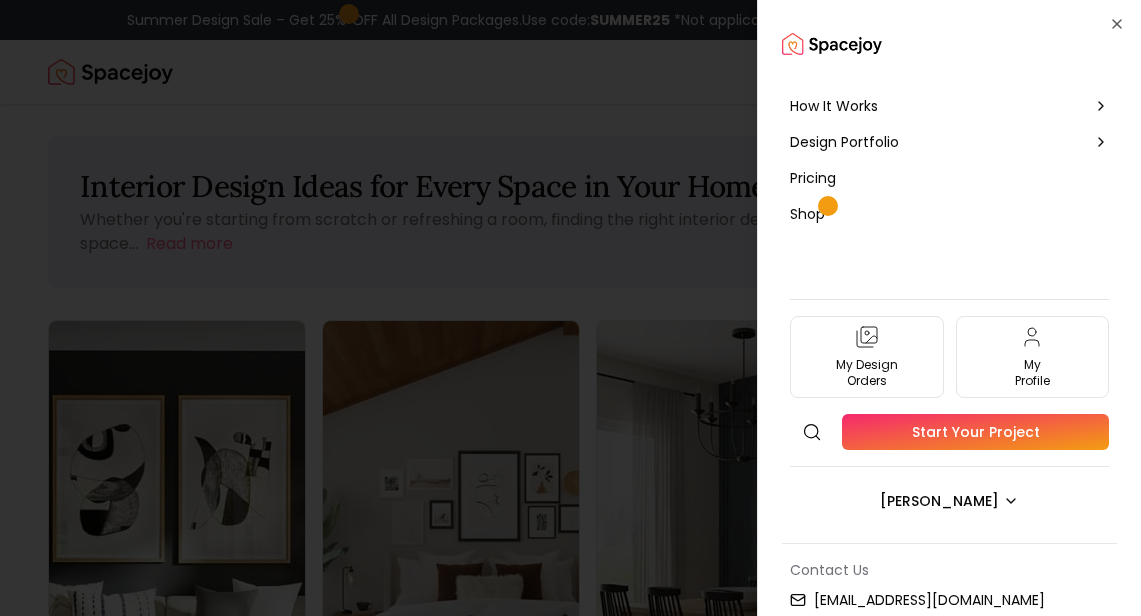 click on "How It Works" at bounding box center (834, 106) 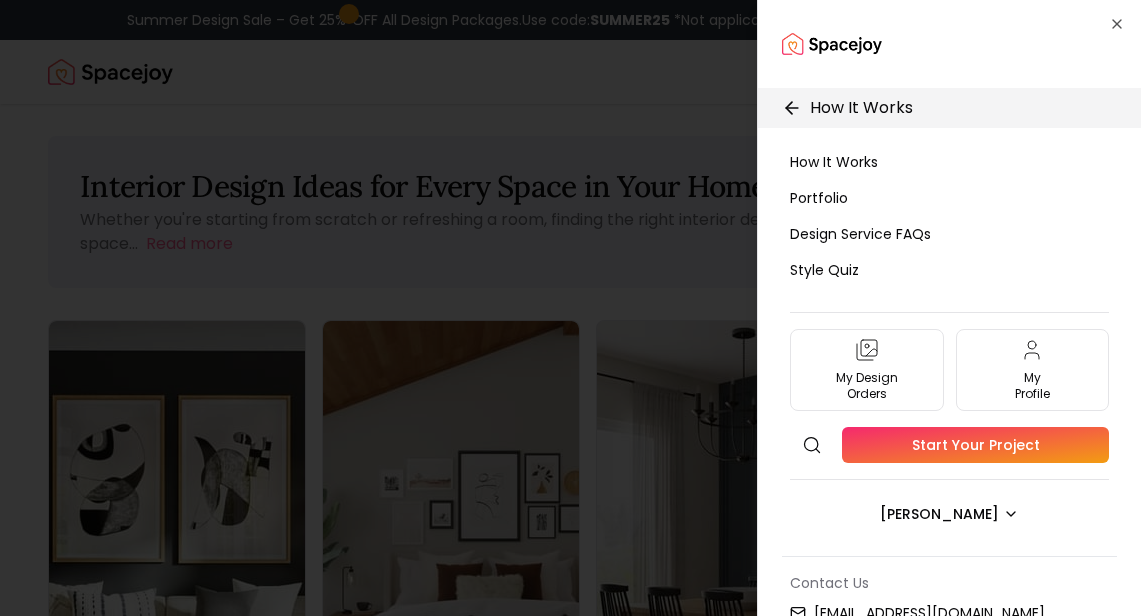 click on "Style Quiz" at bounding box center (824, 270) 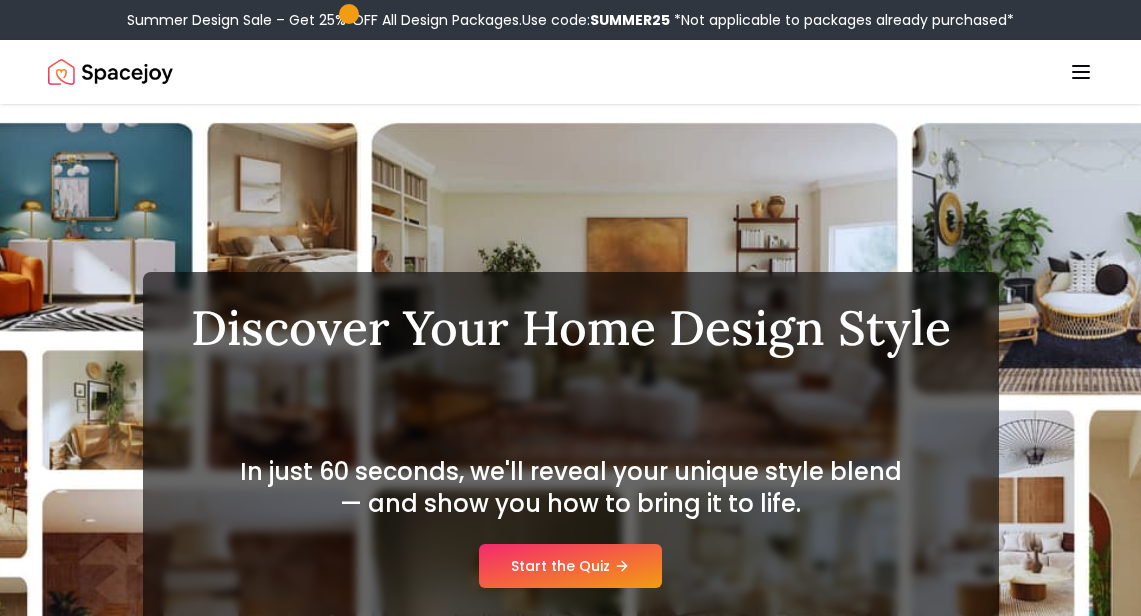 click on "Spacejoy" at bounding box center (570, 72) 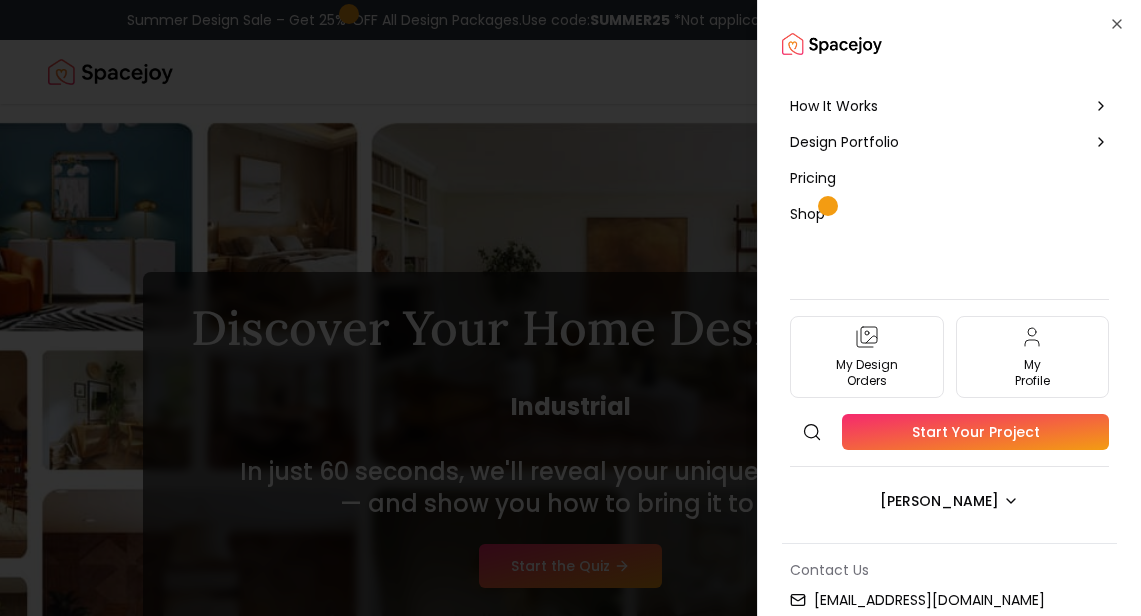 click on "Design Portfolio" at bounding box center (844, 142) 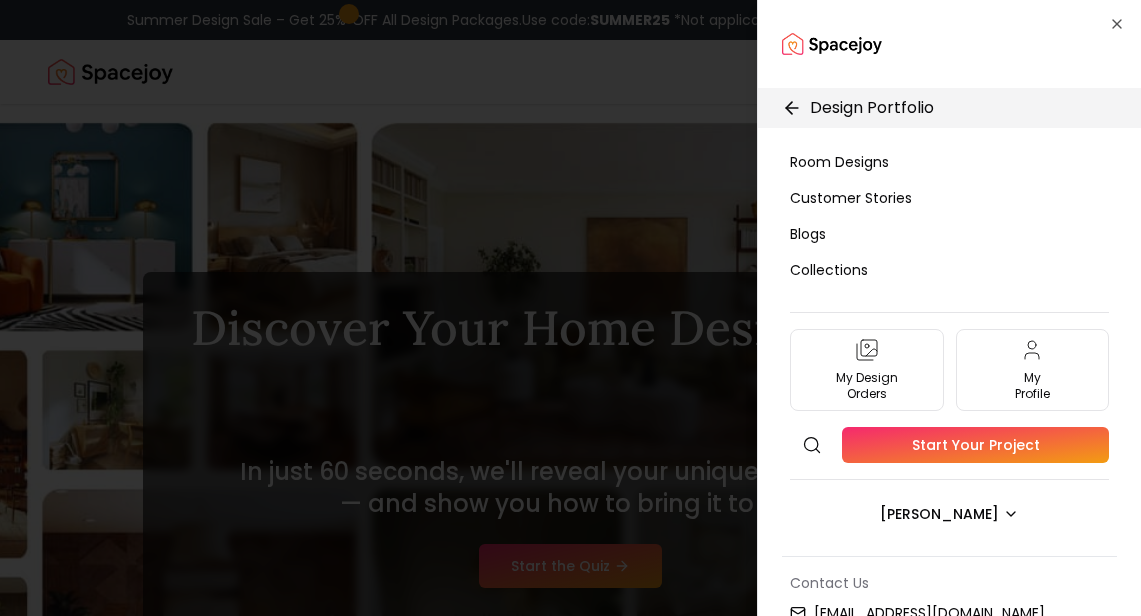 click on "Room Designs" at bounding box center [839, 162] 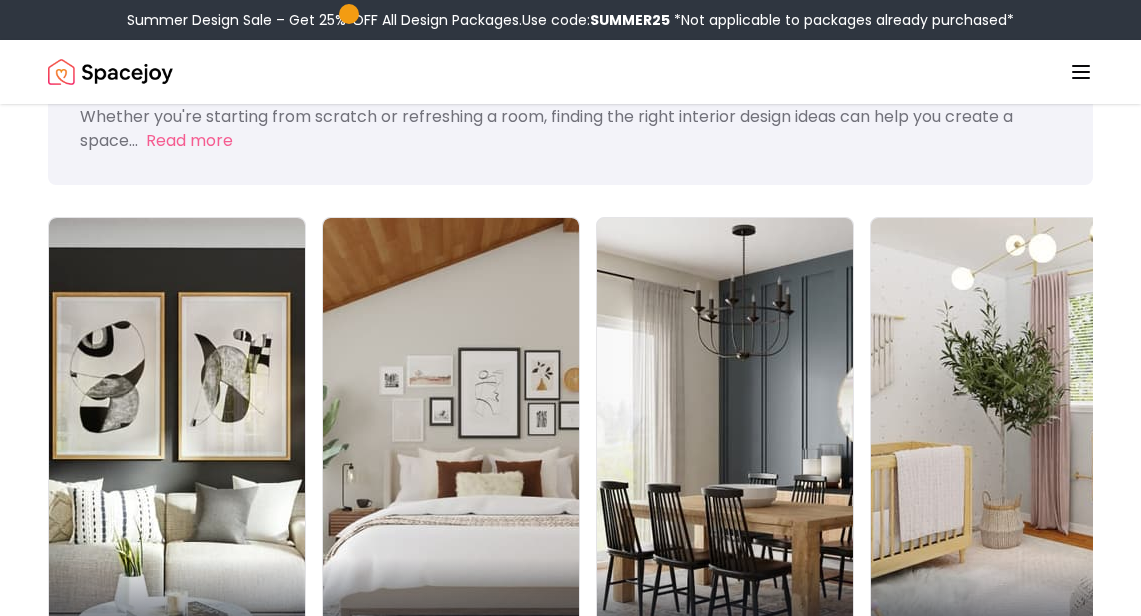 scroll, scrollTop: 129, scrollLeft: 0, axis: vertical 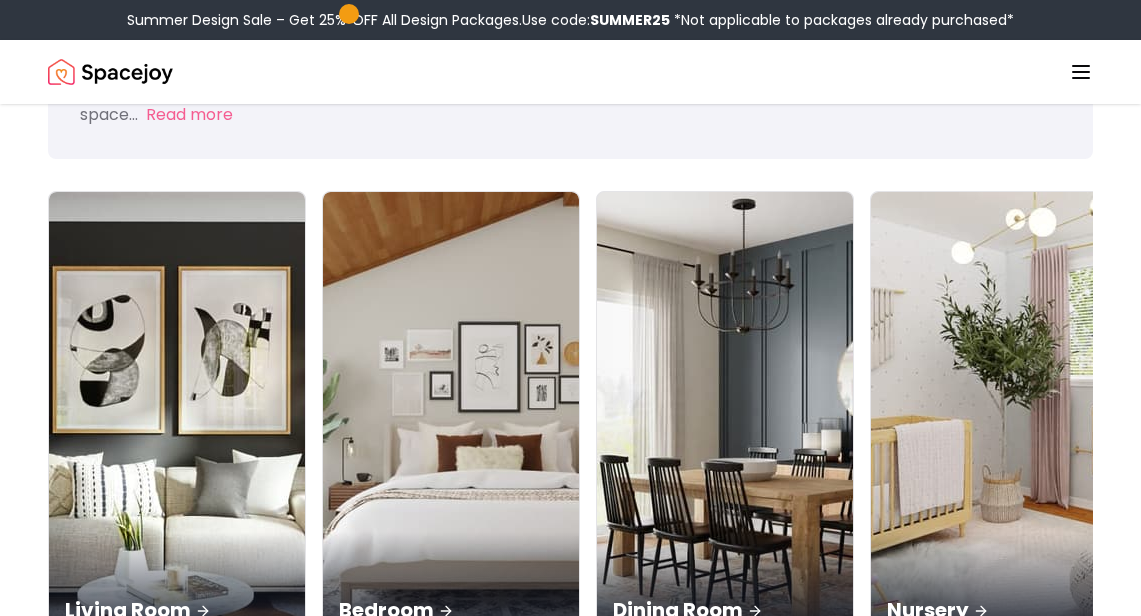 click 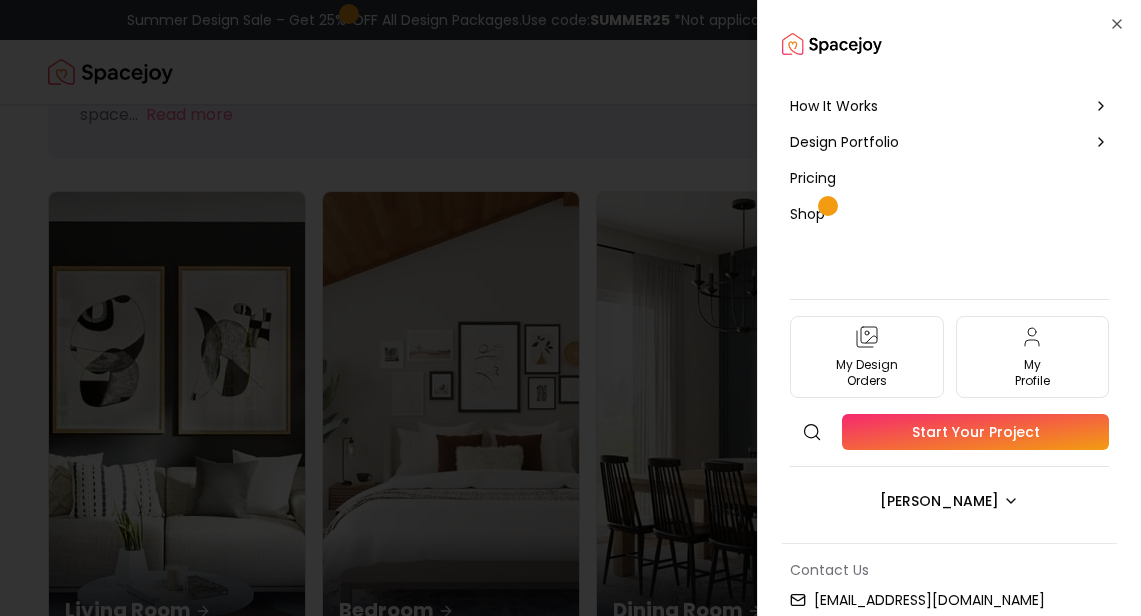 click at bounding box center (832, 44) 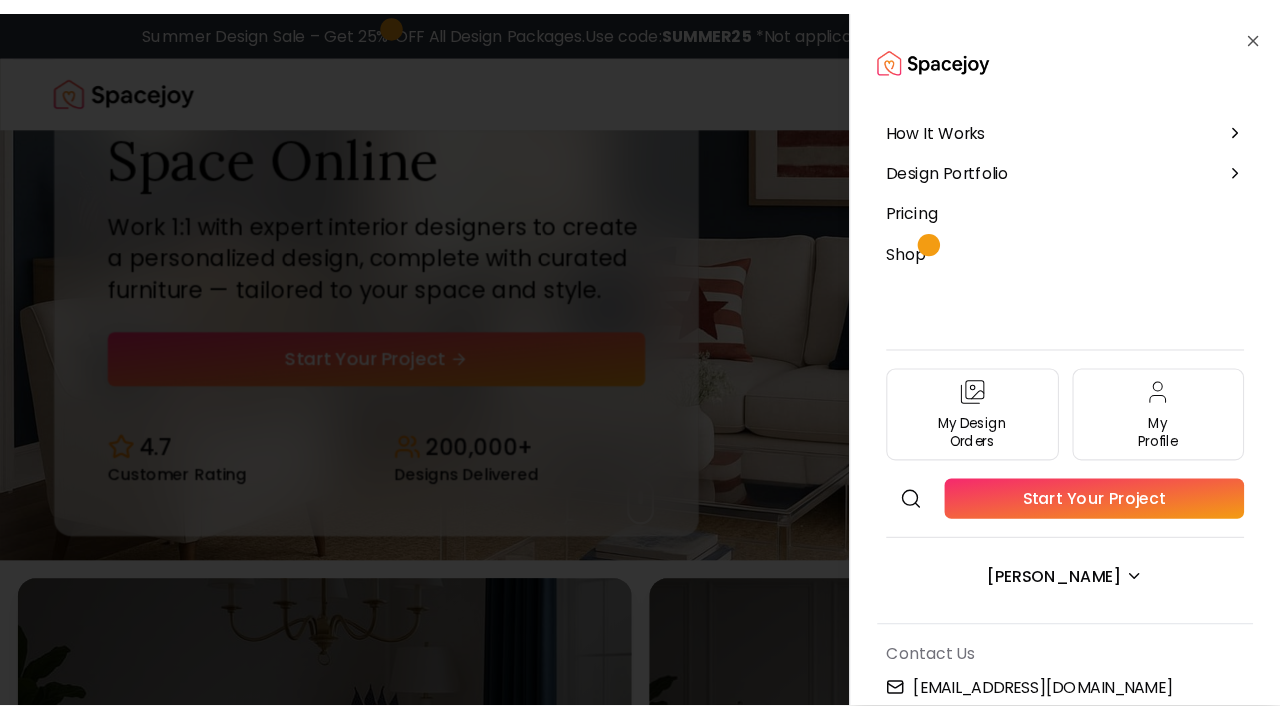 scroll, scrollTop: 0, scrollLeft: 0, axis: both 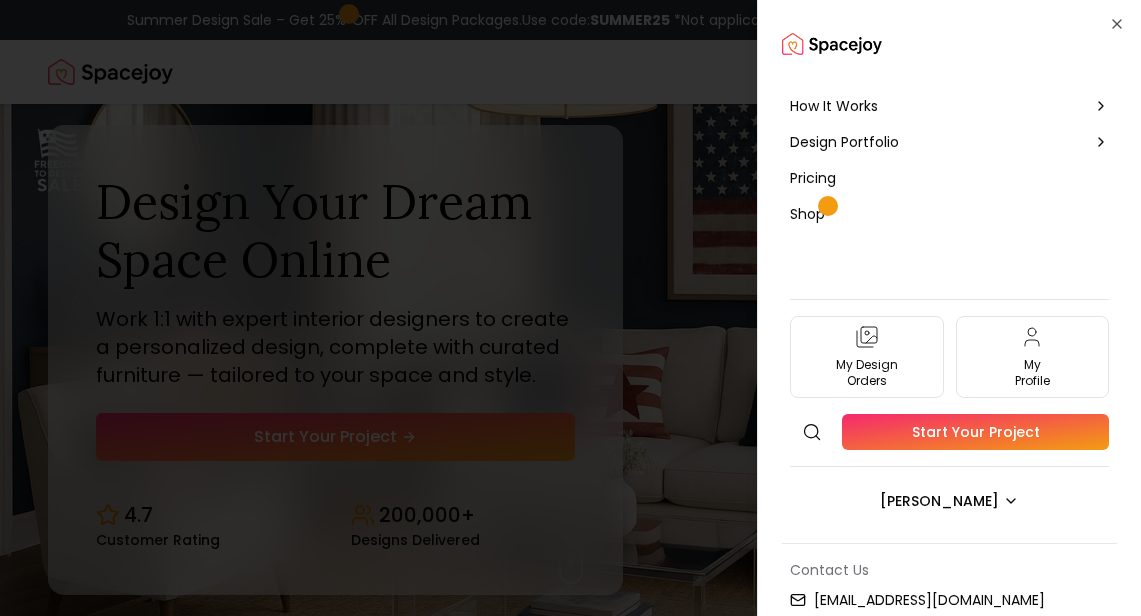 click at bounding box center [570, 308] 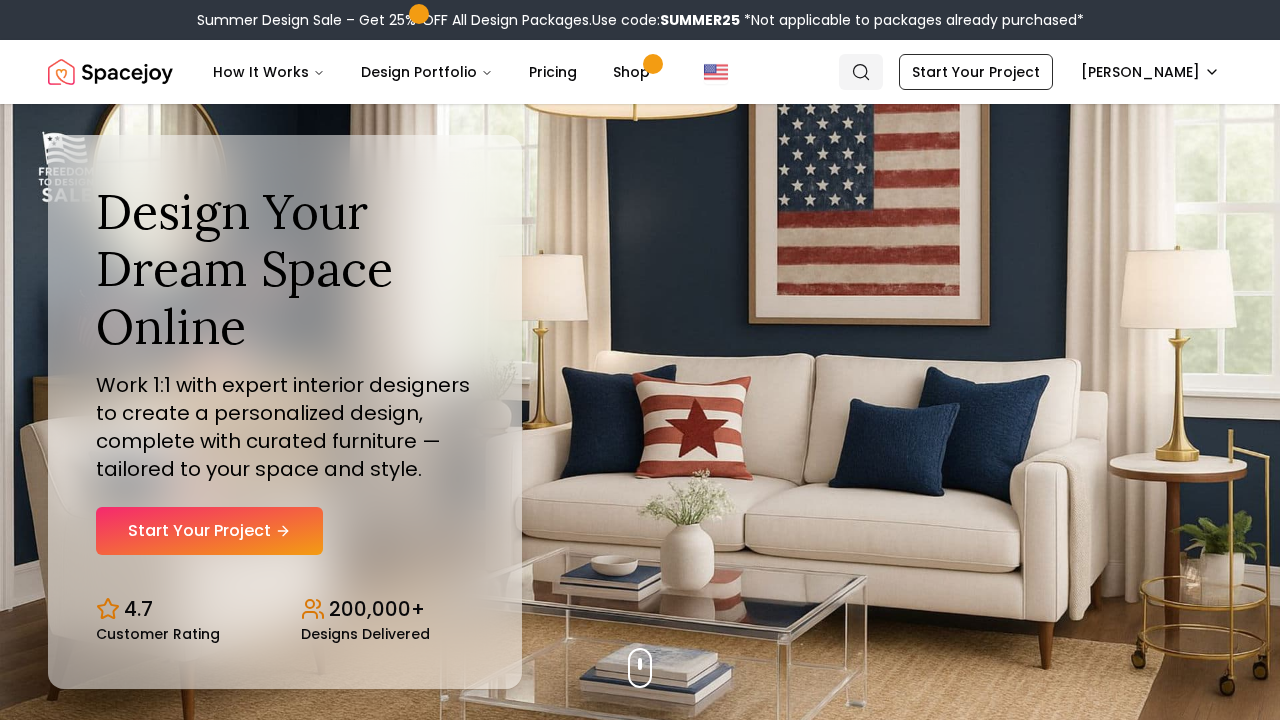 click 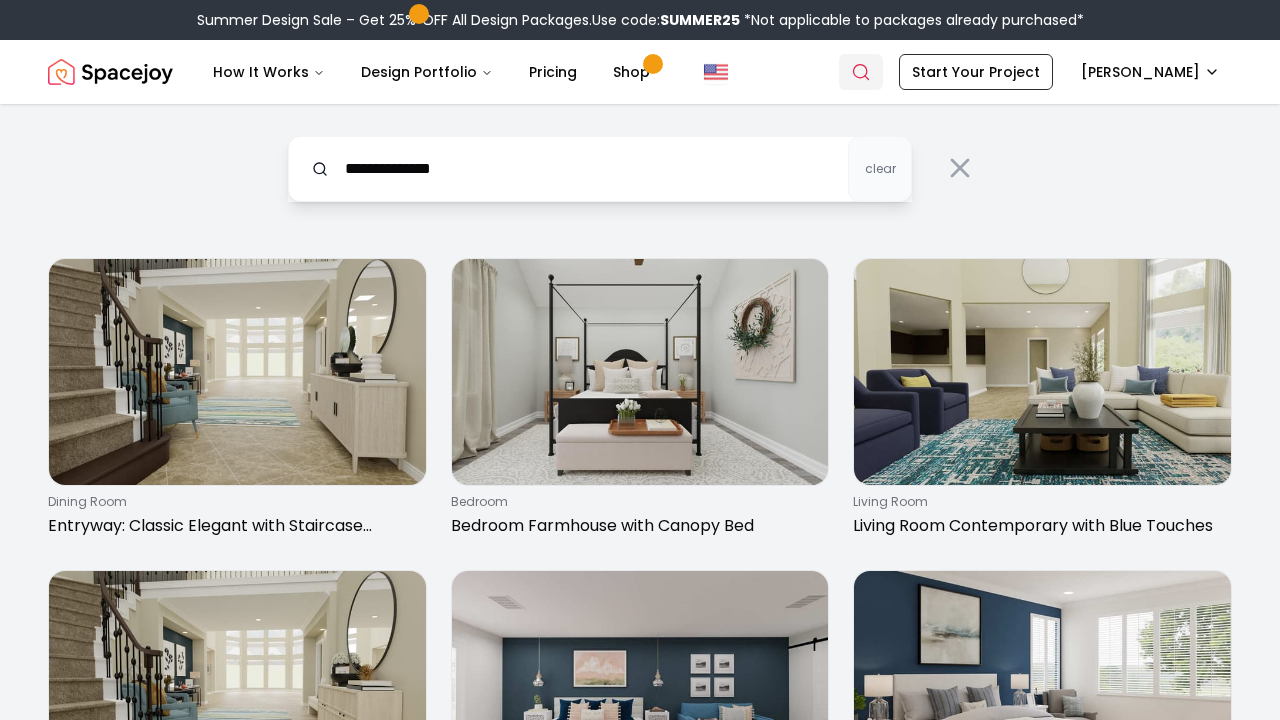 type on "**********" 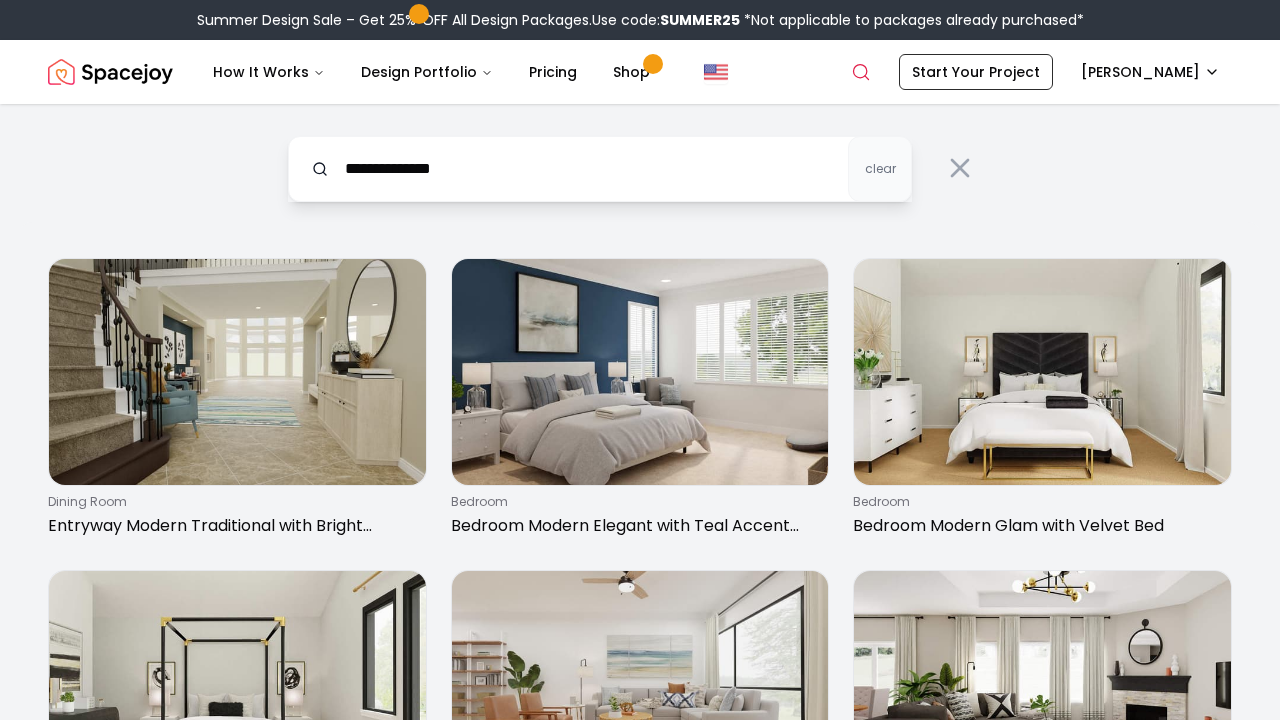 click on "**********" at bounding box center [600, 169] 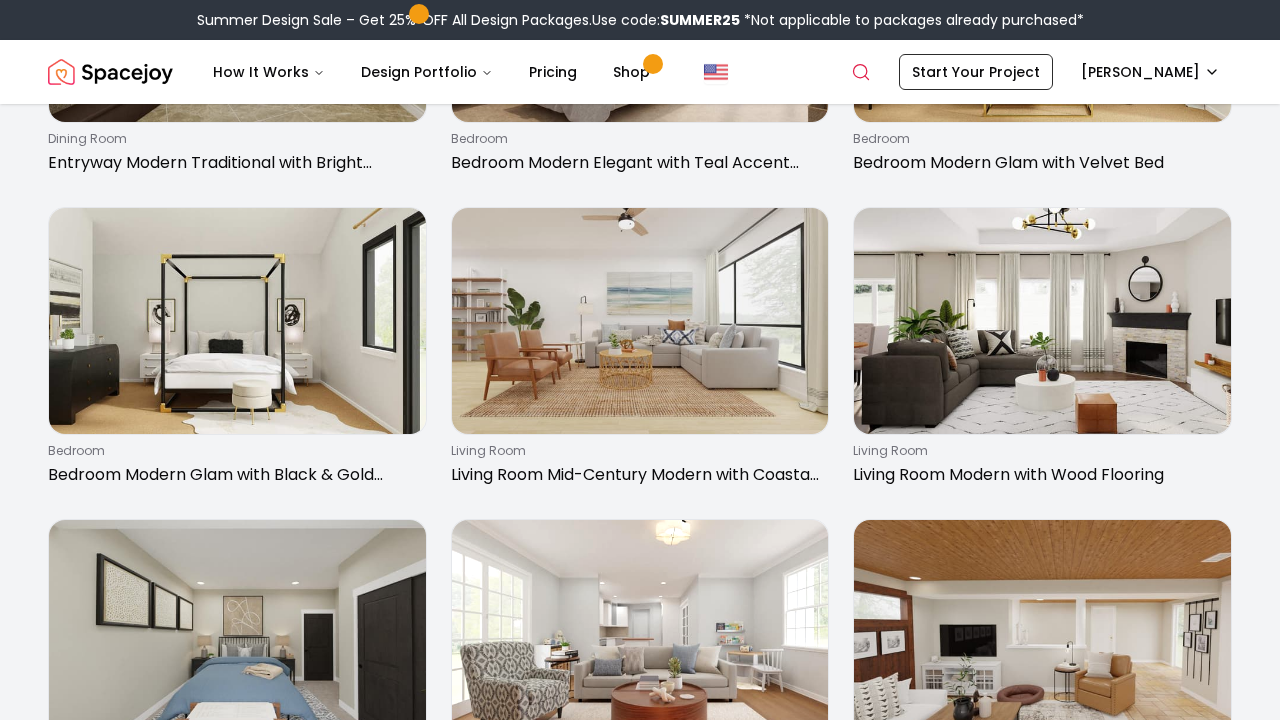 scroll, scrollTop: 262, scrollLeft: 0, axis: vertical 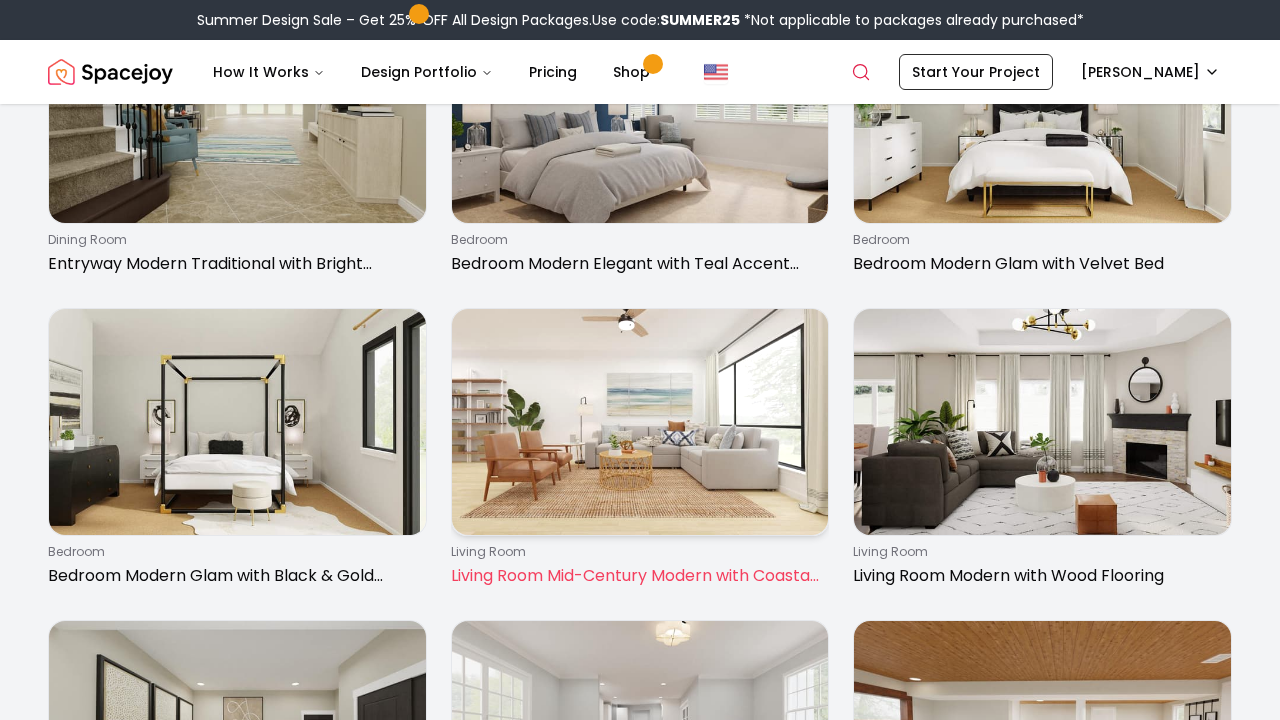 click on "living room Living Room Mid-Century Modern with Coastal Vibes" at bounding box center (640, 452) 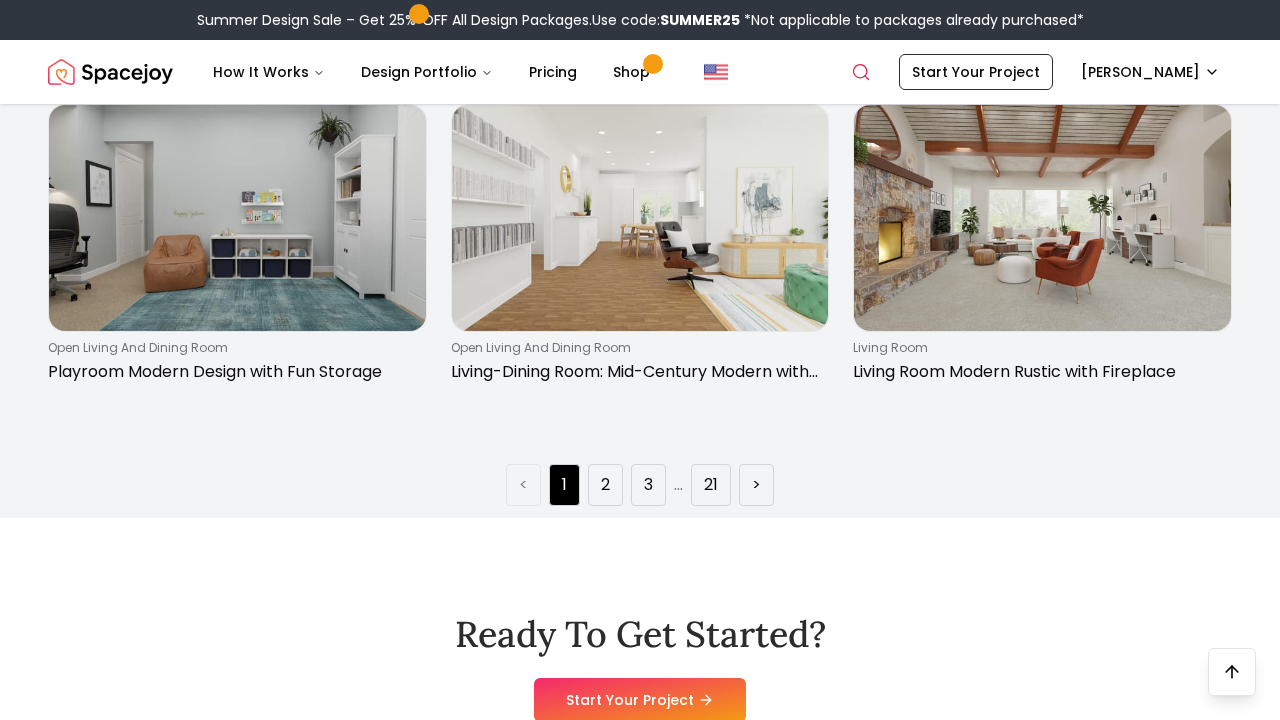 scroll, scrollTop: 2963, scrollLeft: 0, axis: vertical 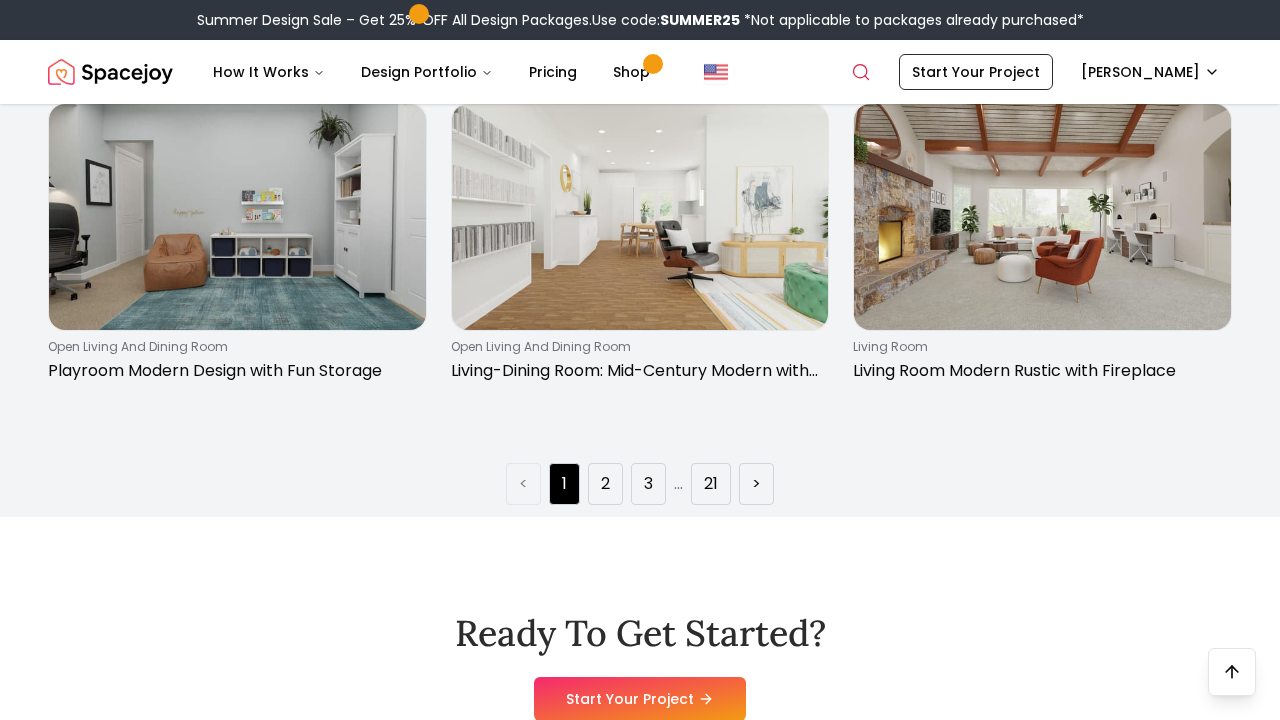 click on "< 1 2 3 ... 21 >" at bounding box center (640, 484) 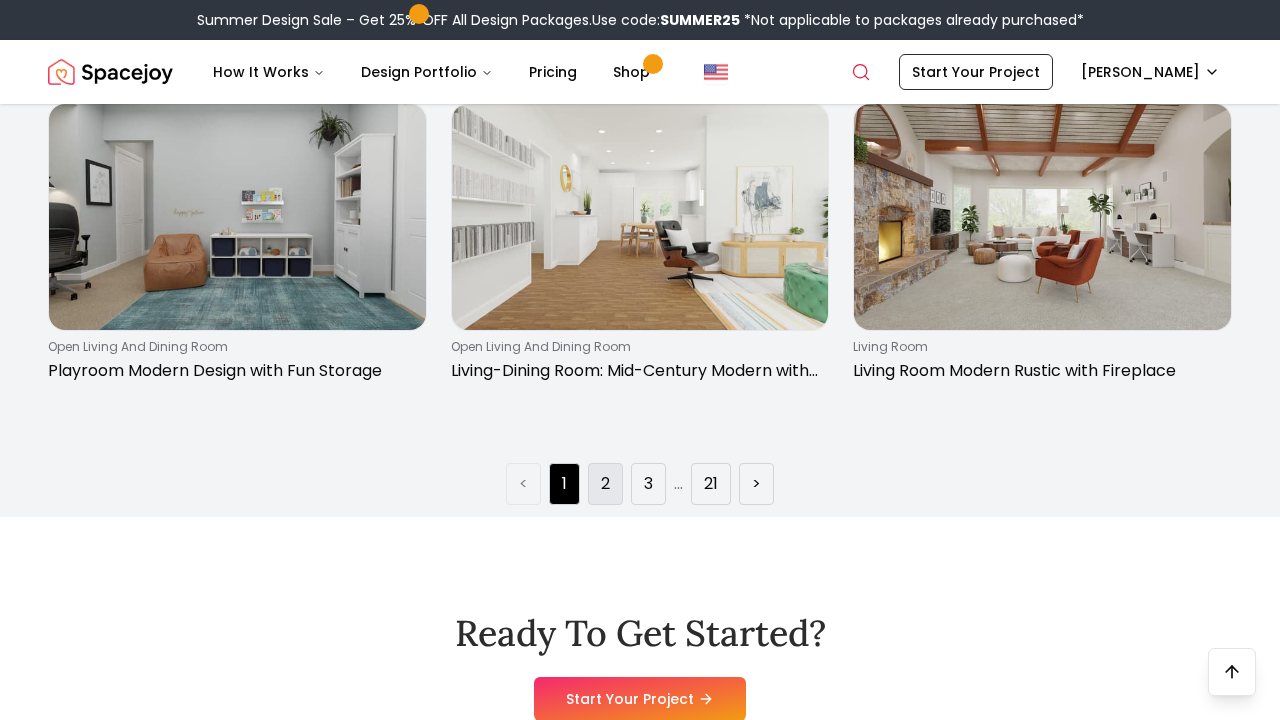 click on "2" at bounding box center (605, 484) 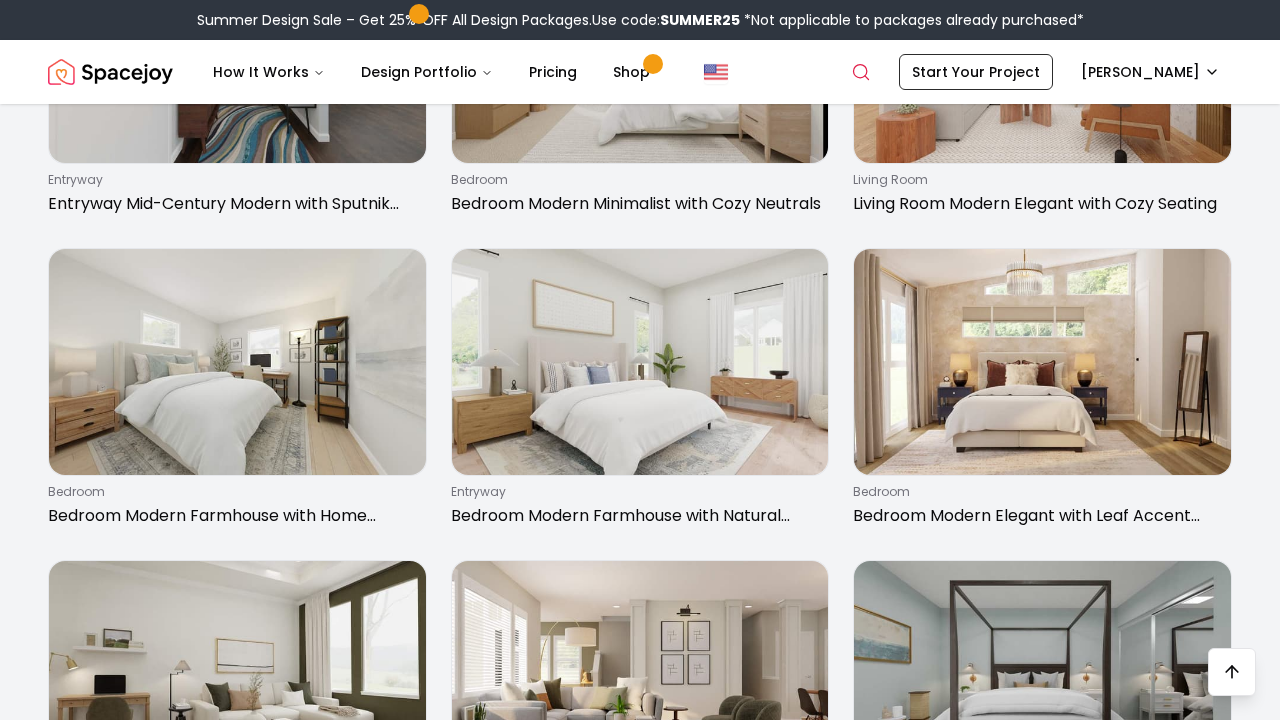 scroll, scrollTop: 951, scrollLeft: 0, axis: vertical 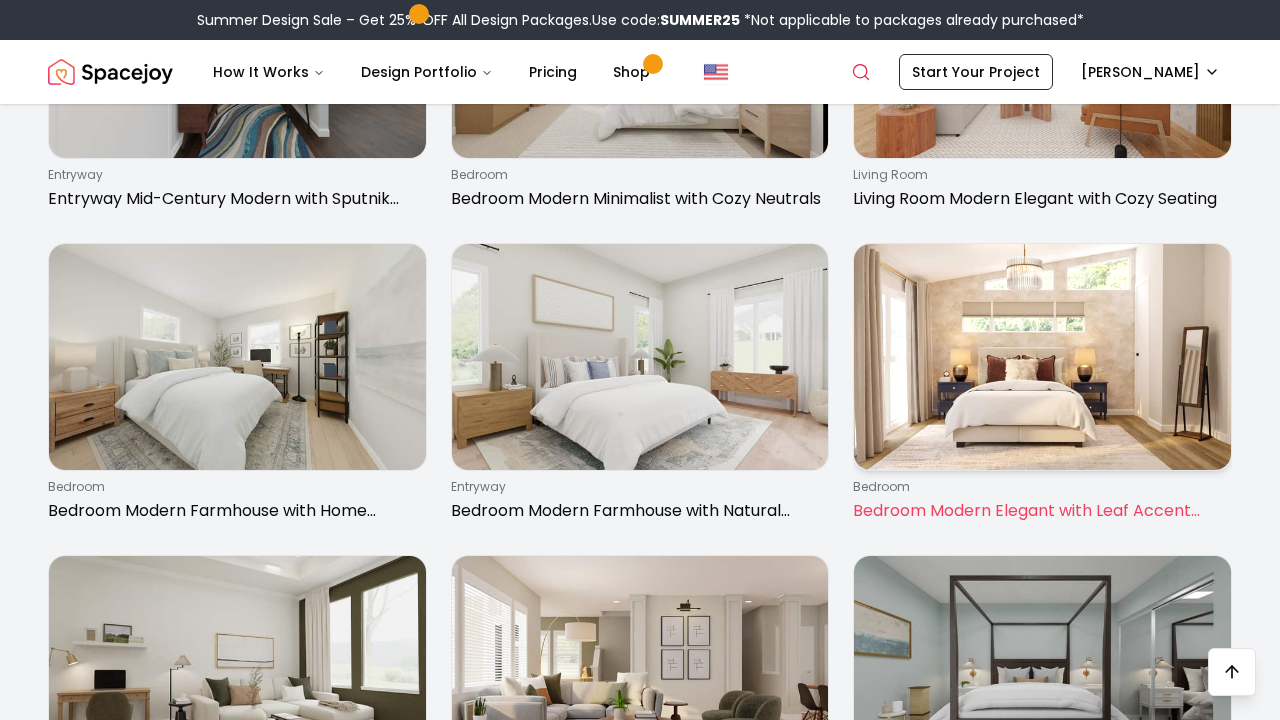 click at bounding box center [1042, 357] 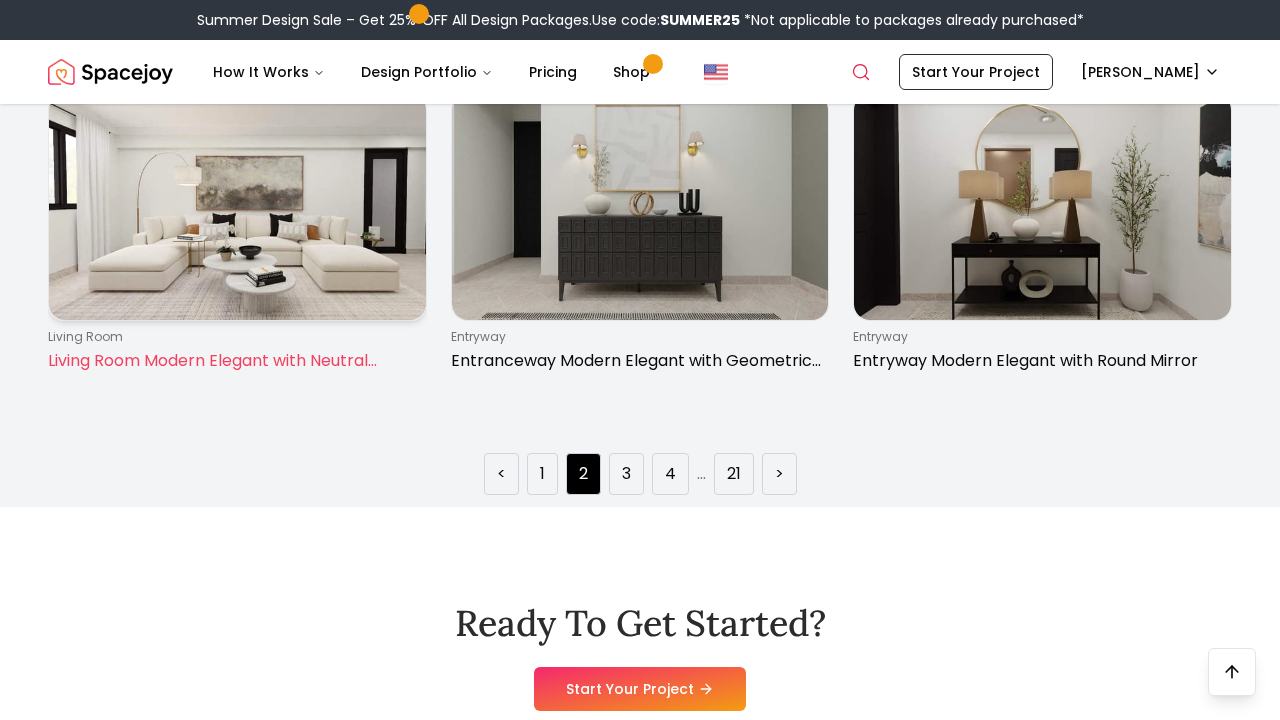 scroll, scrollTop: 2980, scrollLeft: 0, axis: vertical 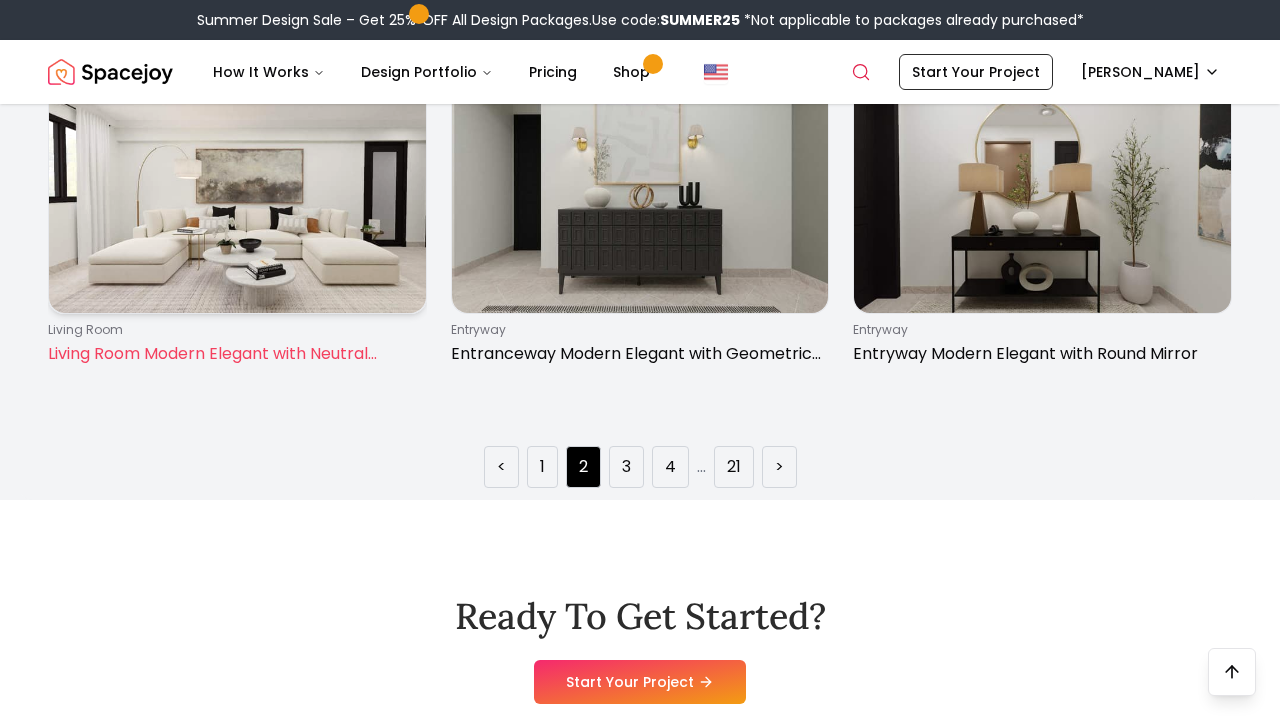click at bounding box center [237, 200] 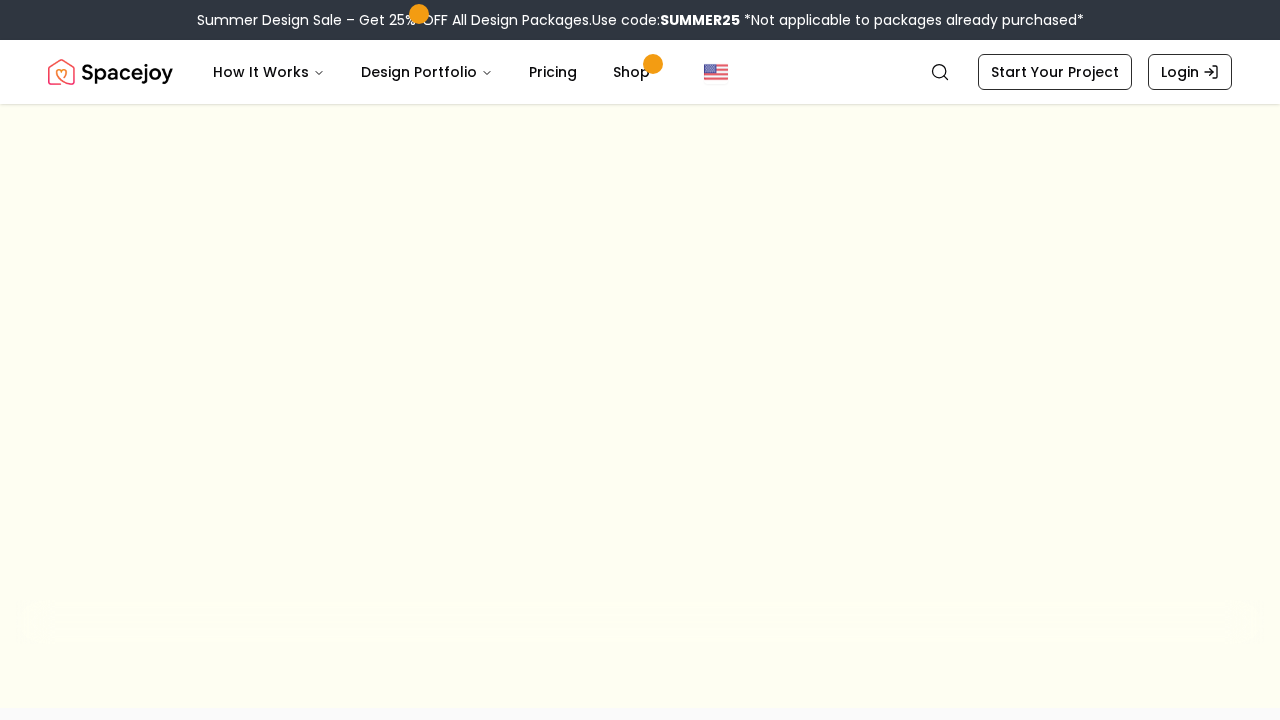scroll, scrollTop: 0, scrollLeft: 0, axis: both 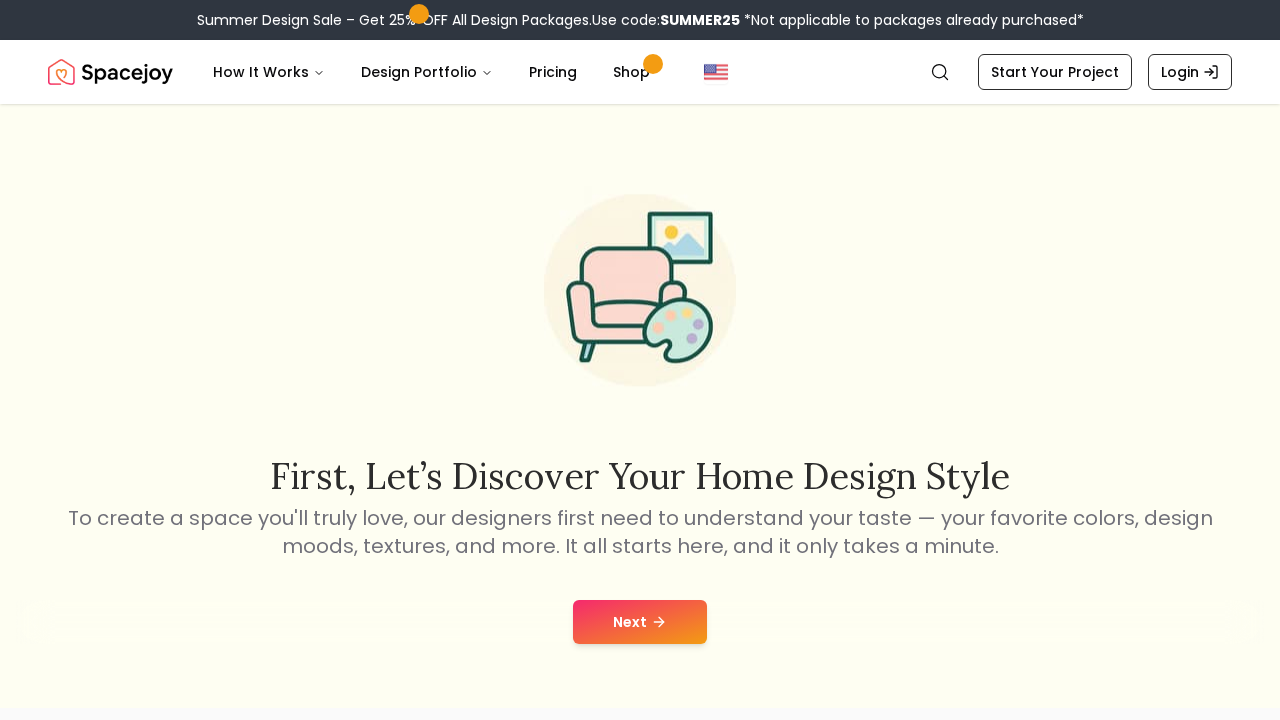 click 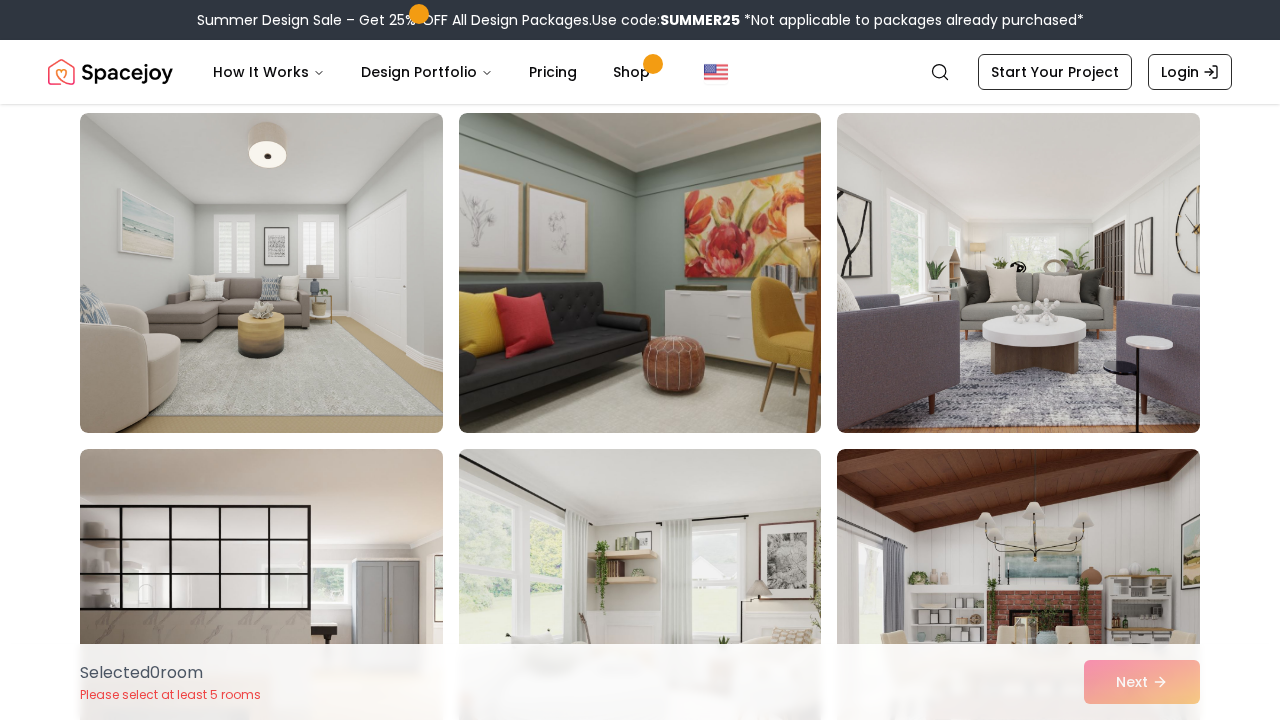 scroll, scrollTop: 402, scrollLeft: 0, axis: vertical 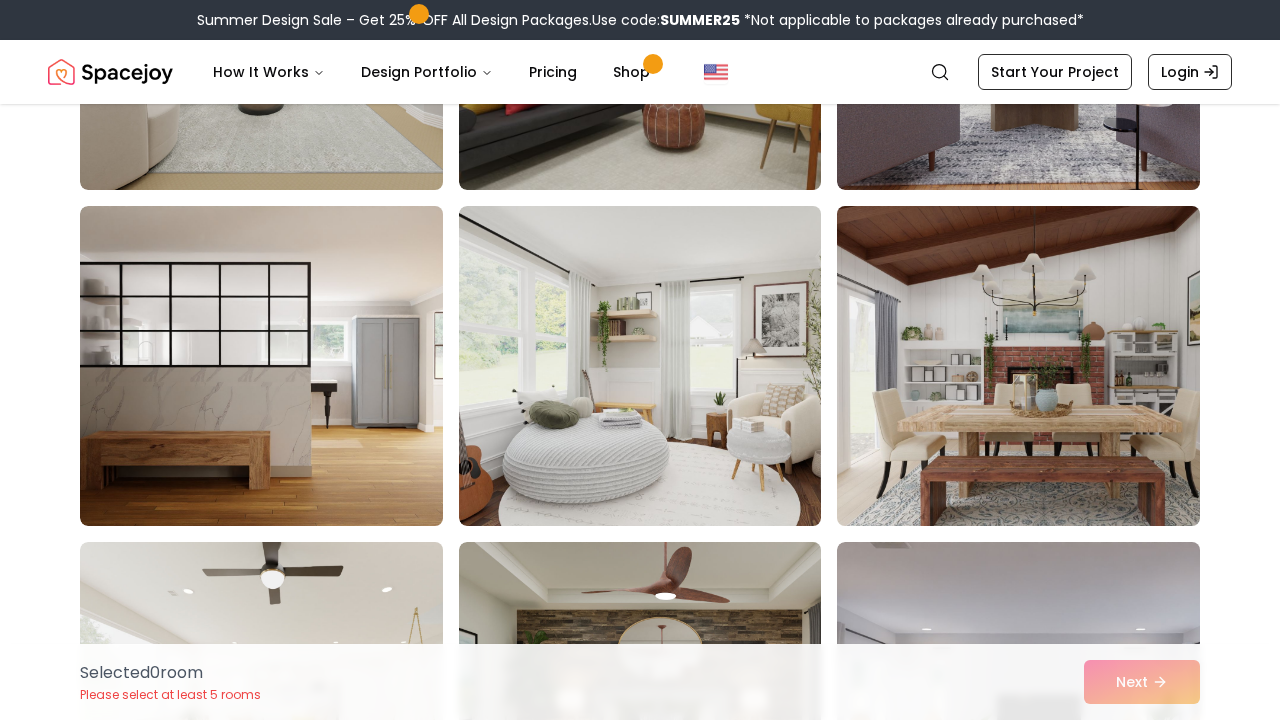 click at bounding box center (1037, 366) 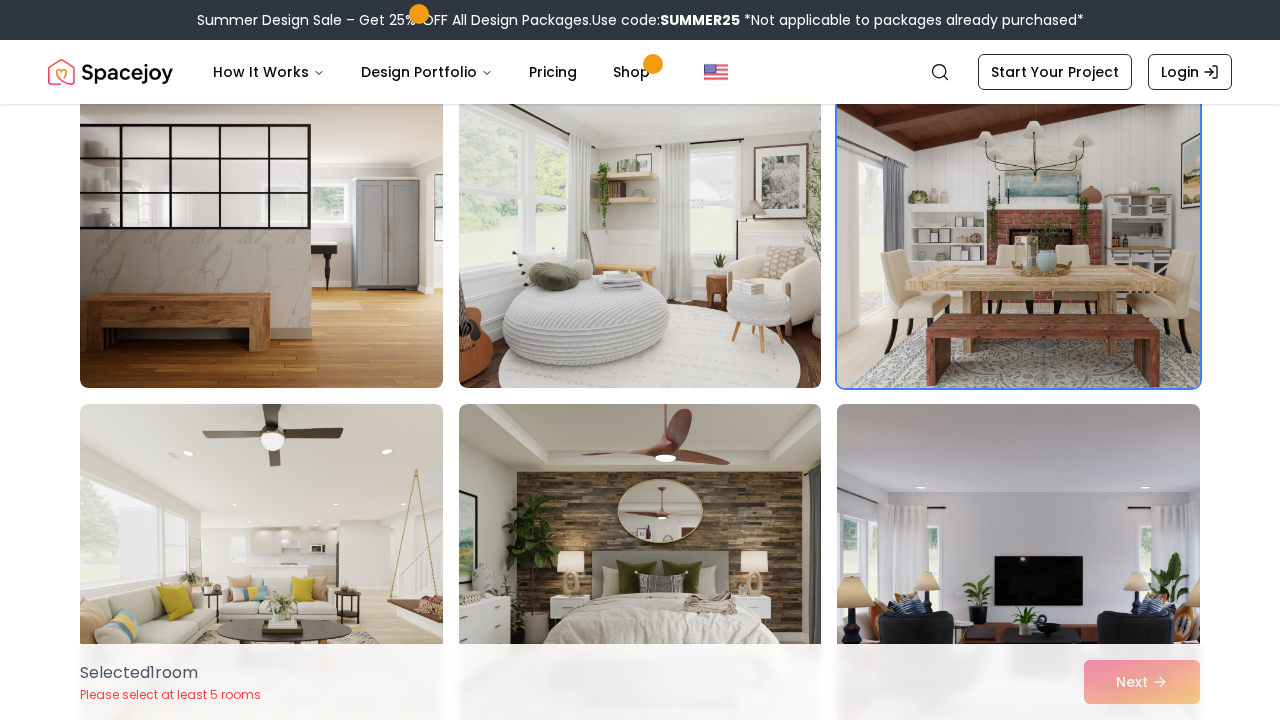 scroll, scrollTop: 675, scrollLeft: 0, axis: vertical 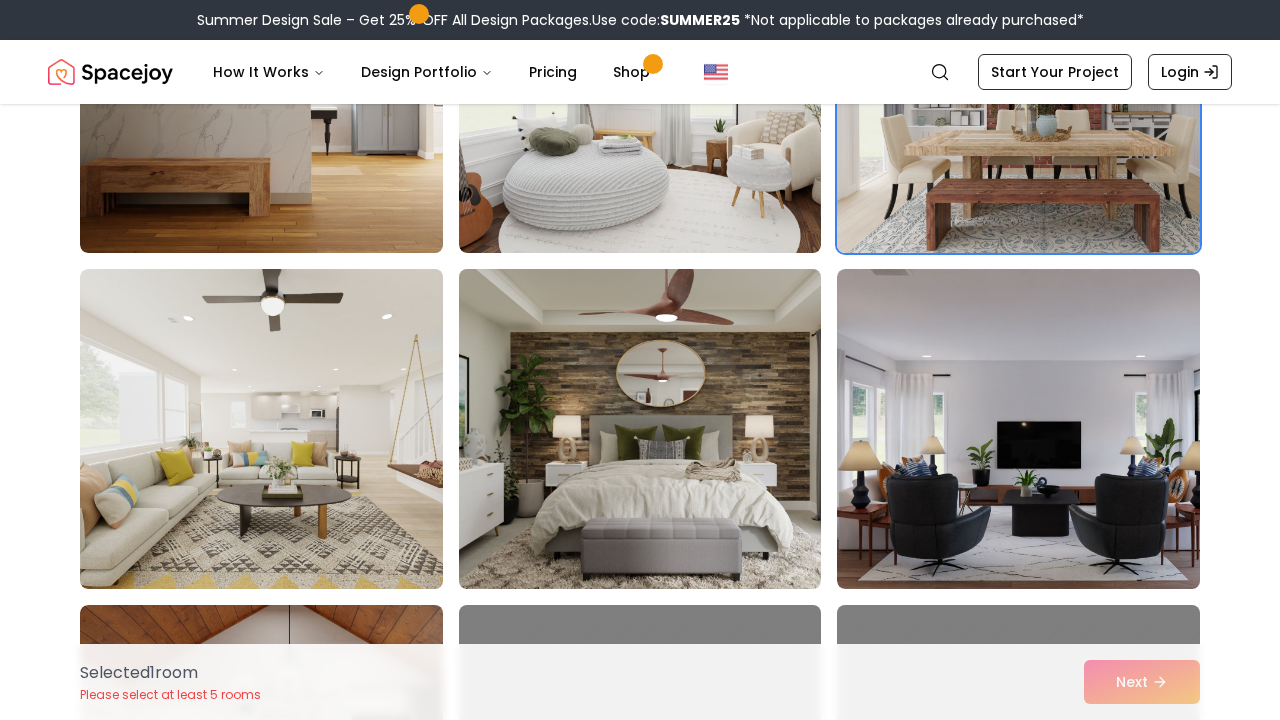 click at bounding box center [659, 429] 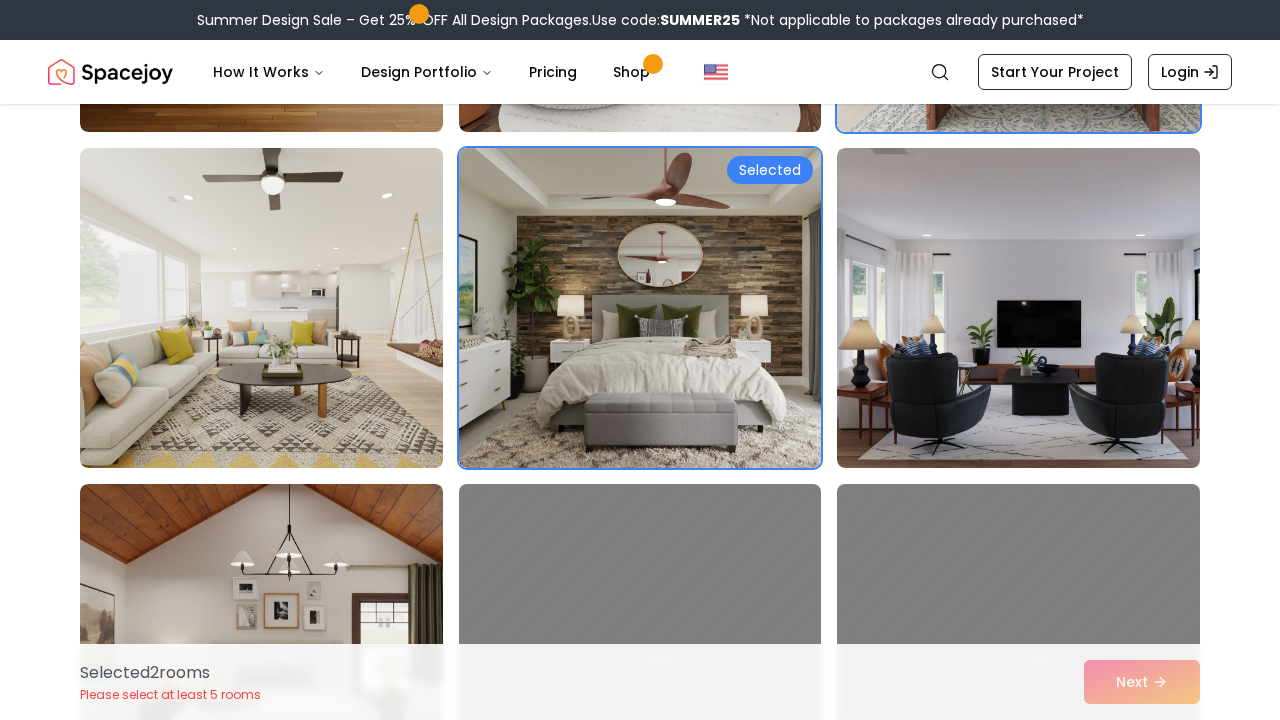 scroll, scrollTop: 948, scrollLeft: 0, axis: vertical 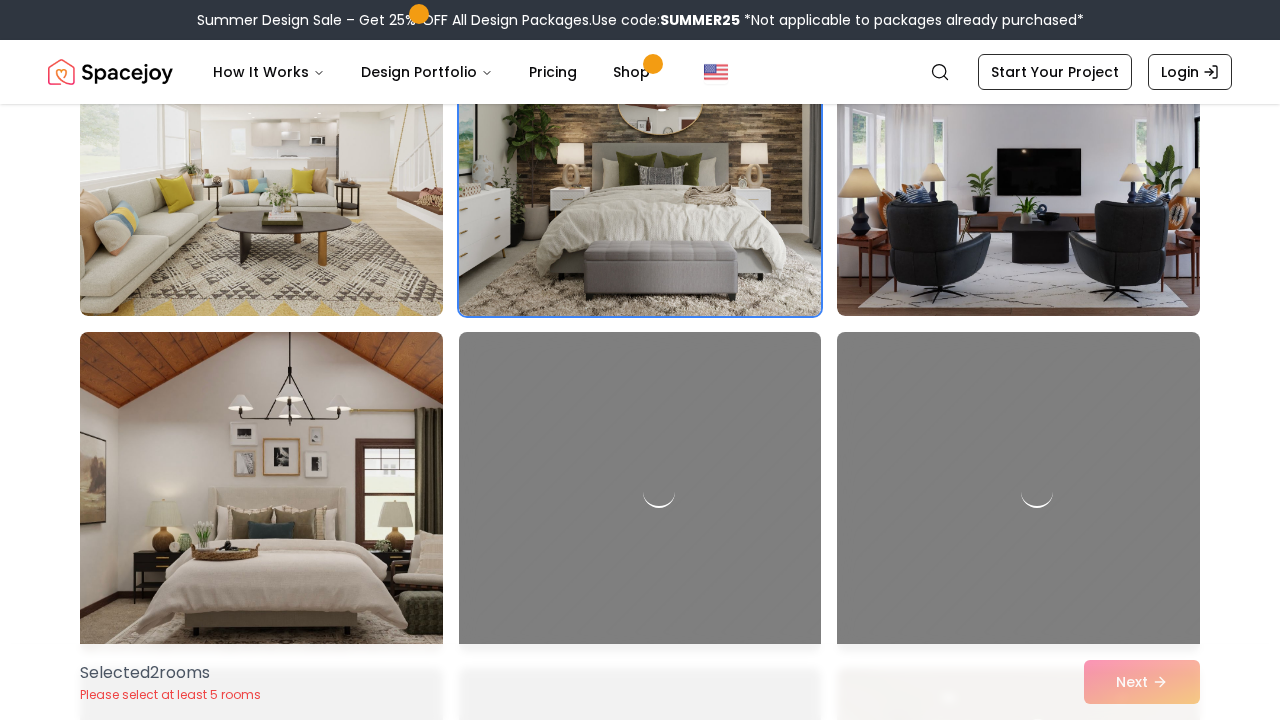 click at bounding box center [280, 492] 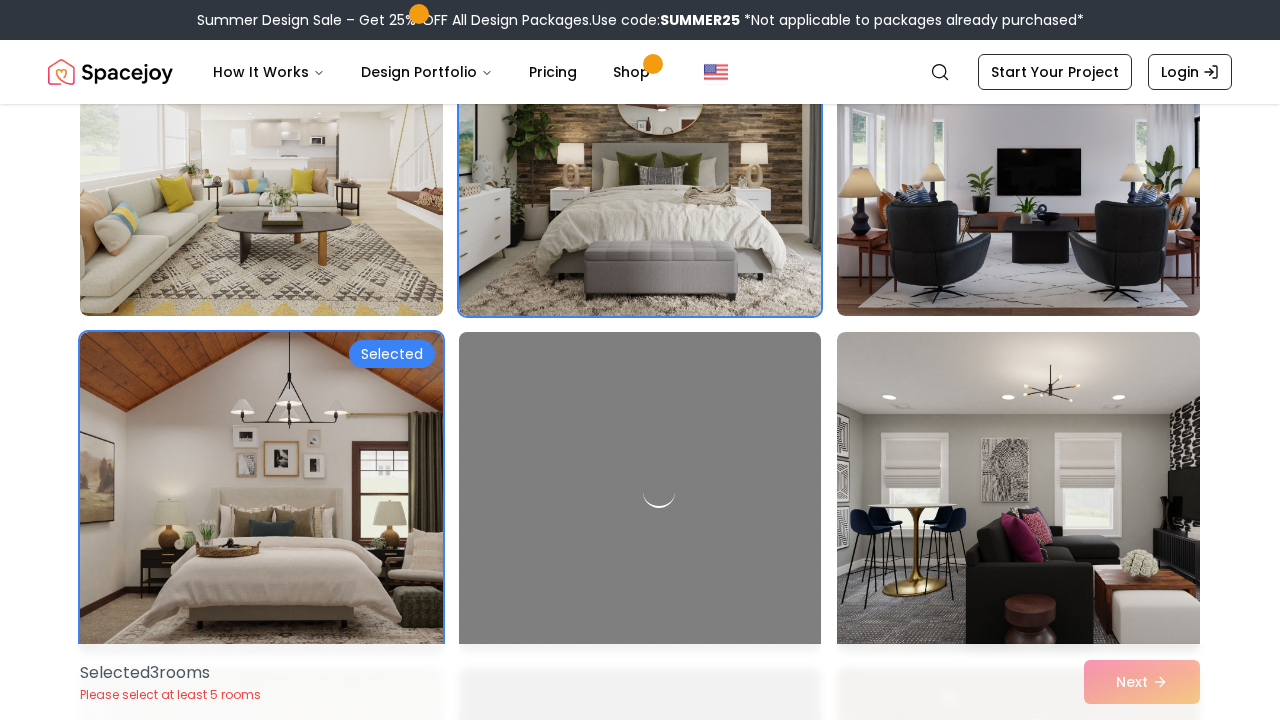 scroll, scrollTop: 1442, scrollLeft: 0, axis: vertical 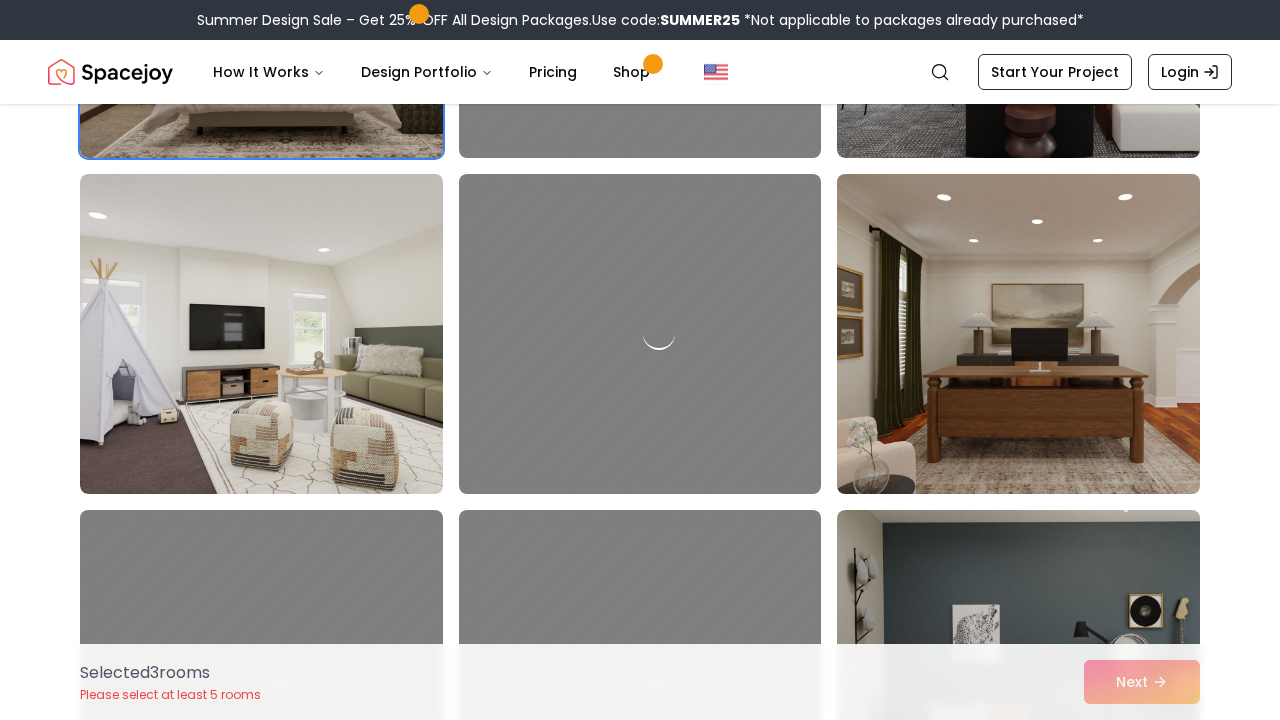 click at bounding box center (1037, 334) 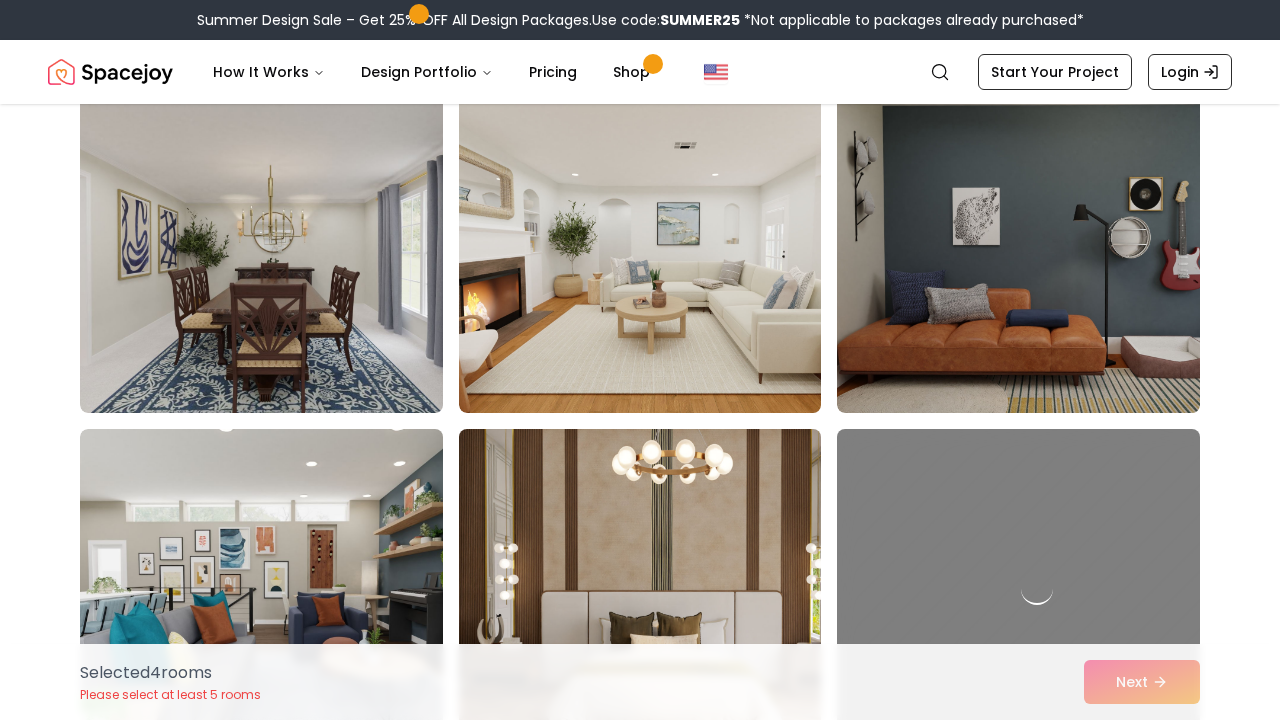 scroll, scrollTop: 1885, scrollLeft: 0, axis: vertical 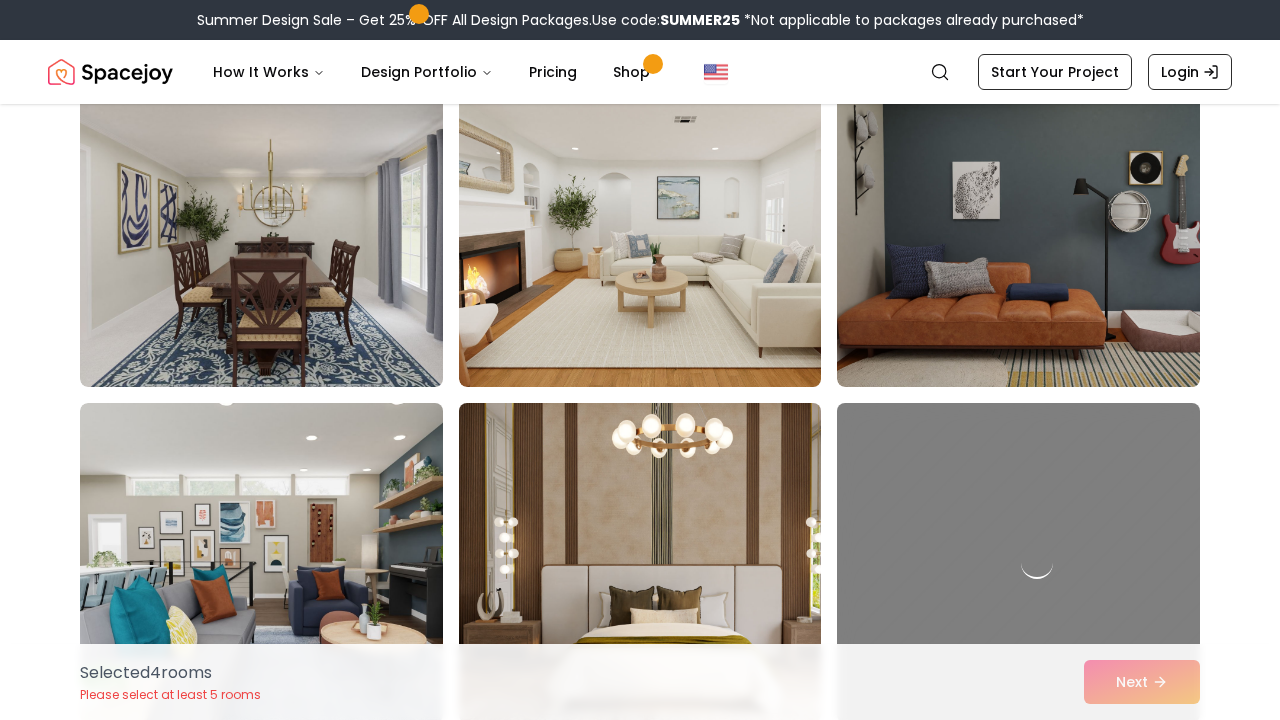 click at bounding box center [659, 563] 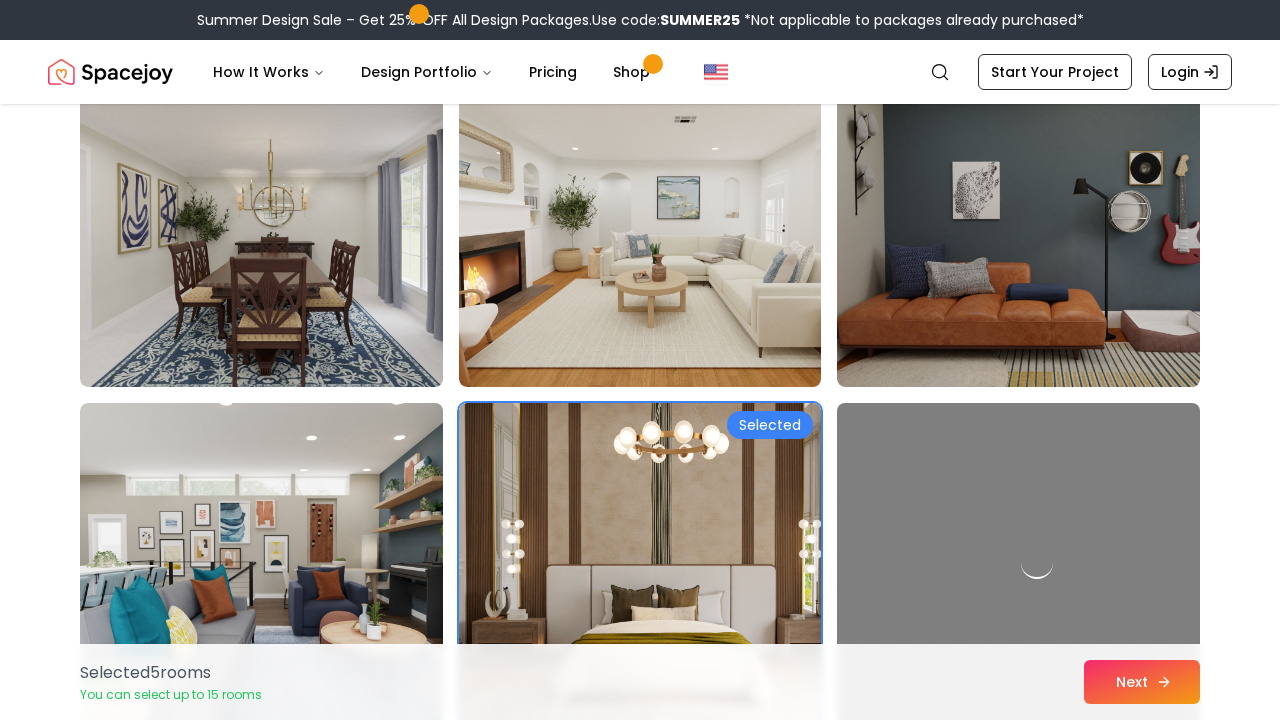 click on "Next" at bounding box center [1142, 682] 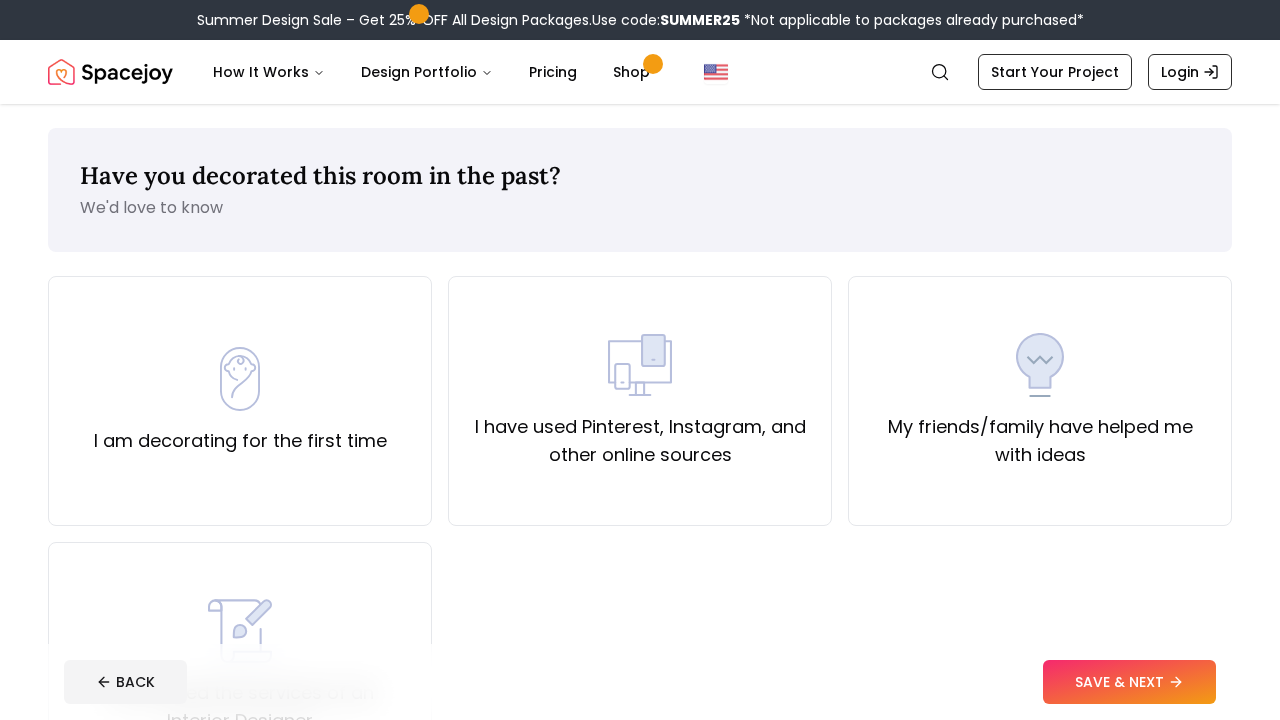 scroll, scrollTop: 0, scrollLeft: 0, axis: both 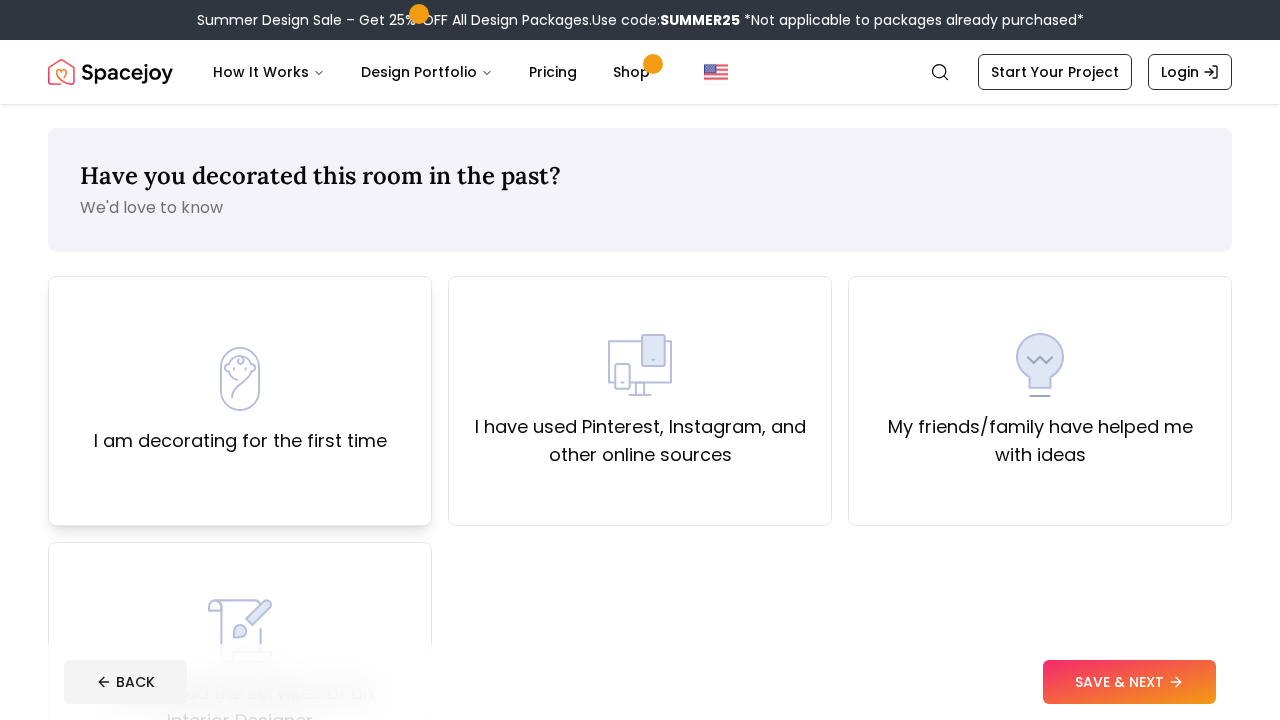 click on "I am decorating for the first time" at bounding box center (240, 401) 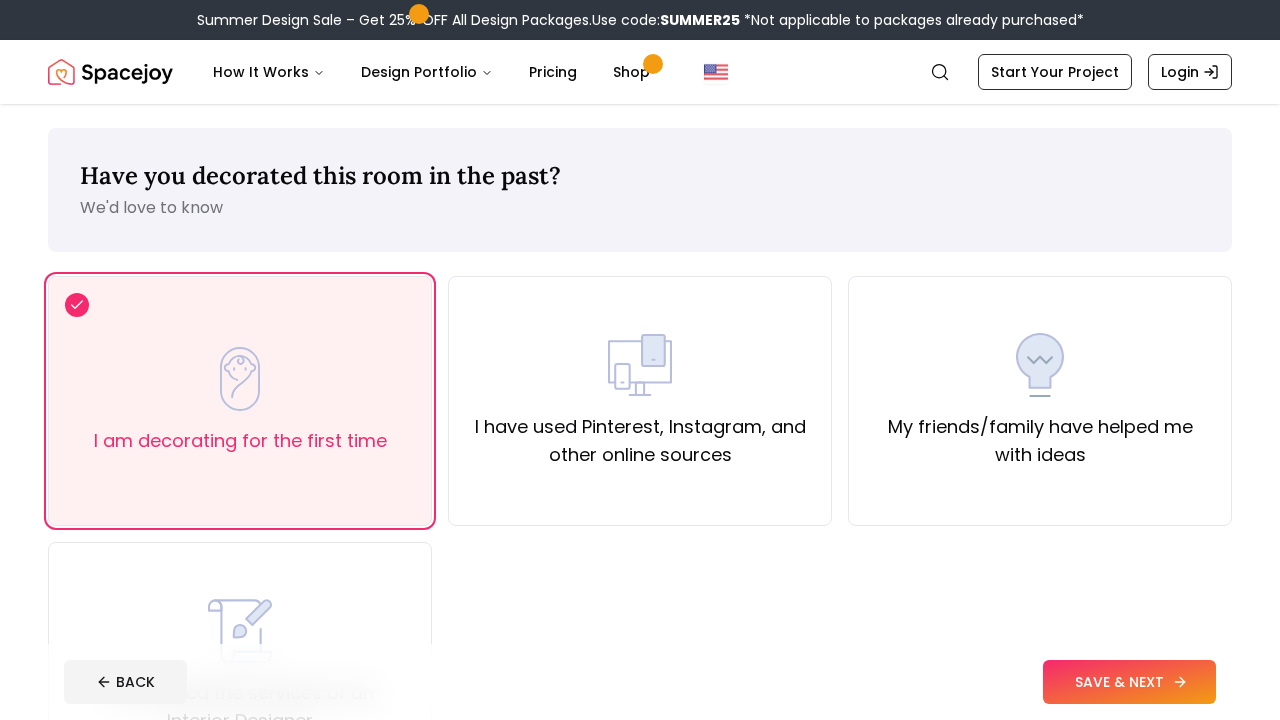 click on "SAVE & NEXT" at bounding box center [1129, 682] 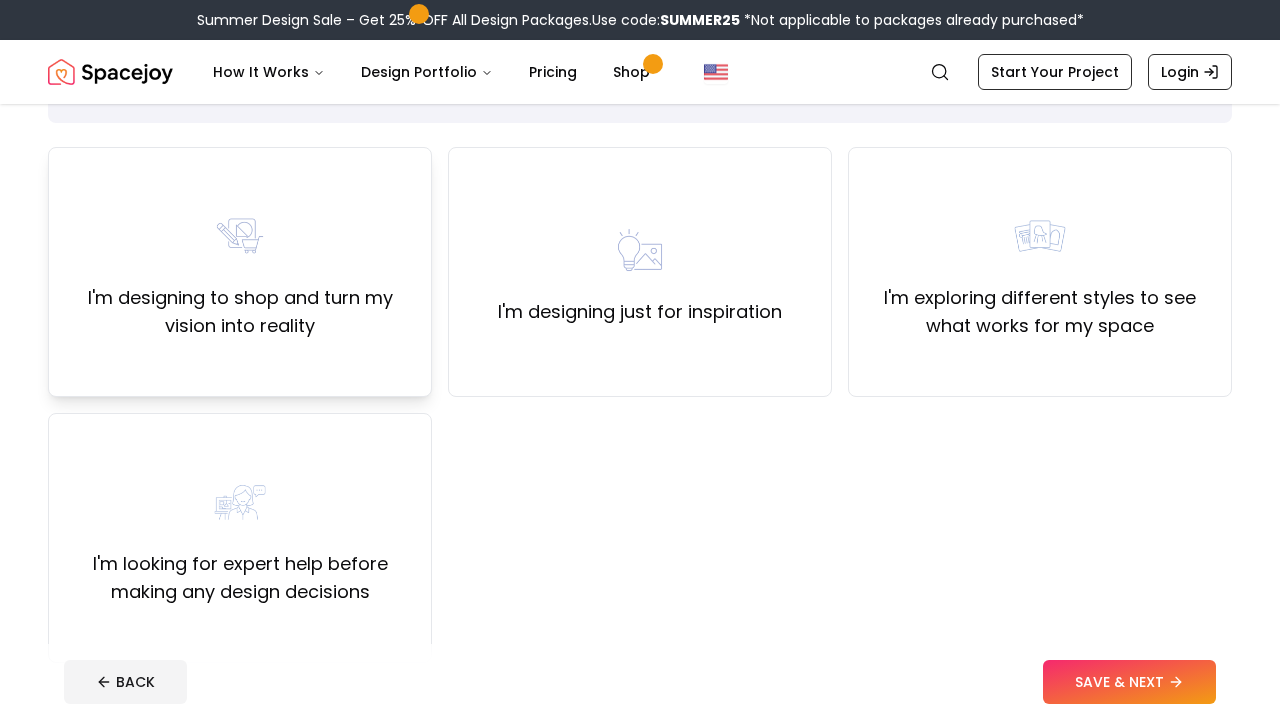 scroll, scrollTop: 135, scrollLeft: 0, axis: vertical 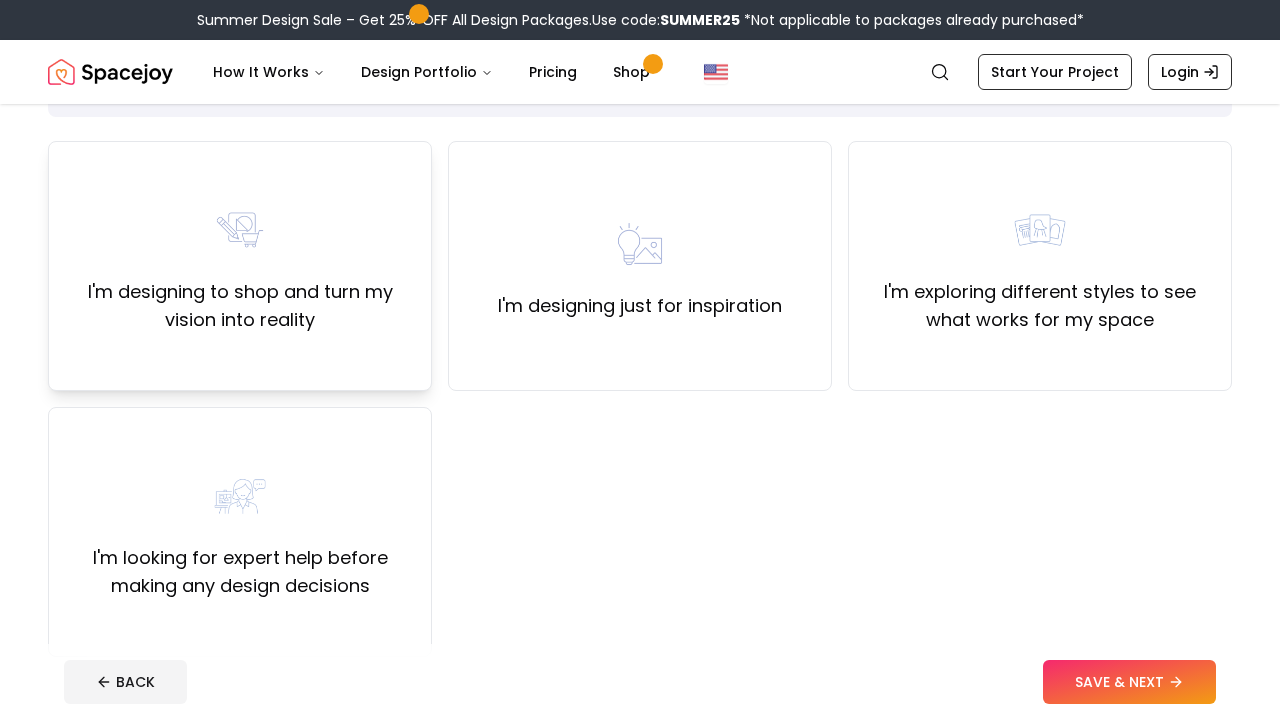 click on "I'm designing to shop and turn my vision into reality" at bounding box center [240, 266] 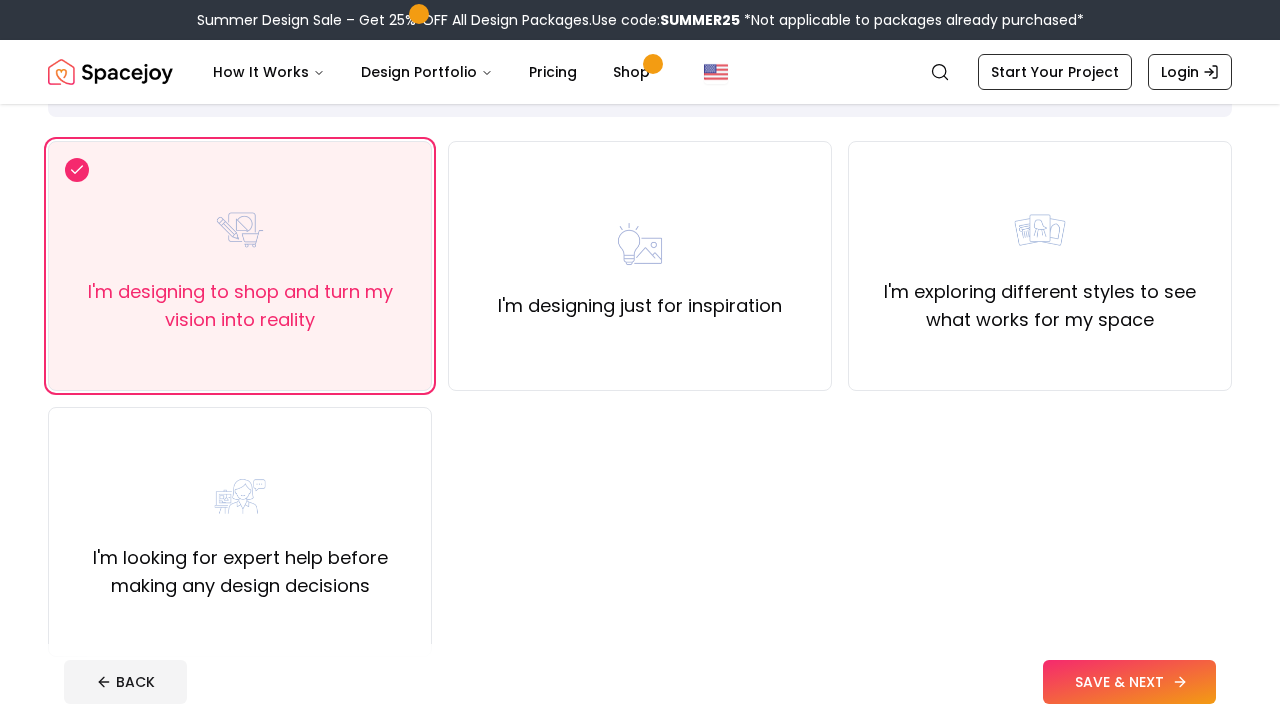 click on "SAVE & NEXT" at bounding box center (1129, 682) 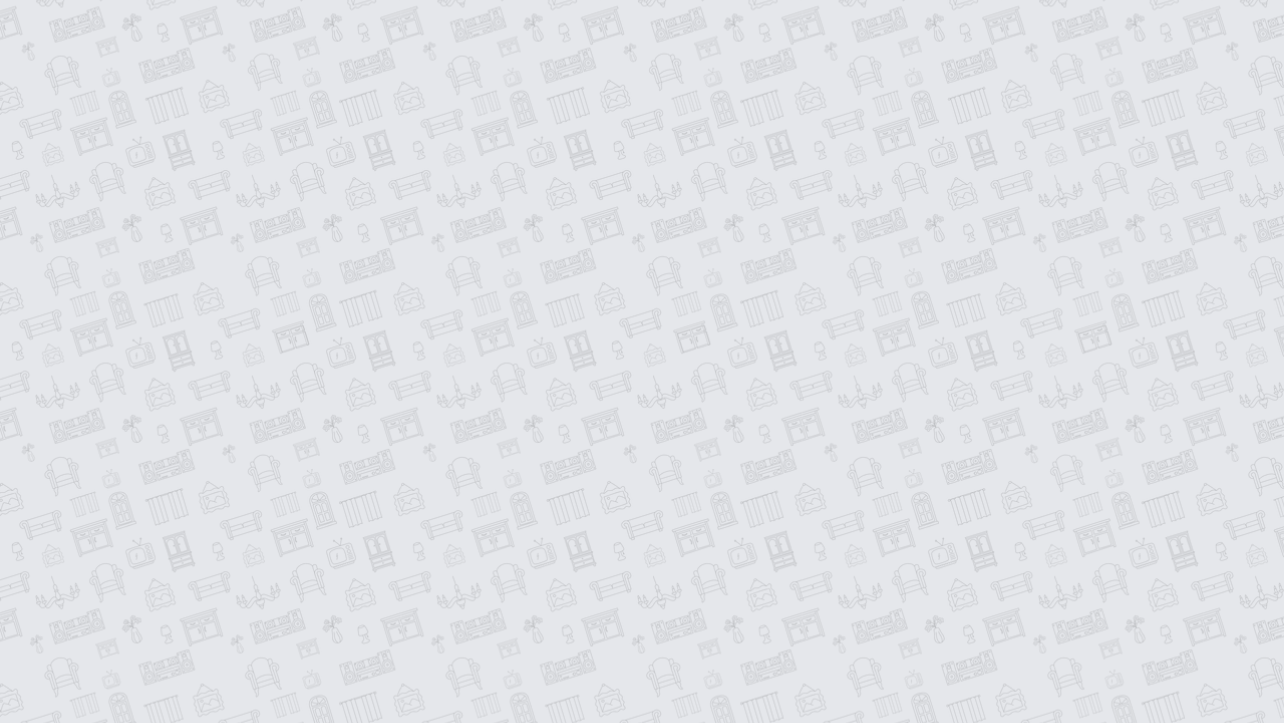 scroll, scrollTop: 0, scrollLeft: 0, axis: both 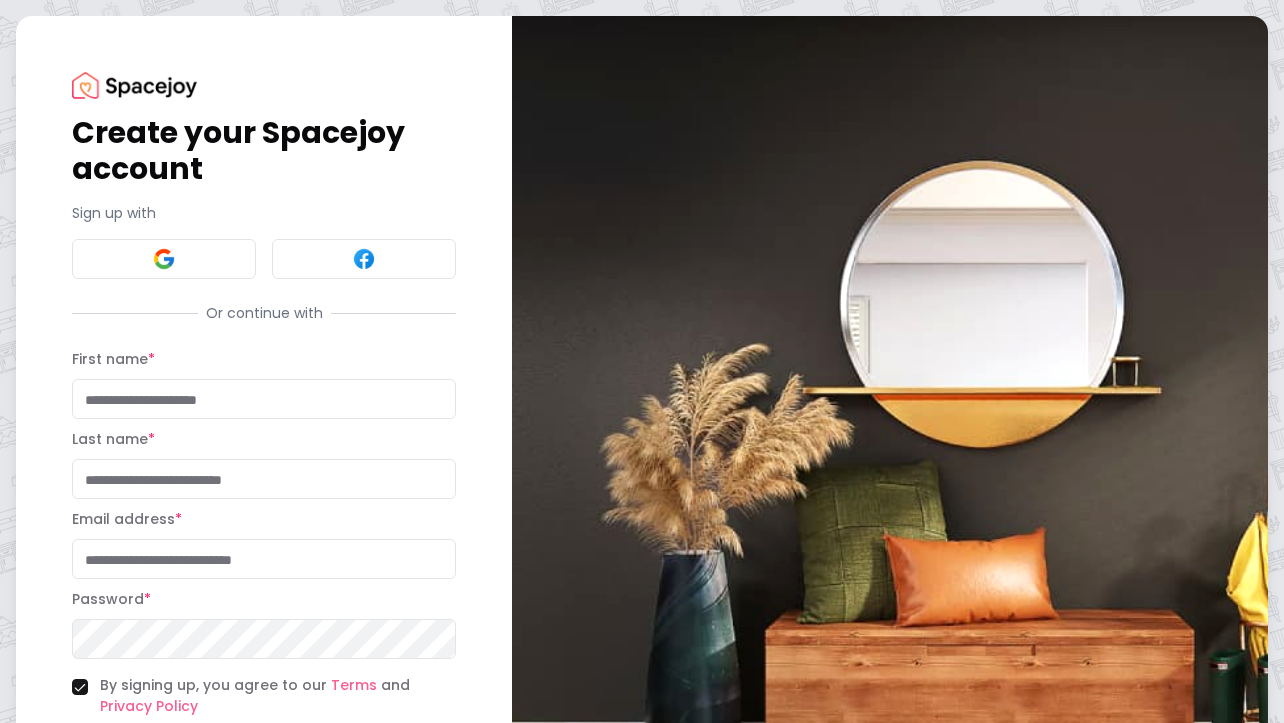 click on "Sign up with" at bounding box center [264, 241] 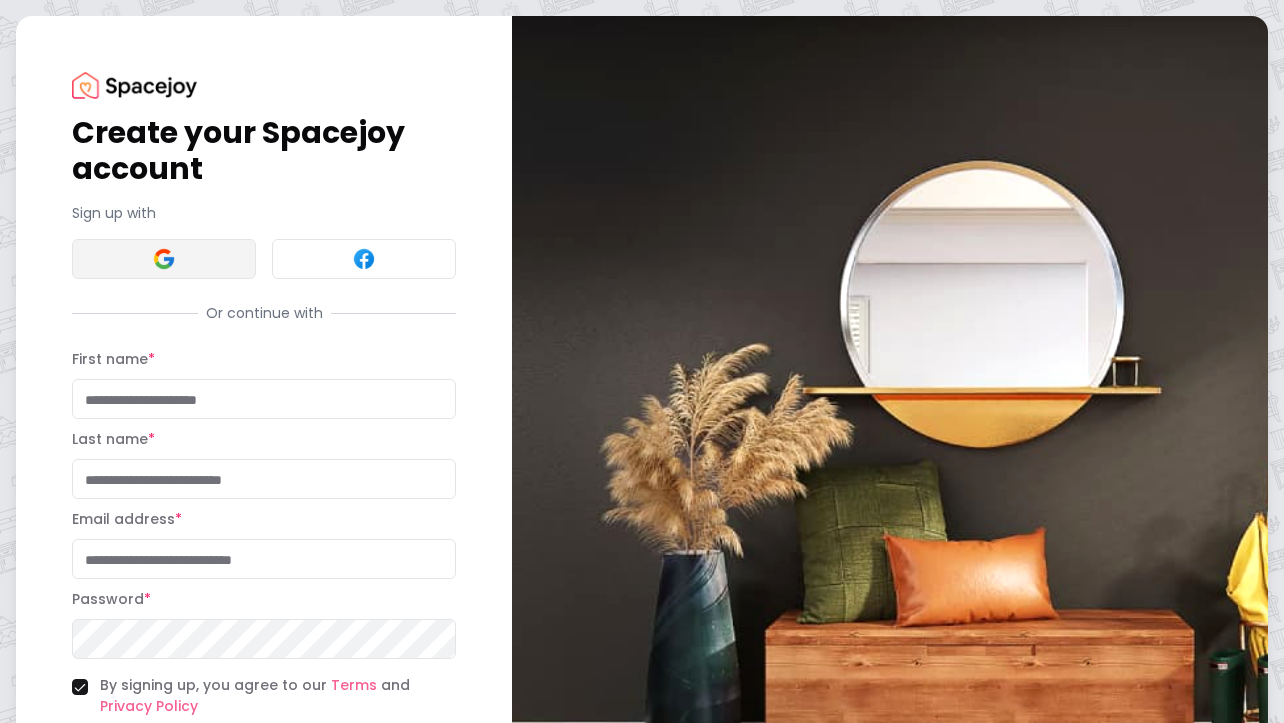 click at bounding box center [164, 259] 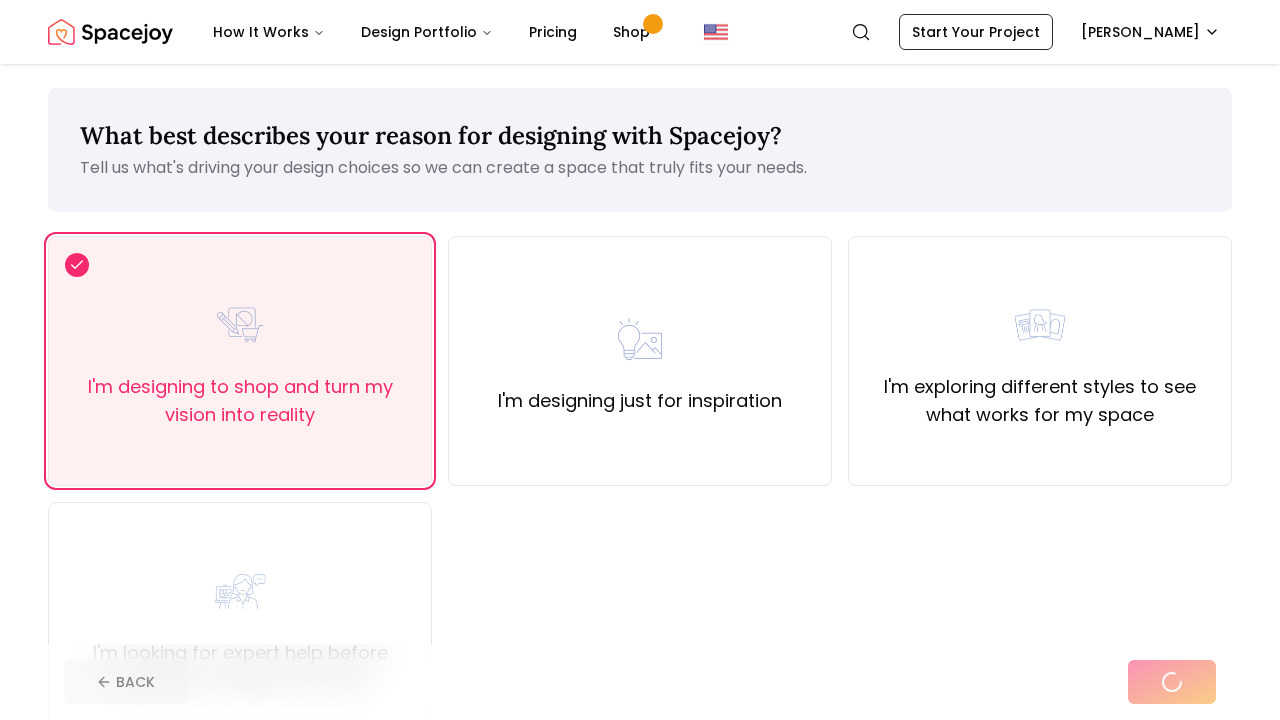 scroll, scrollTop: 0, scrollLeft: 0, axis: both 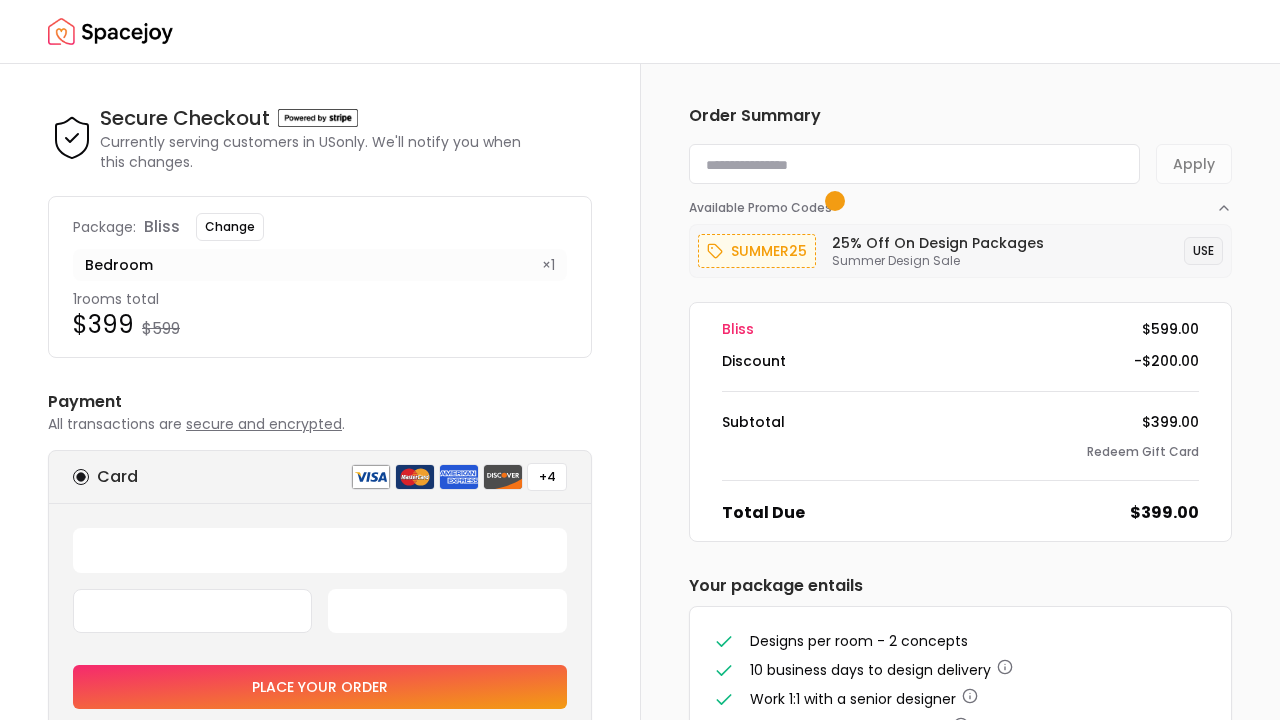 click on "USE" at bounding box center [1203, 251] 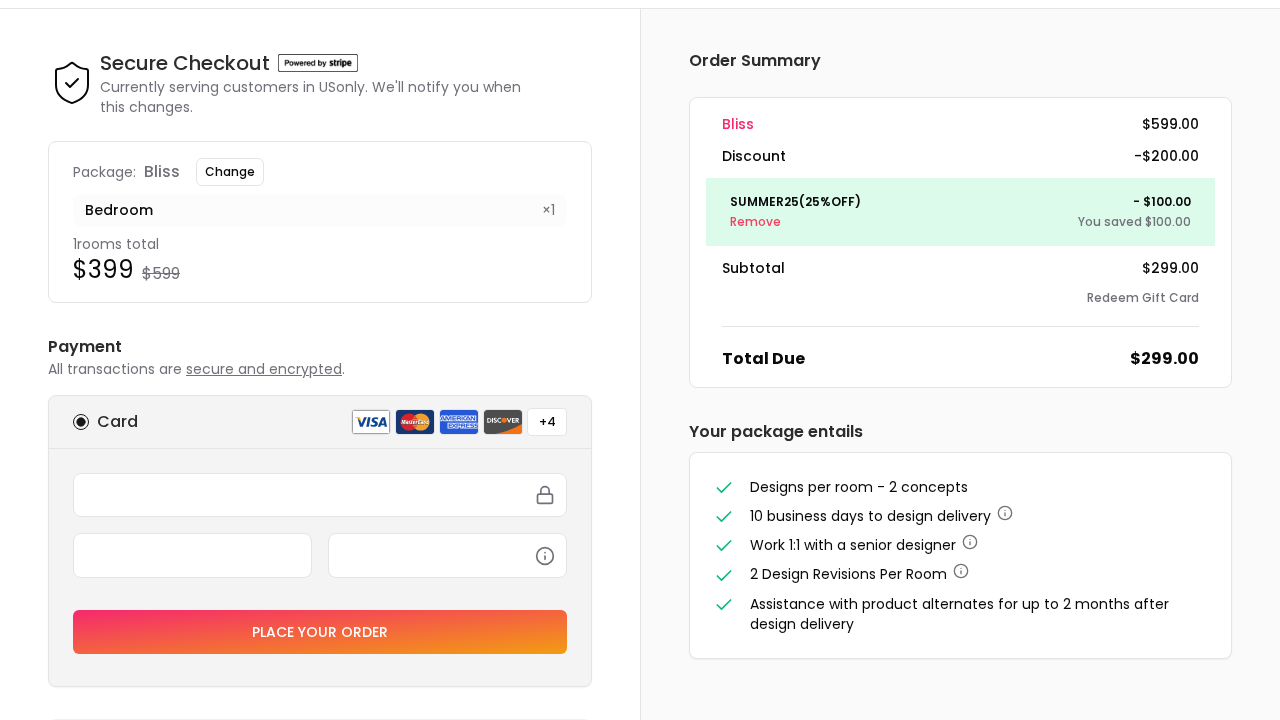 scroll, scrollTop: 60, scrollLeft: 0, axis: vertical 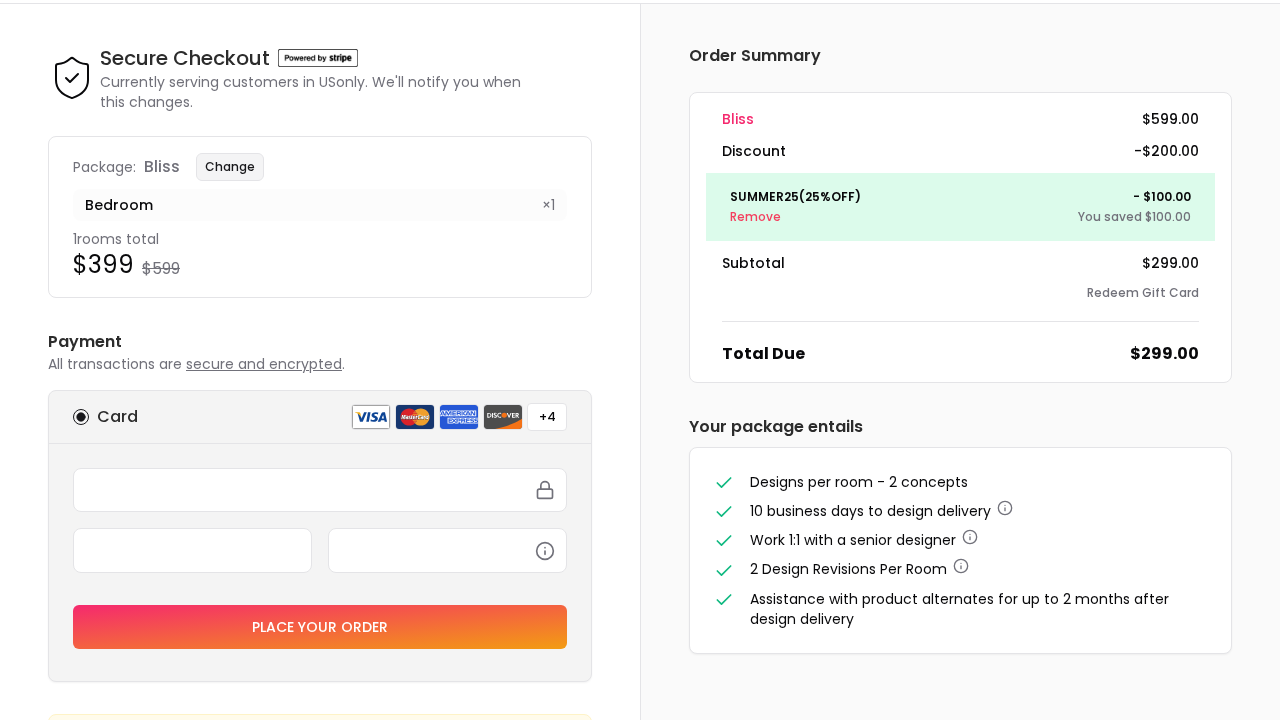 click on "Change" at bounding box center (230, 167) 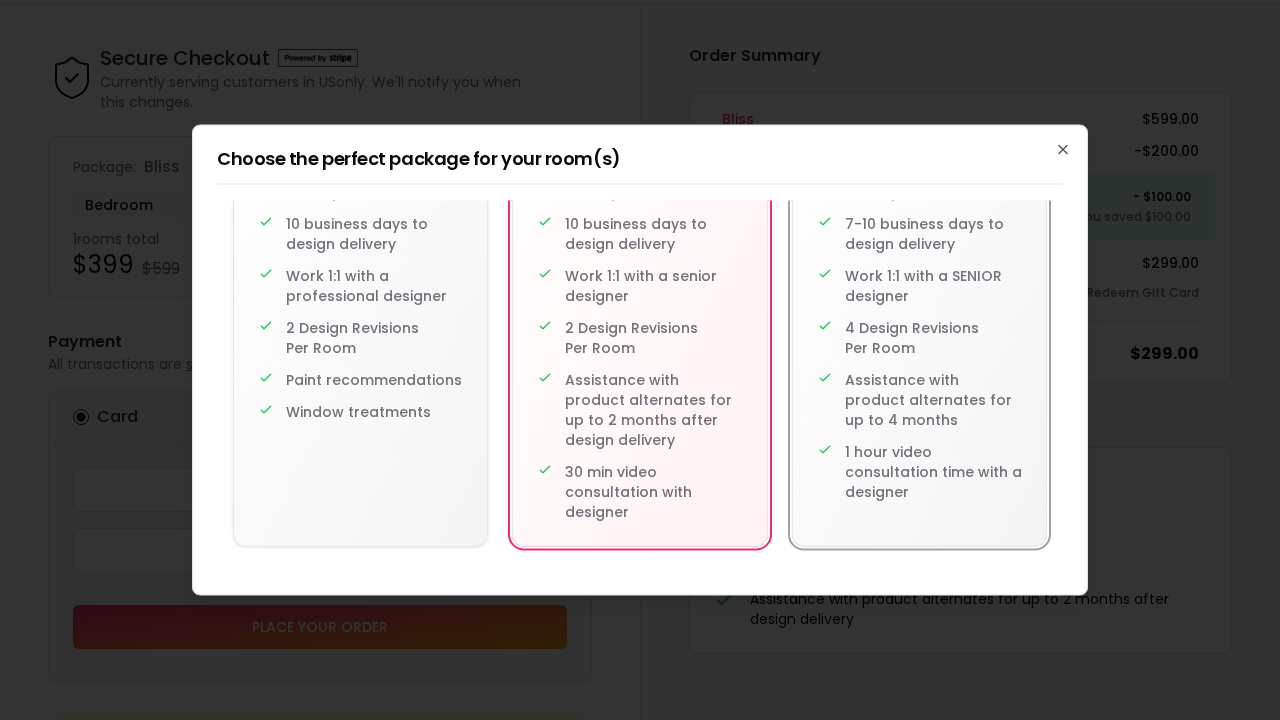 scroll, scrollTop: 195, scrollLeft: 0, axis: vertical 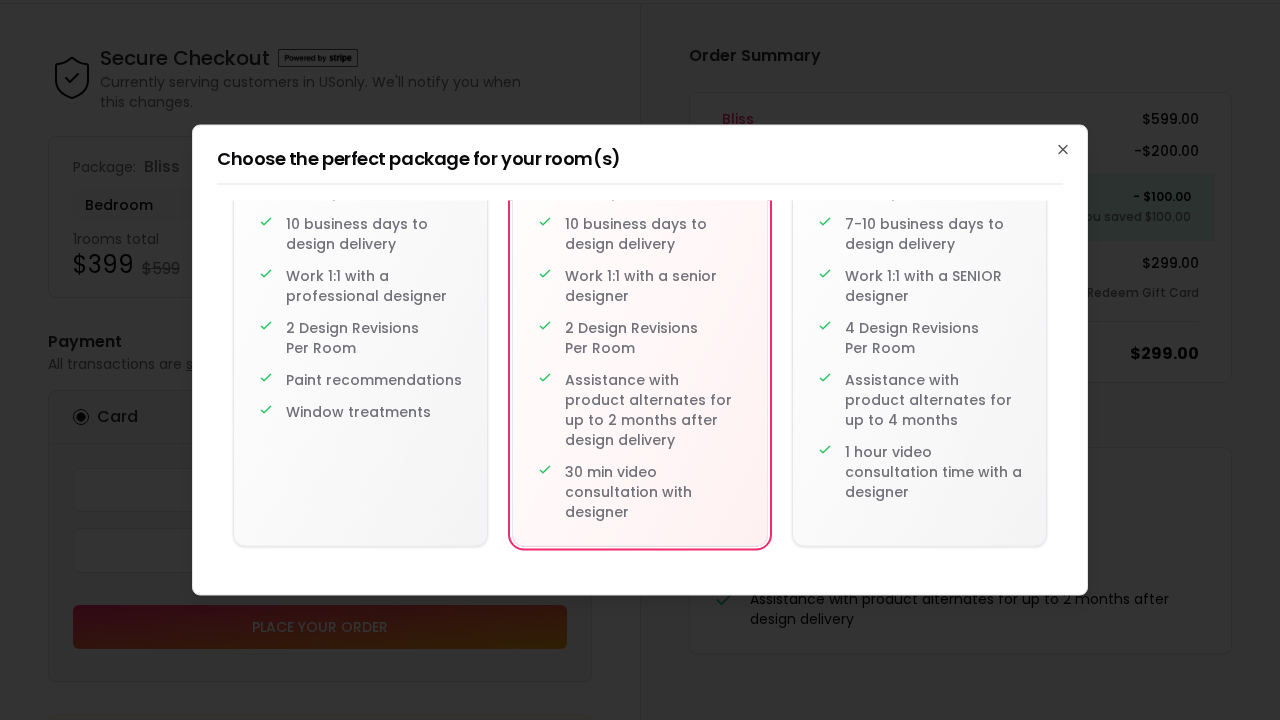 click on "Choose the perfect package for your room(s) 40 % OFF delight $399 $199  Per room Design per room - 1 concept 10 business days to design delivery Work 1:1 with a professional designer 2 Design Revisions Per Room Paint recommendations Window treatments 40 % OFF bliss $599 $399  Per room Designs per room - 2 concepts 10 business days to design delivery Work 1:1 with a senior designer 2 Design Revisions Per Room Assistance with product alternates for up to 2 months after design delivery 30 min video consultation with designer  40 % OFF euphoria $799 $599  Per room Design per room - 2 concepts 7-10 business days to design delivery  Work 1:1 with a SENIOR designer 4 Design Revisions Per Room Assistance with product alternates for up to 4 months 1 hour video consultation time with a designer Close" at bounding box center (640, 360) 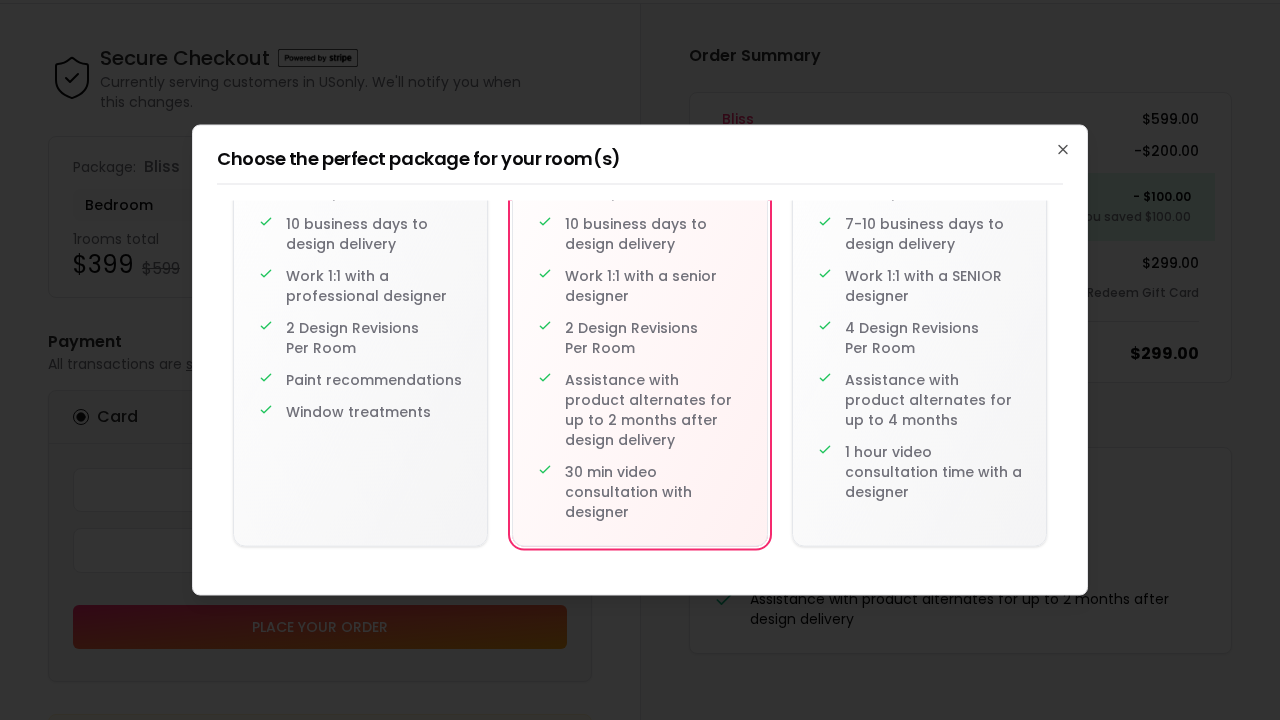 click at bounding box center (640, 360) 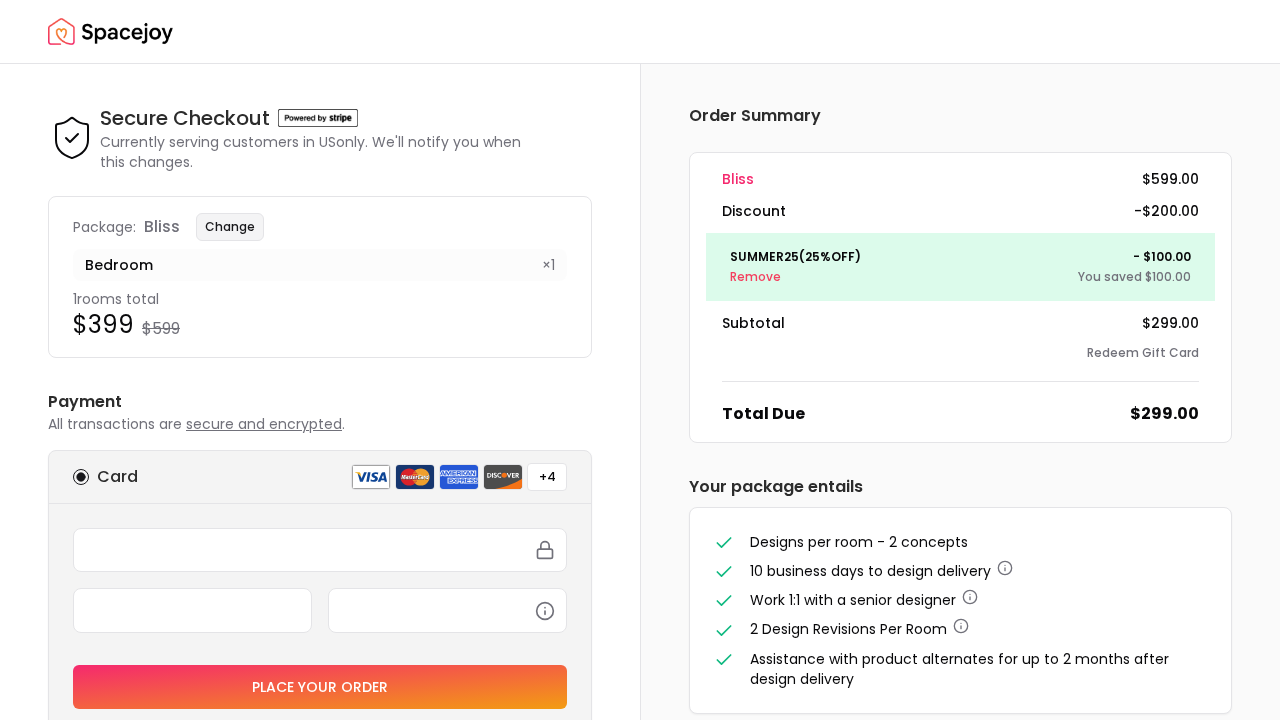 scroll, scrollTop: 0, scrollLeft: 0, axis: both 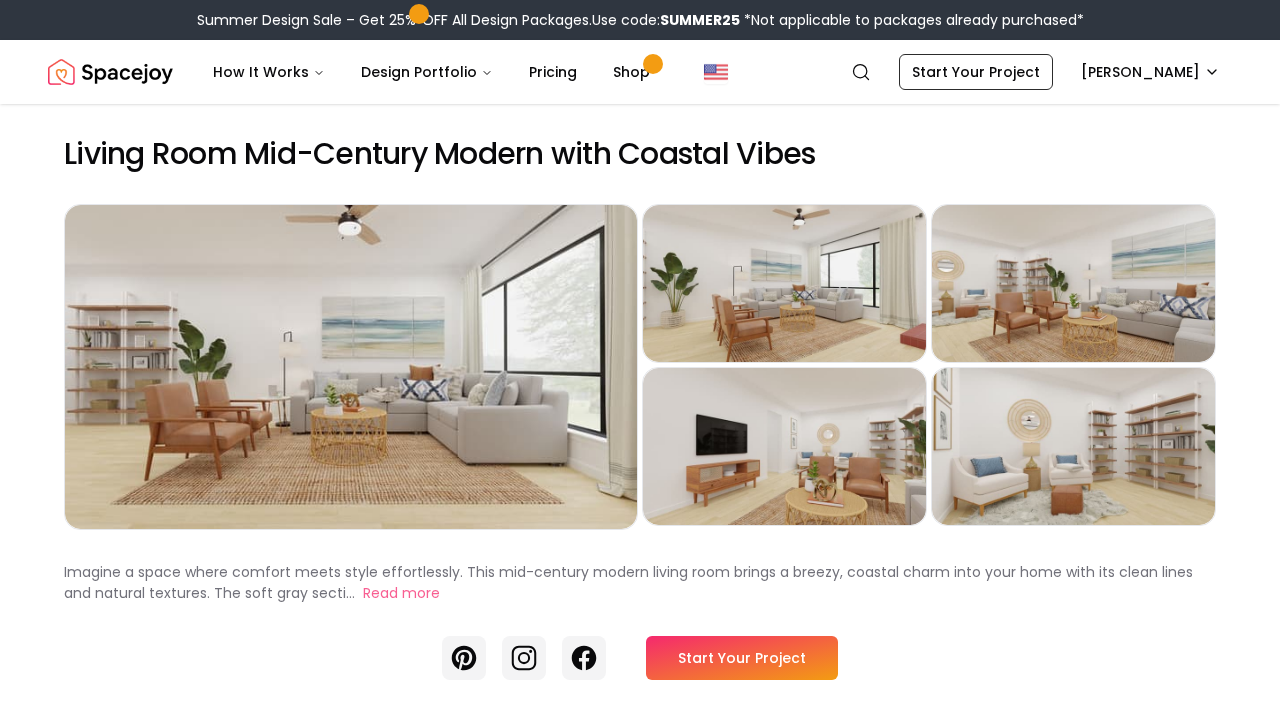click on "Preview" at bounding box center [351, 367] 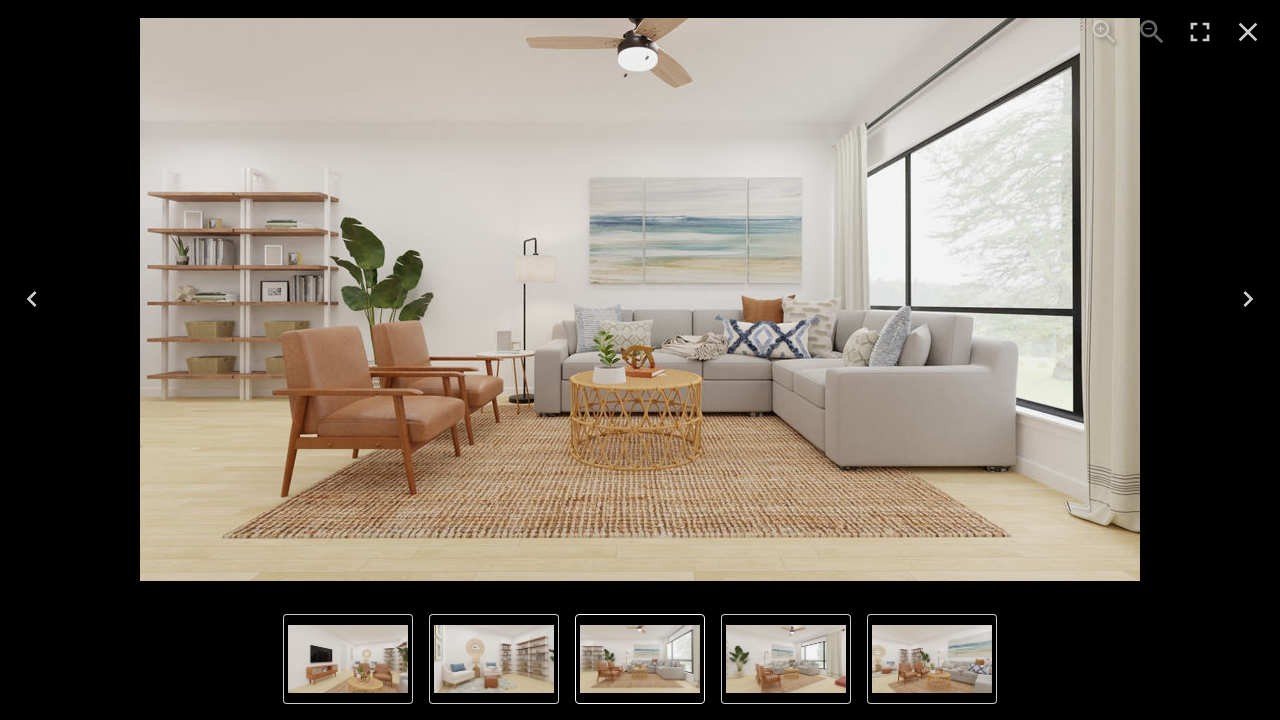 click 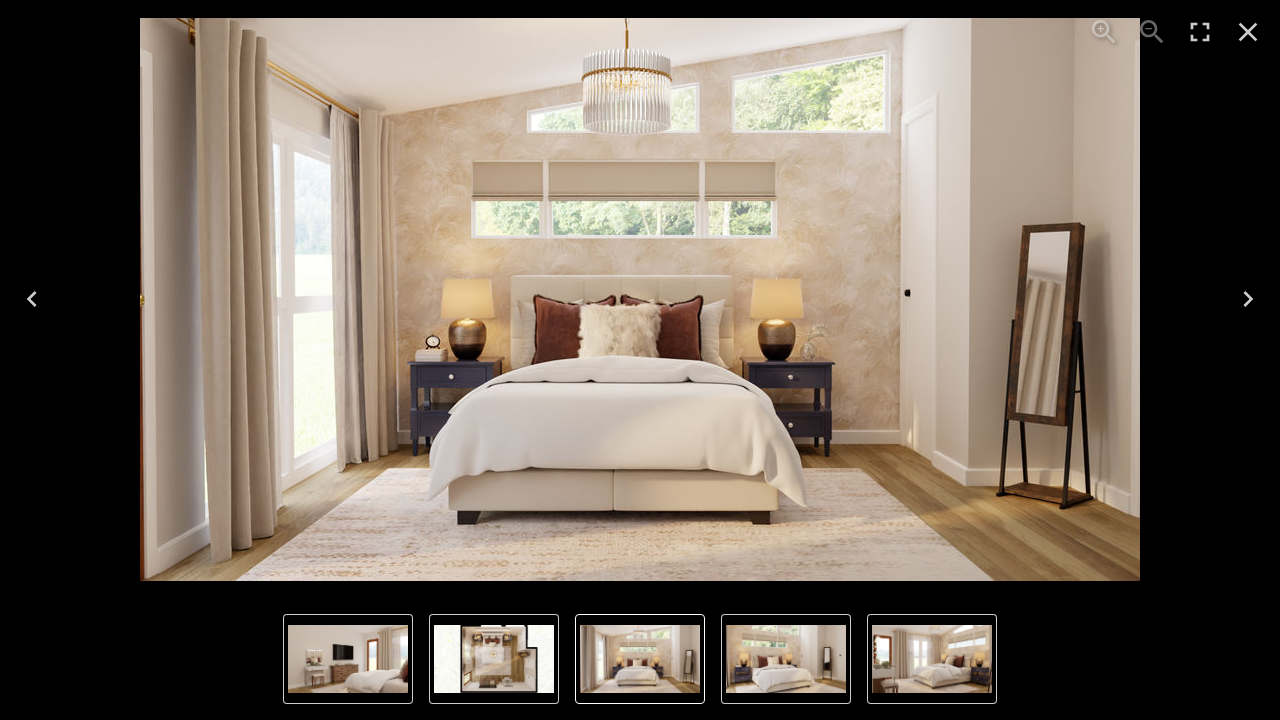 scroll, scrollTop: 0, scrollLeft: 0, axis: both 